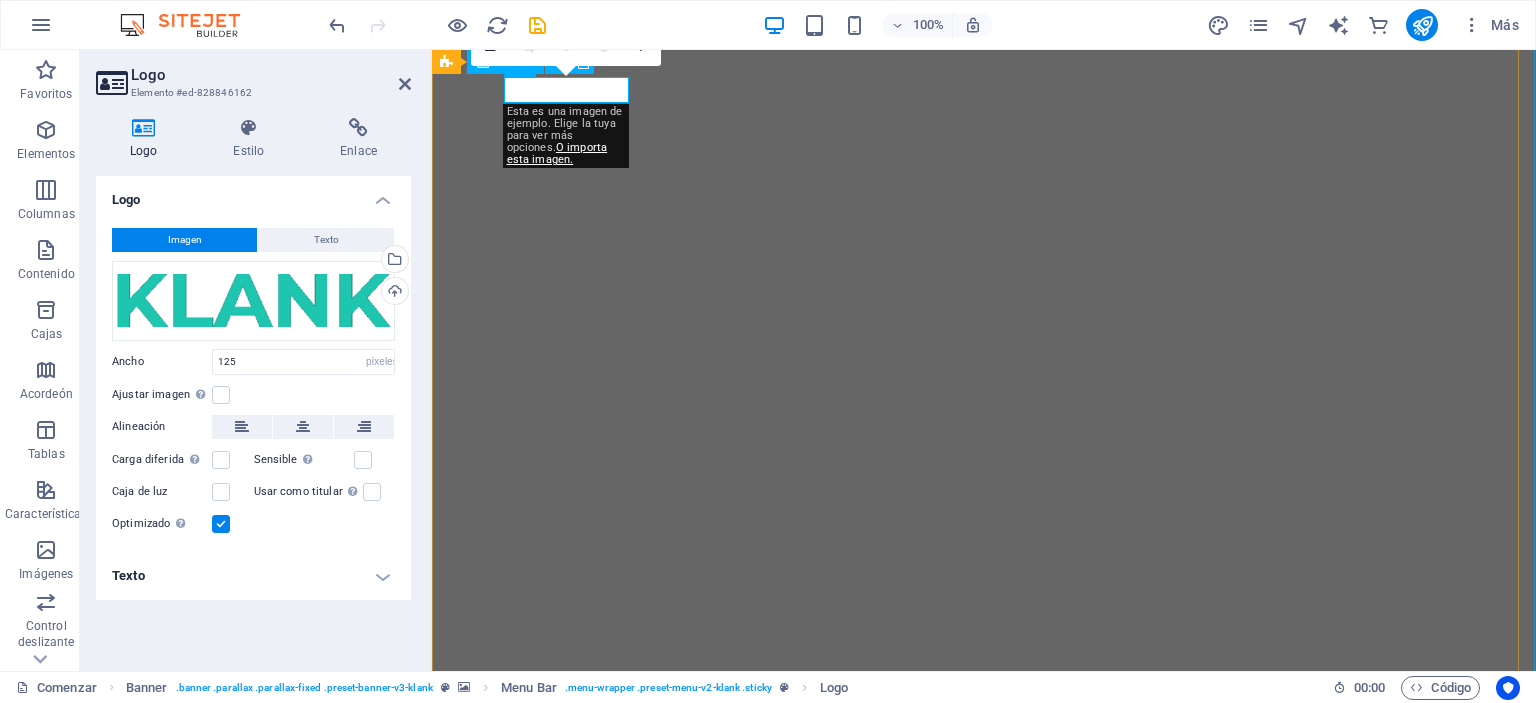 select on "px" 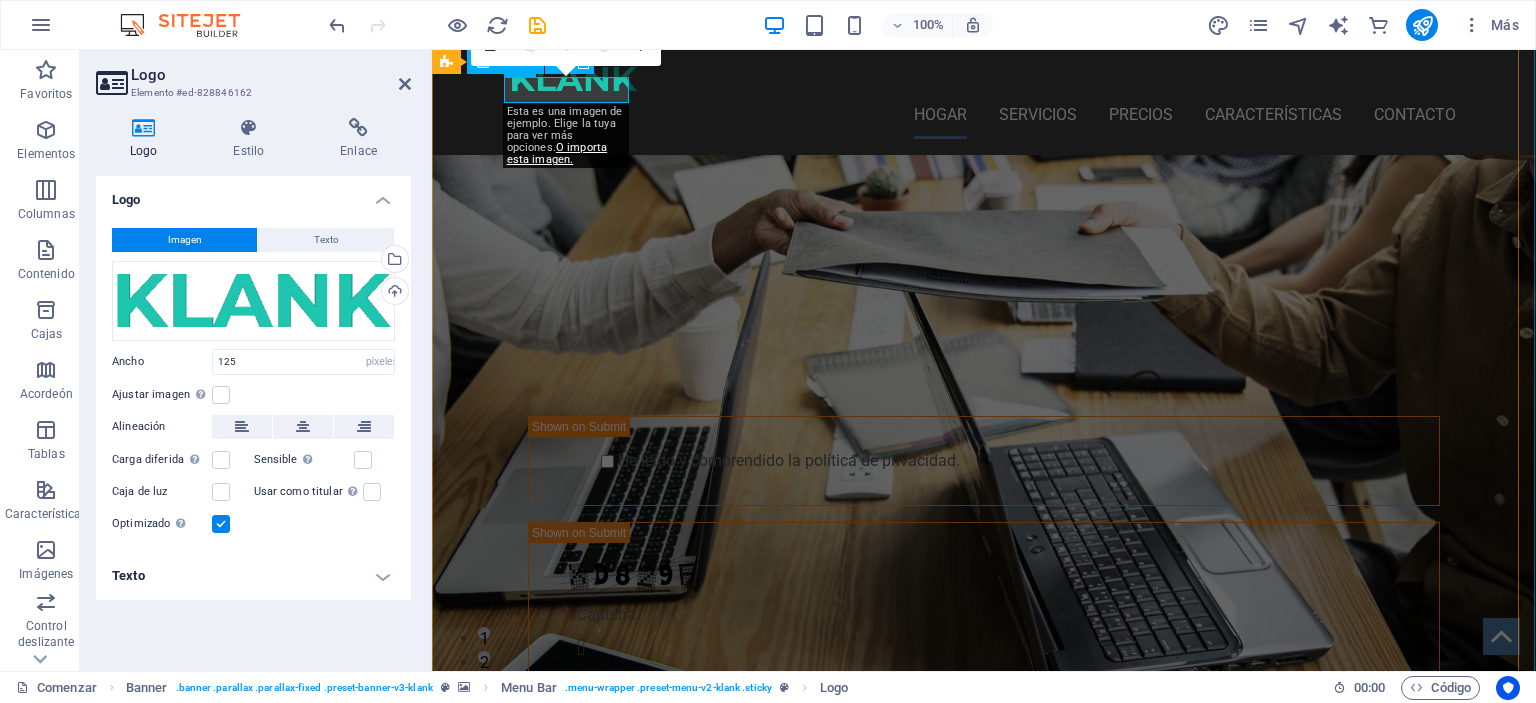 scroll, scrollTop: 0, scrollLeft: 0, axis: both 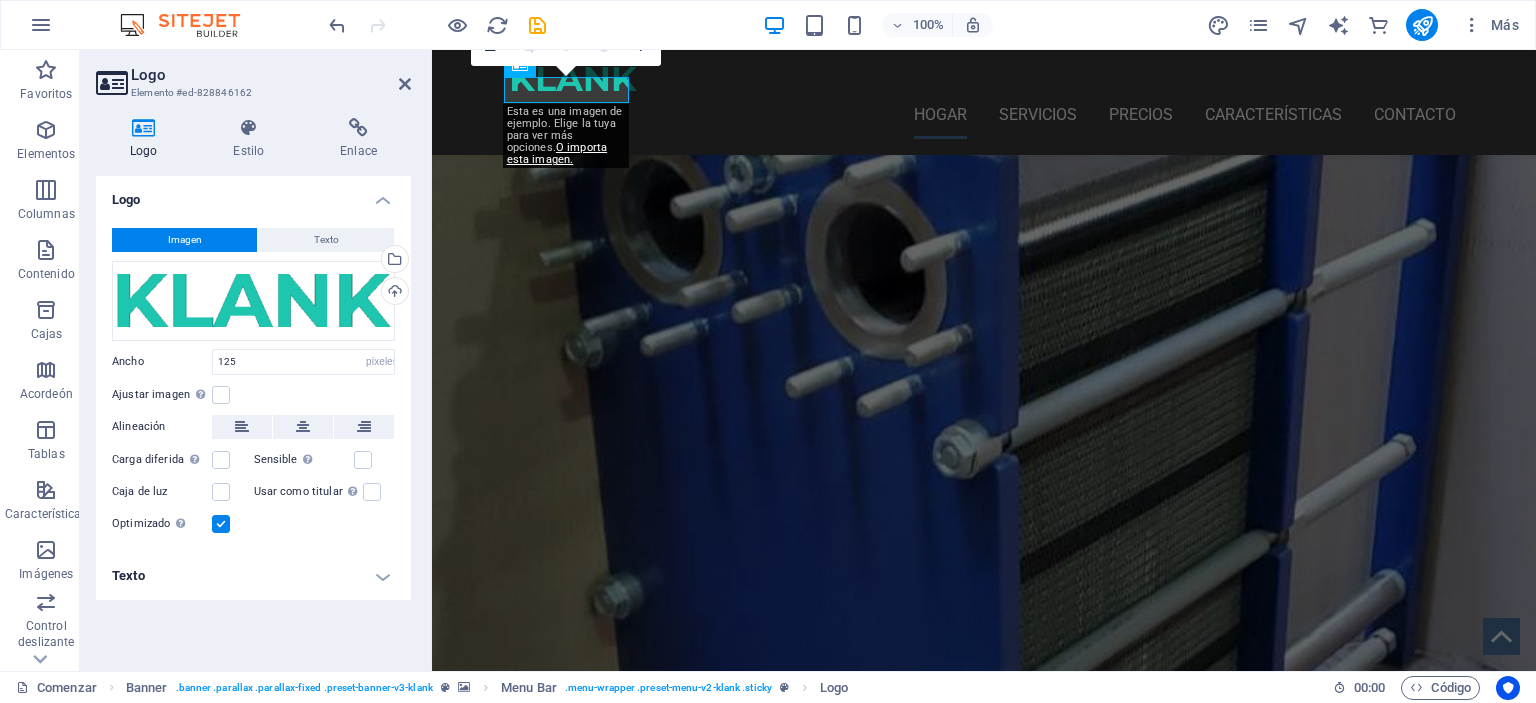 click on "Imagen" at bounding box center [184, 240] 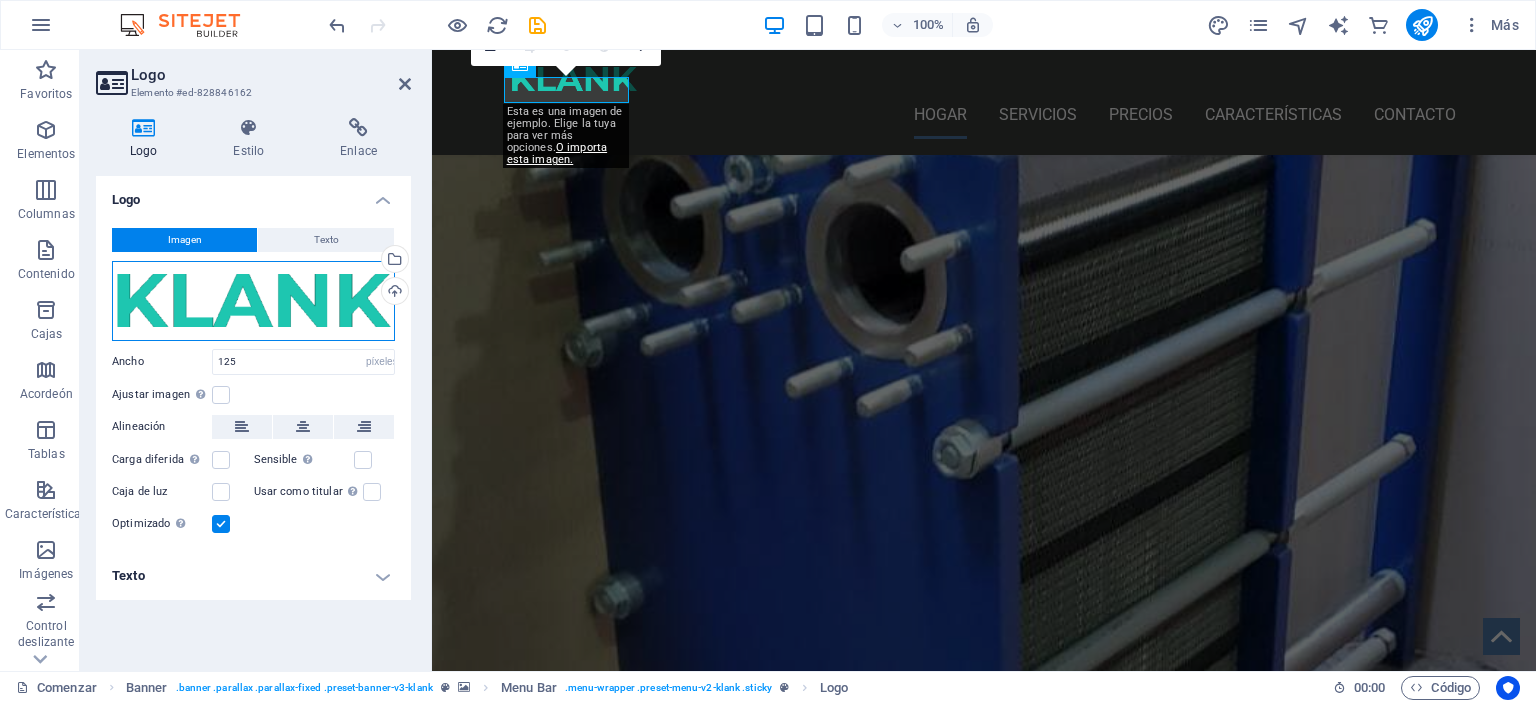 click on "Arrastre los archivos aquí, haga clic para elegir archivos o  seleccione archivos de Archivos o de nuestras fotos y videos de archivo gratuitos" at bounding box center (253, 301) 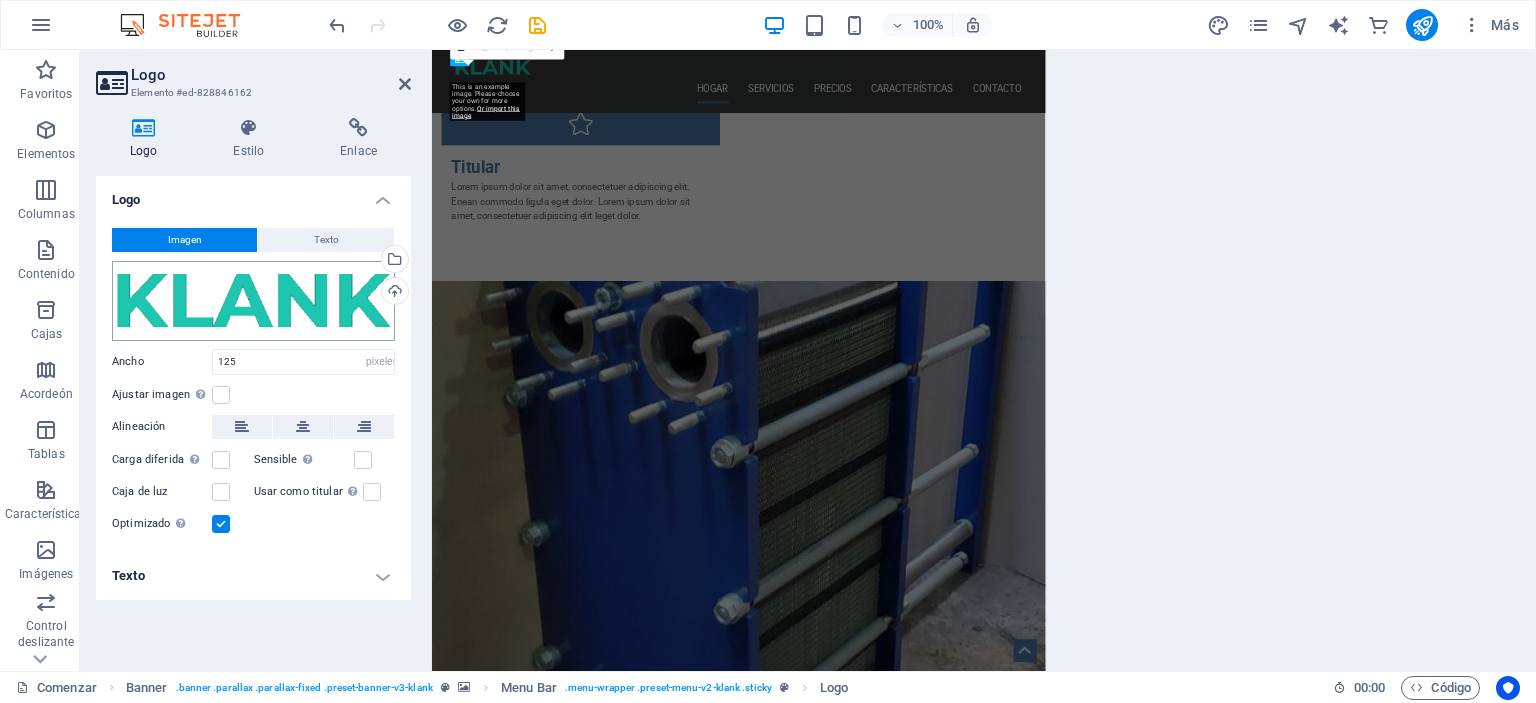 scroll, scrollTop: 1817, scrollLeft: 0, axis: vertical 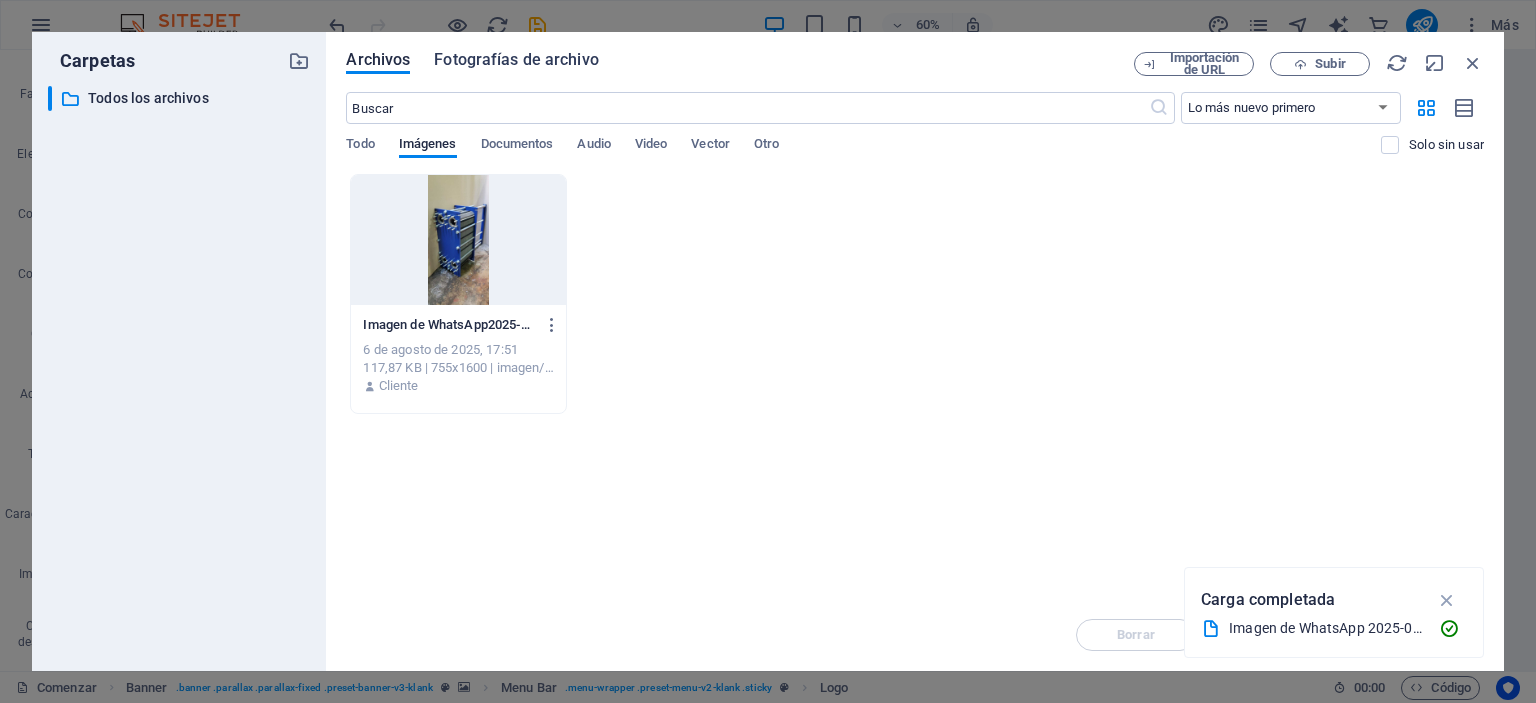 click on "Fotografías de archivo" at bounding box center (516, 59) 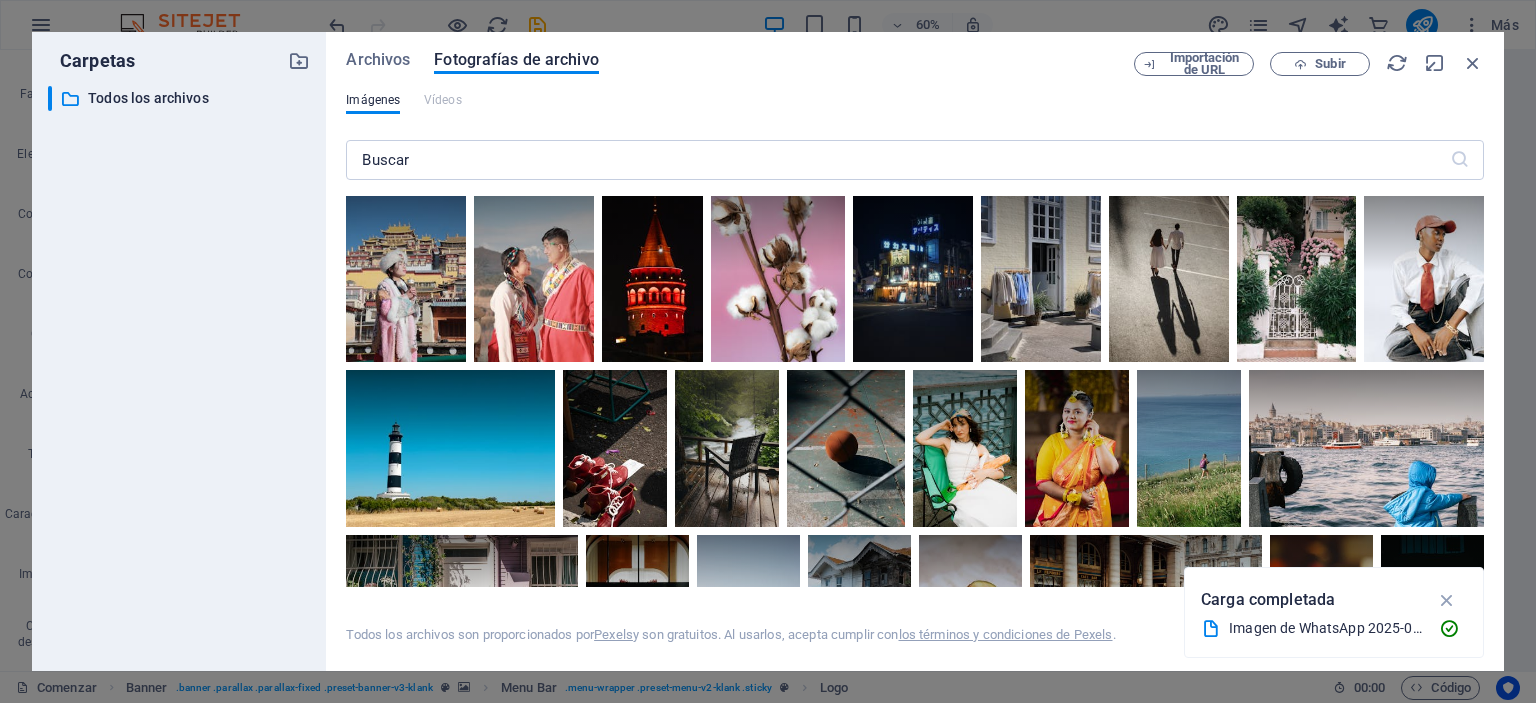 scroll, scrollTop: 8100, scrollLeft: 0, axis: vertical 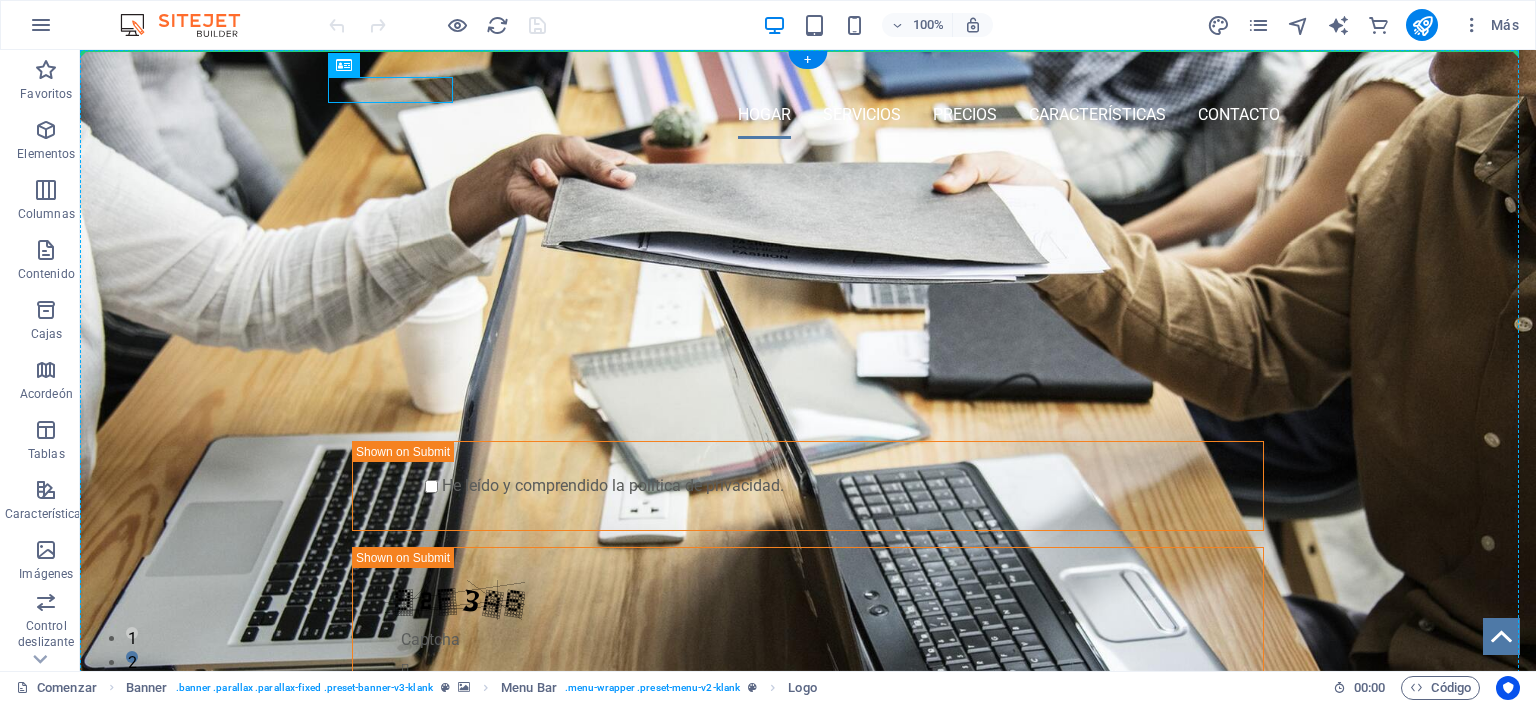 drag, startPoint x: 458, startPoint y: 117, endPoint x: 196, endPoint y: 253, distance: 295.19485 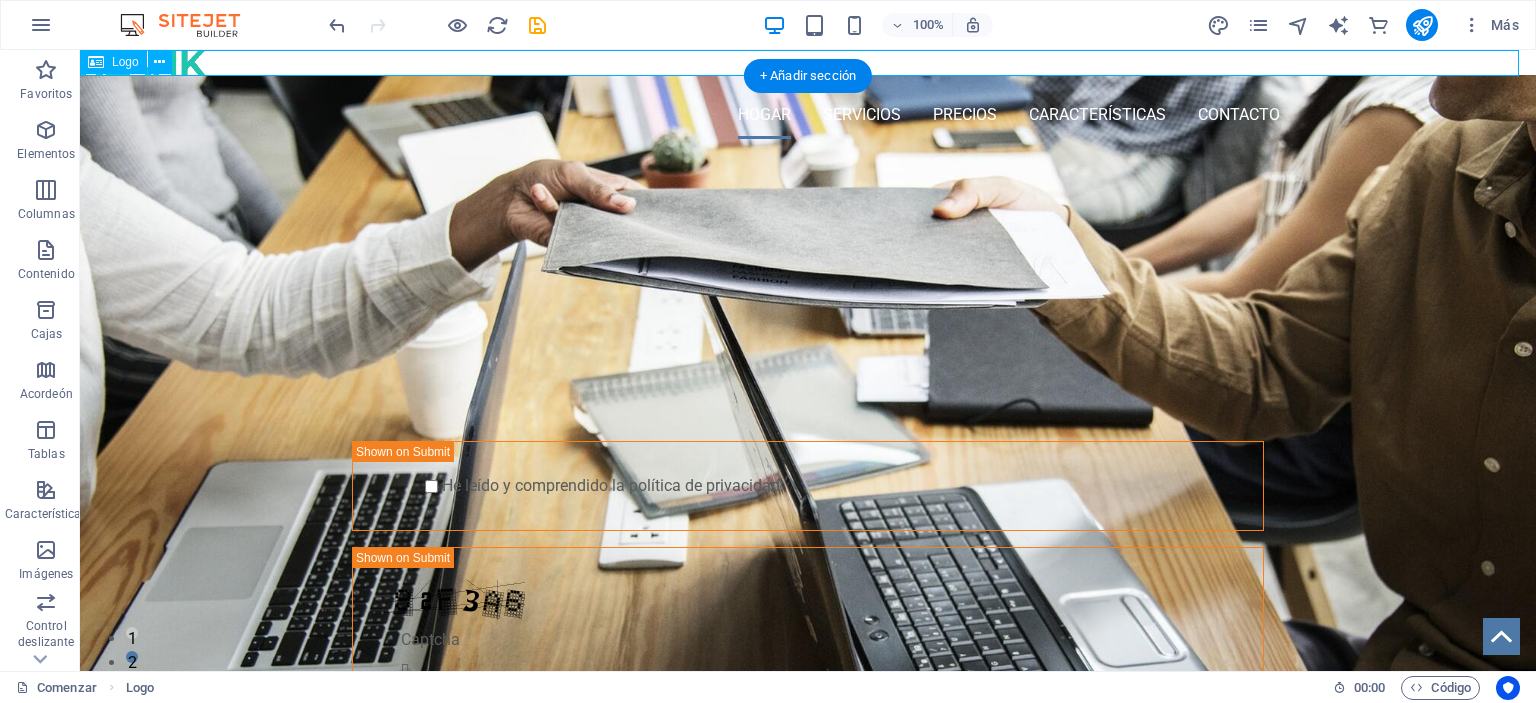drag, startPoint x: 240, startPoint y: 106, endPoint x: 216, endPoint y: 59, distance: 52.773098 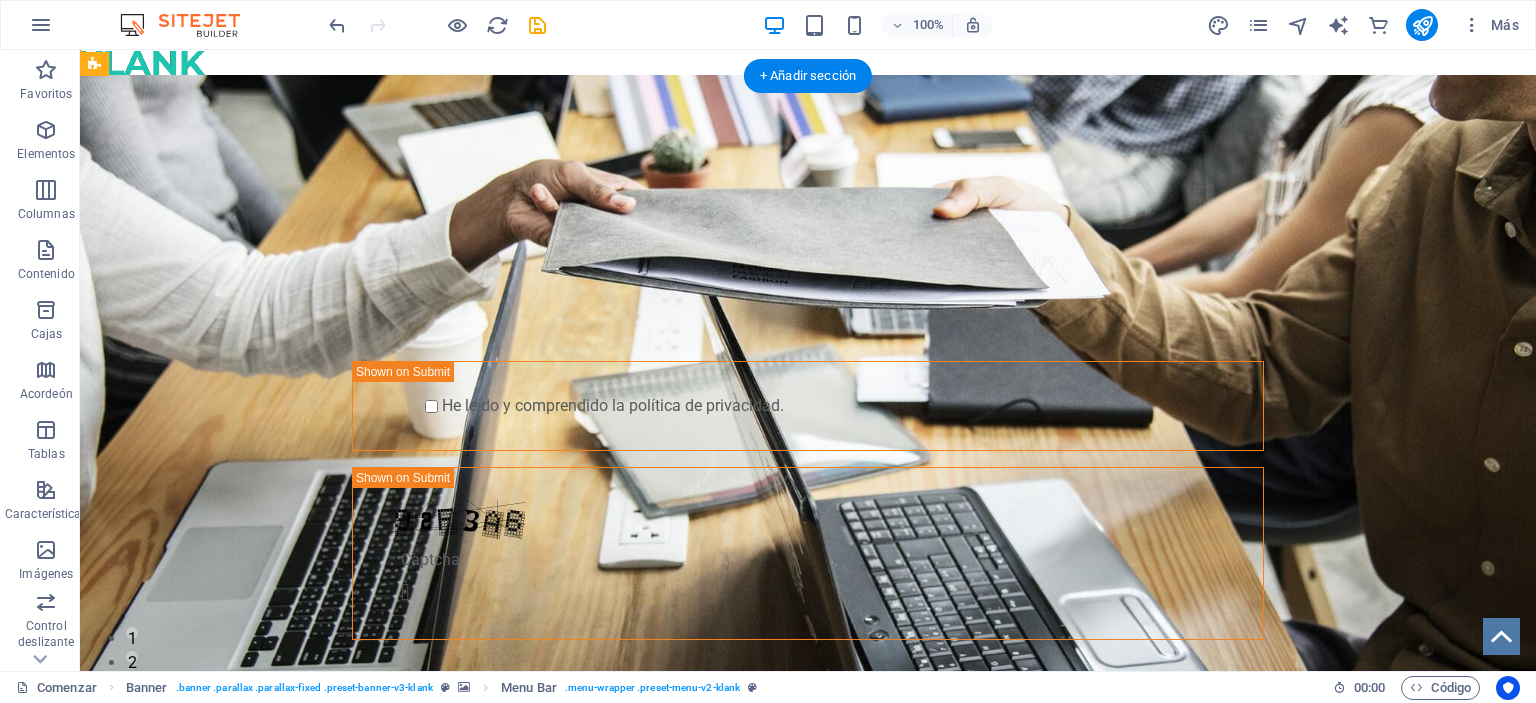 drag, startPoint x: 216, startPoint y: 178, endPoint x: 232, endPoint y: 248, distance: 71.80529 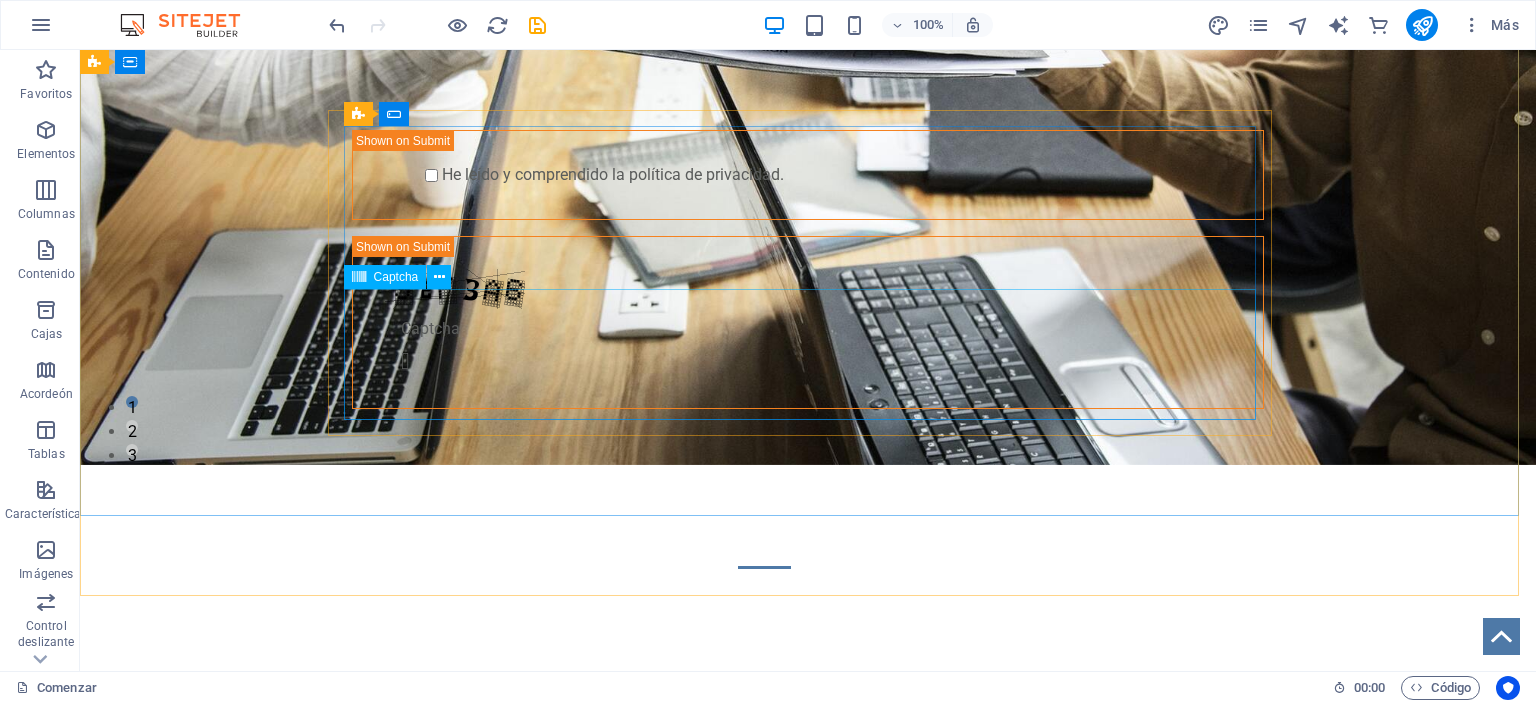 scroll, scrollTop: 0, scrollLeft: 0, axis: both 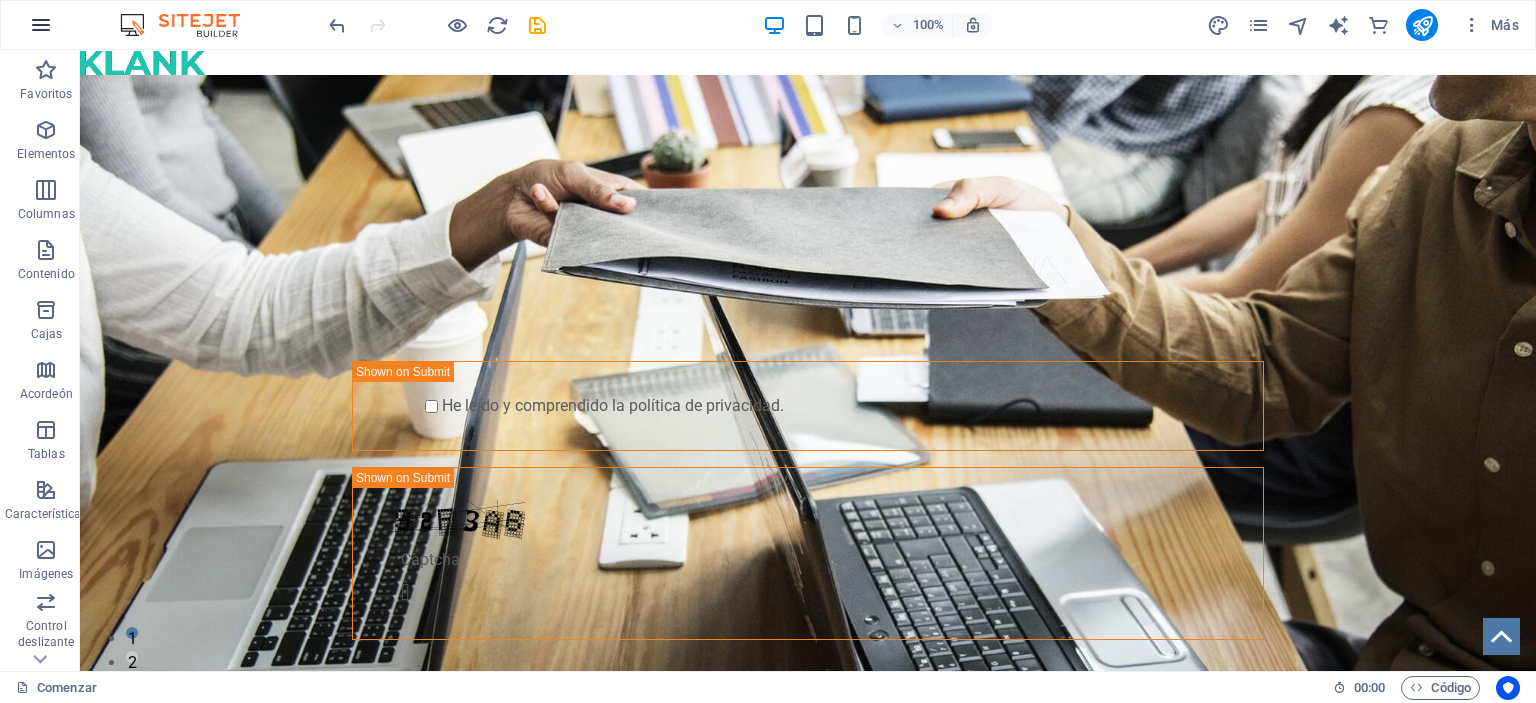 click at bounding box center (41, 25) 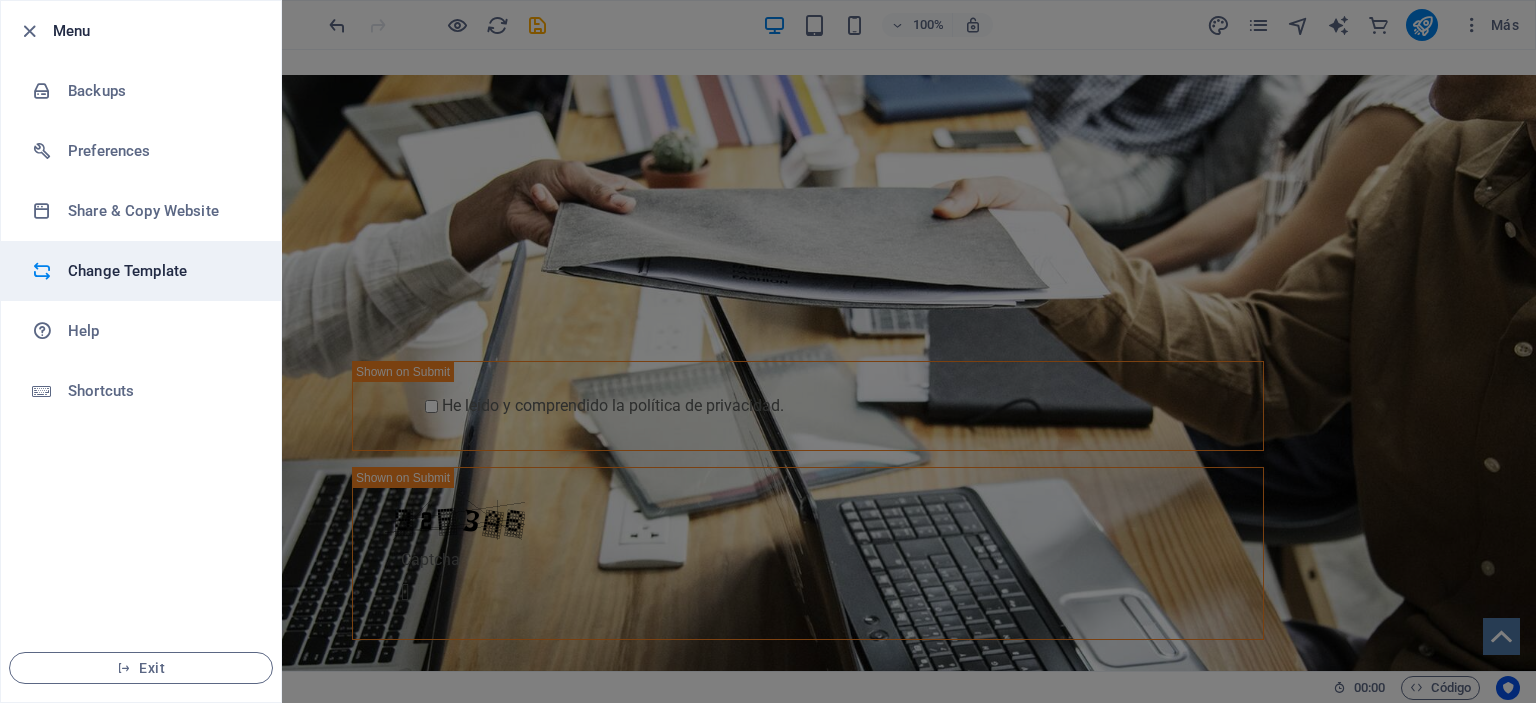 click on "Change Template" at bounding box center (160, 271) 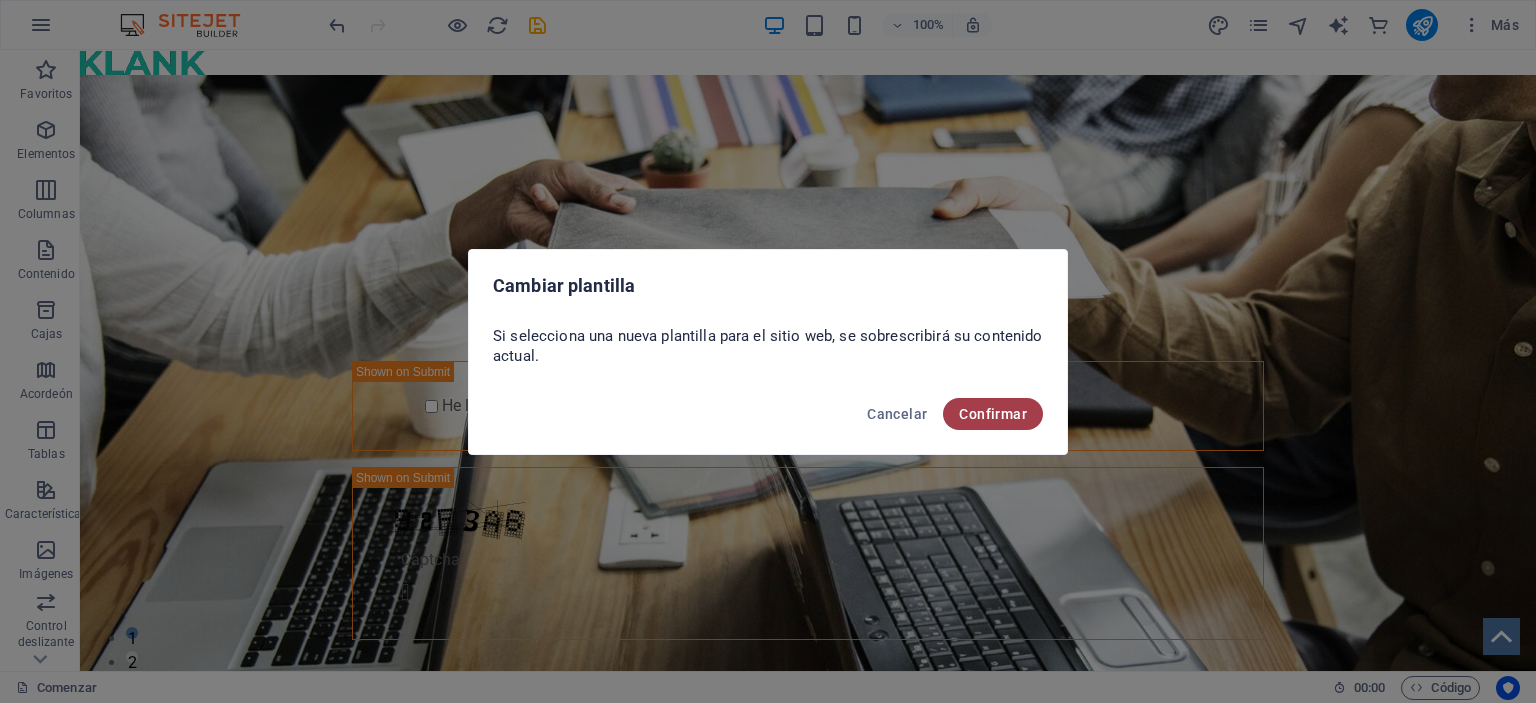 click on "Confirmar" at bounding box center [993, 414] 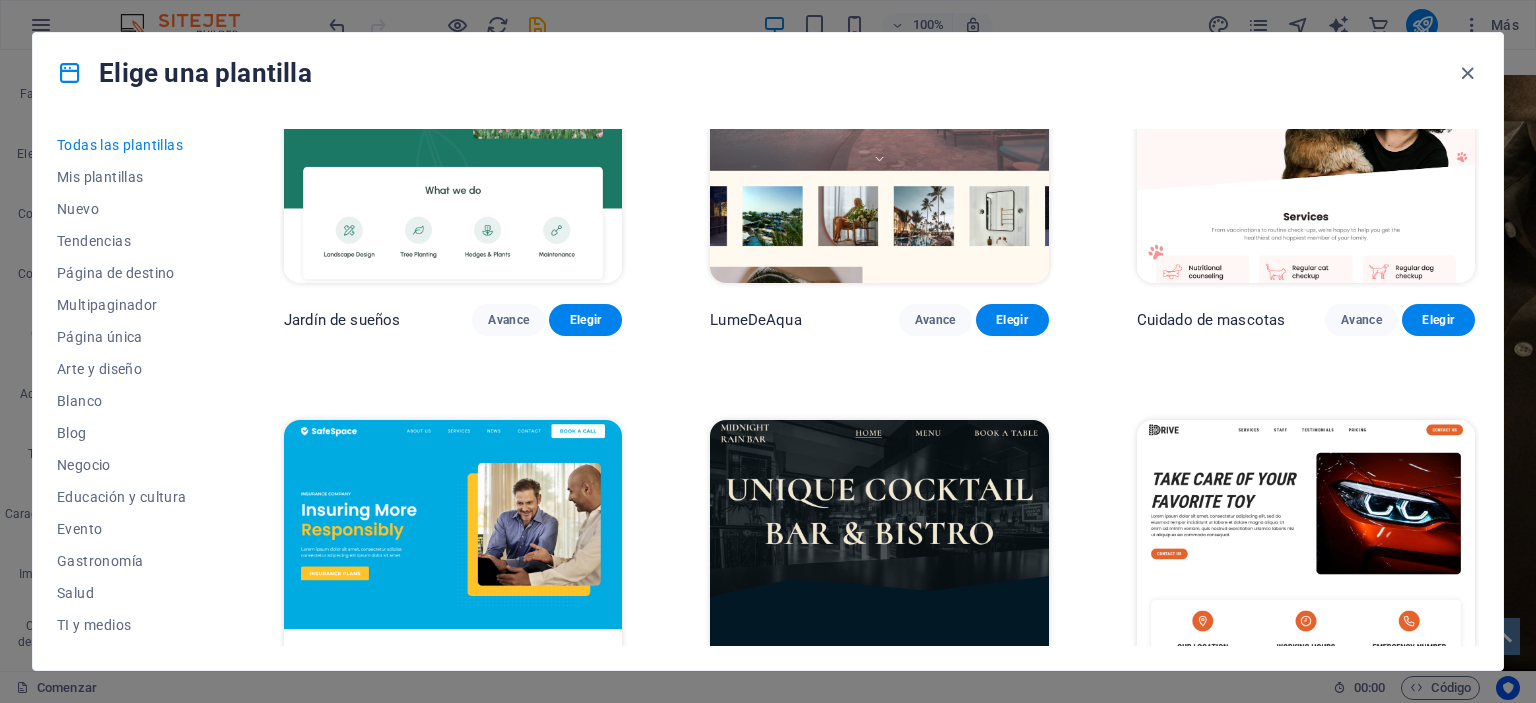 scroll, scrollTop: 4300, scrollLeft: 0, axis: vertical 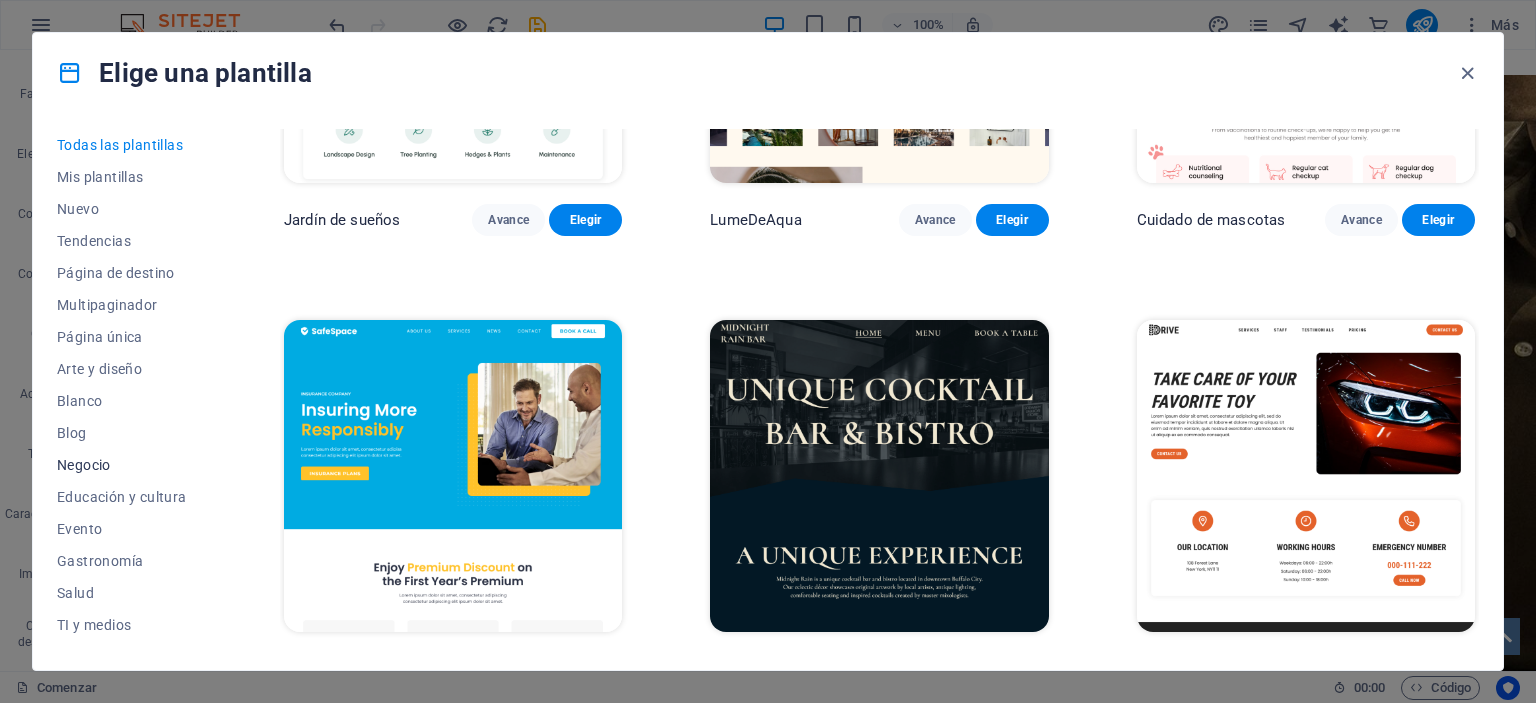click on "Negocio" at bounding box center (84, 465) 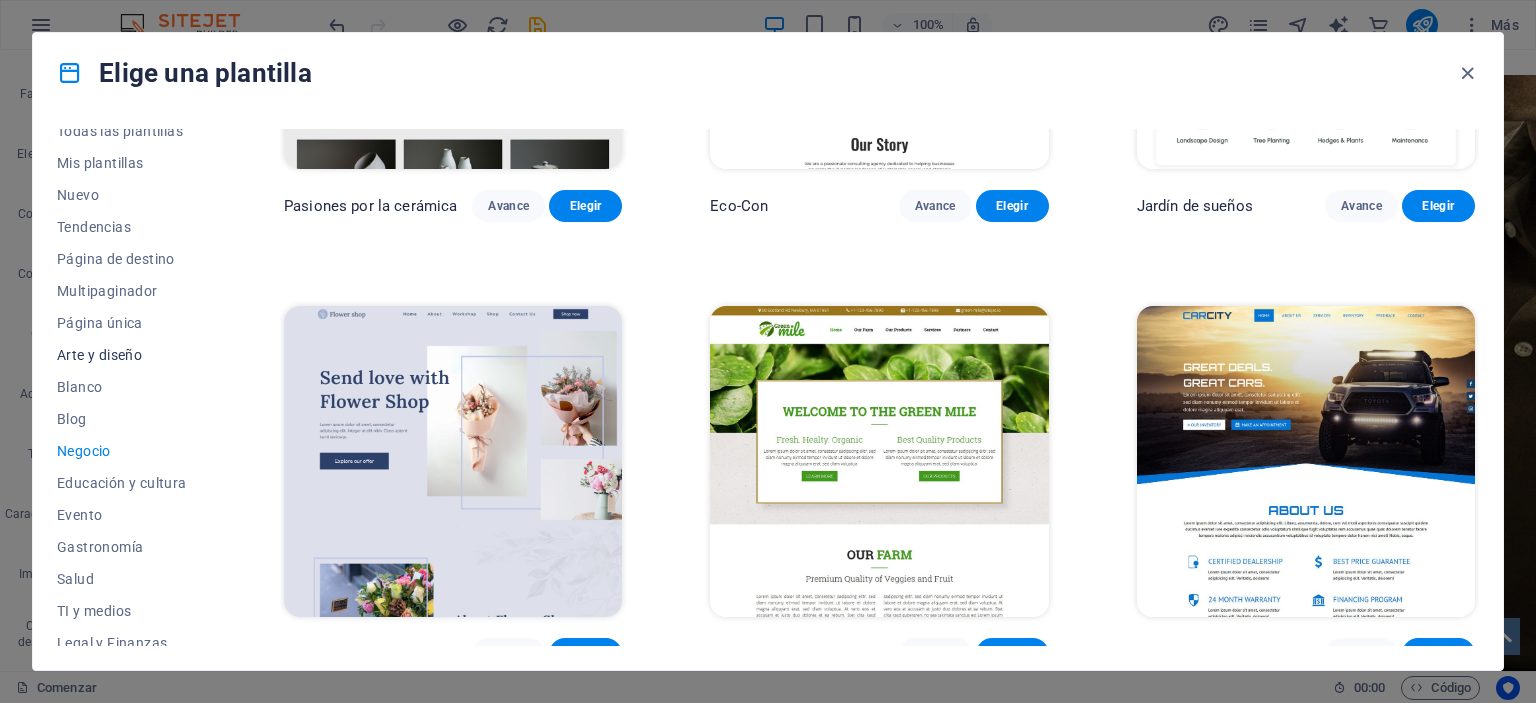 scroll, scrollTop: 0, scrollLeft: 0, axis: both 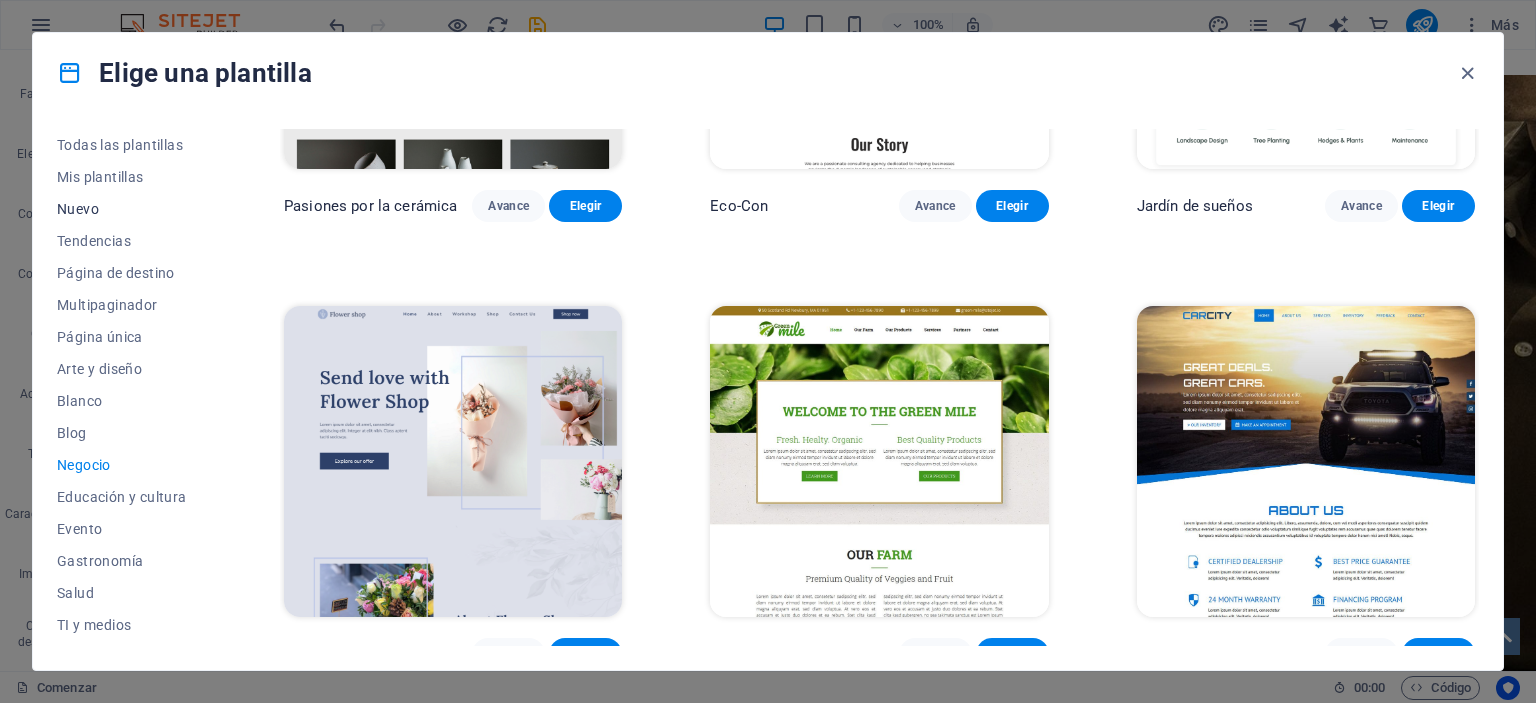 click on "Nuevo" at bounding box center (78, 209) 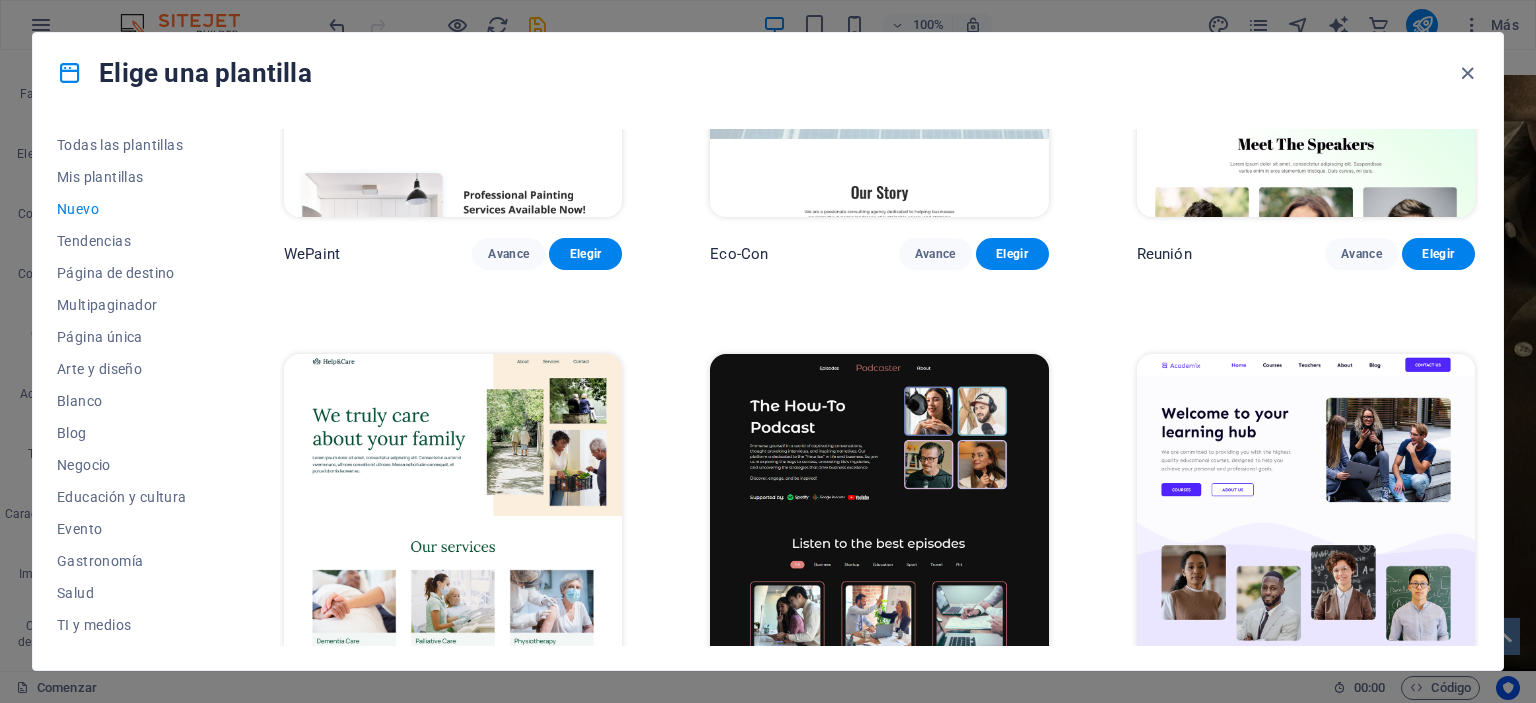 scroll, scrollTop: 1823, scrollLeft: 0, axis: vertical 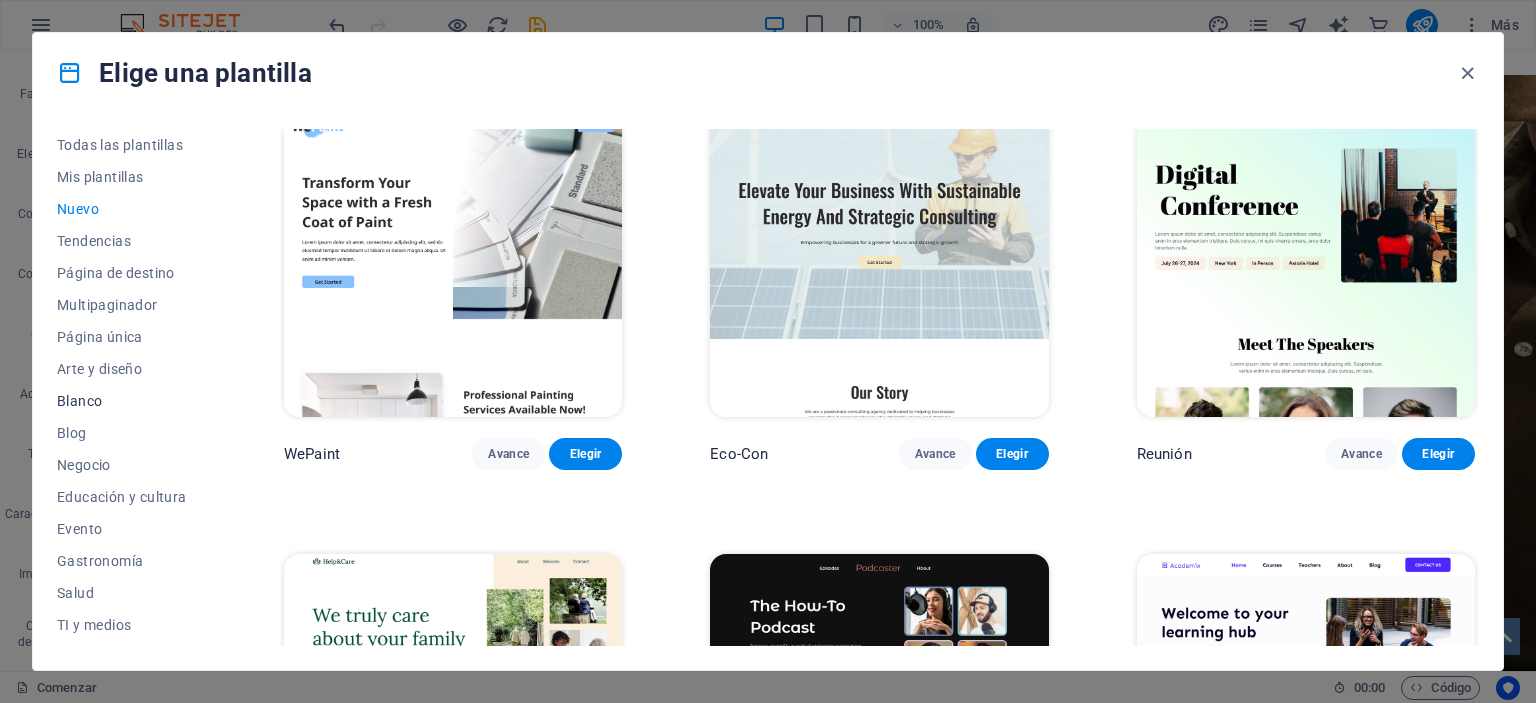 click on "Blanco" at bounding box center [79, 401] 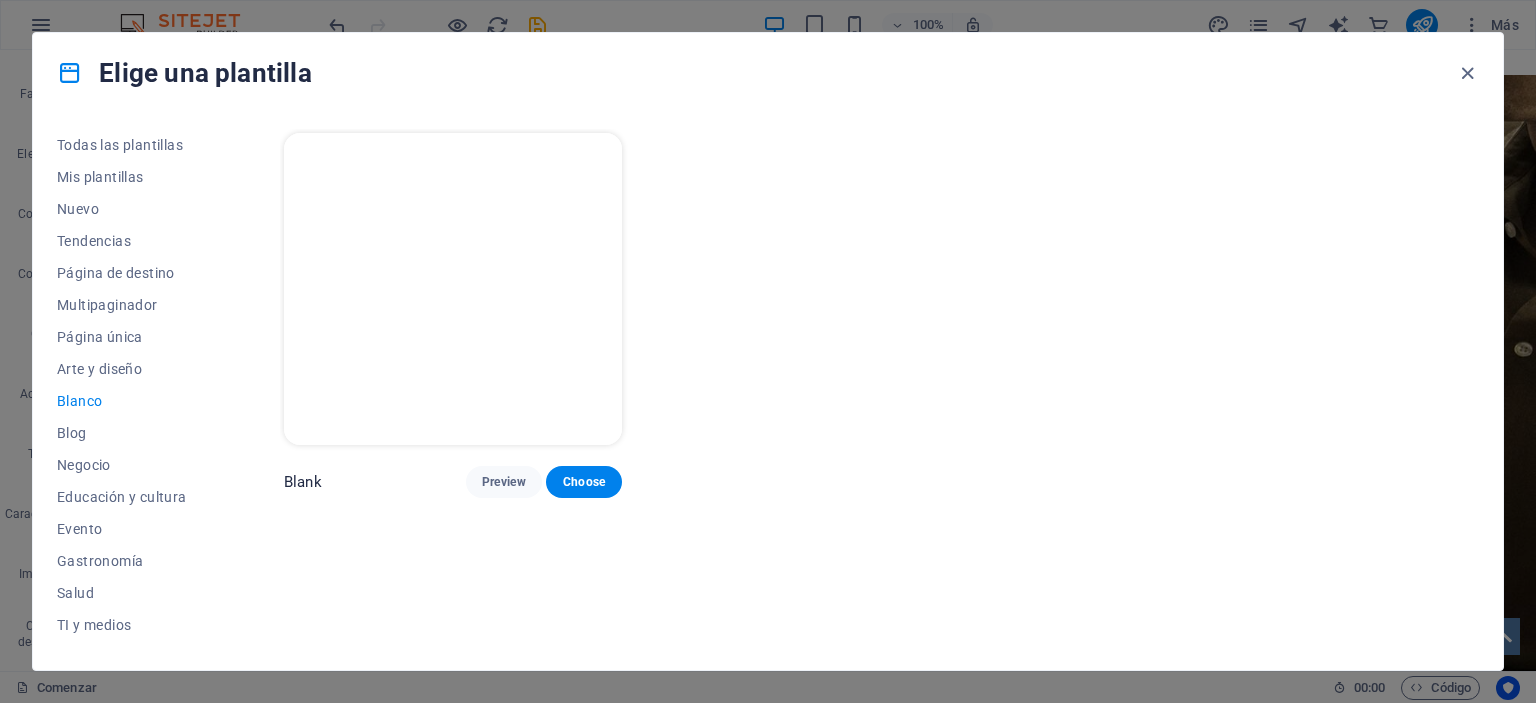scroll, scrollTop: 0, scrollLeft: 0, axis: both 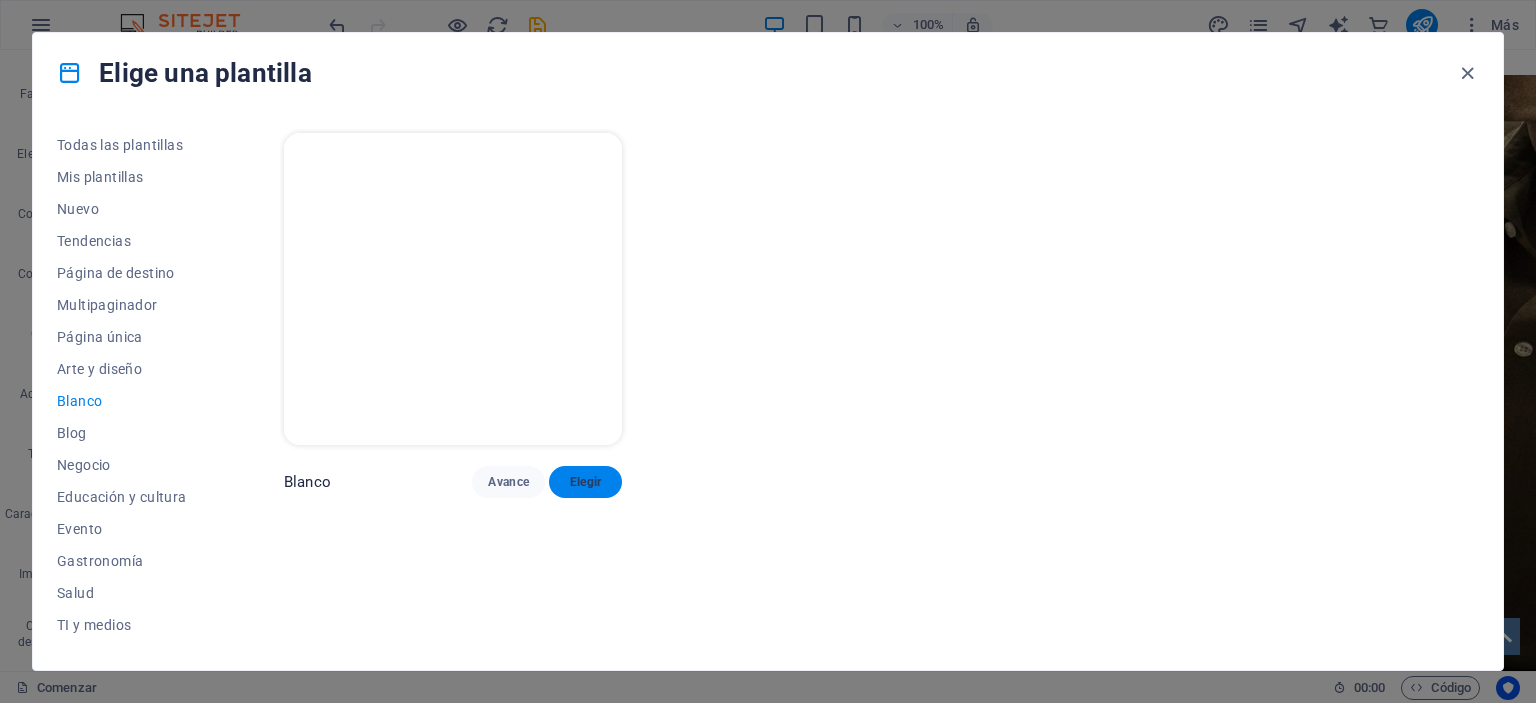 click on "Elegir" at bounding box center [586, 482] 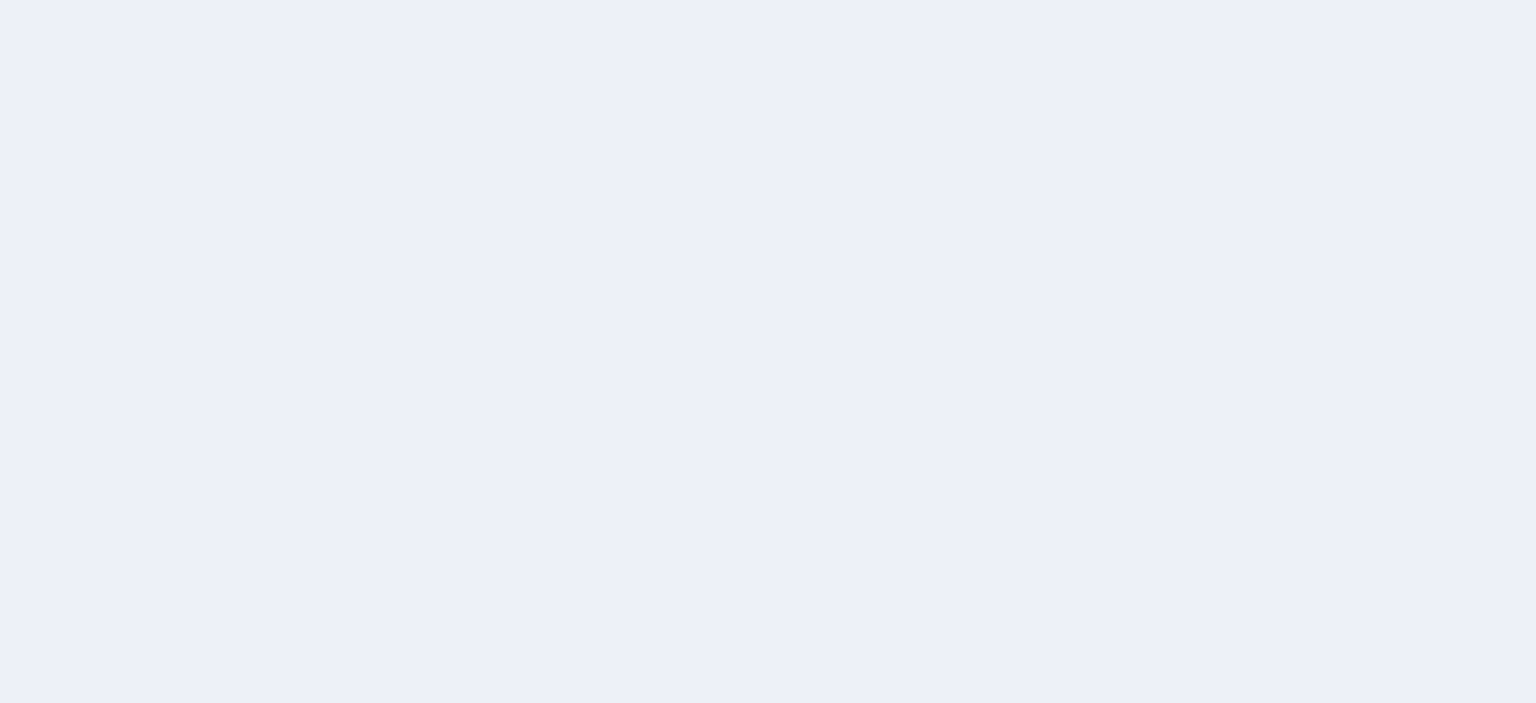 scroll, scrollTop: 0, scrollLeft: 0, axis: both 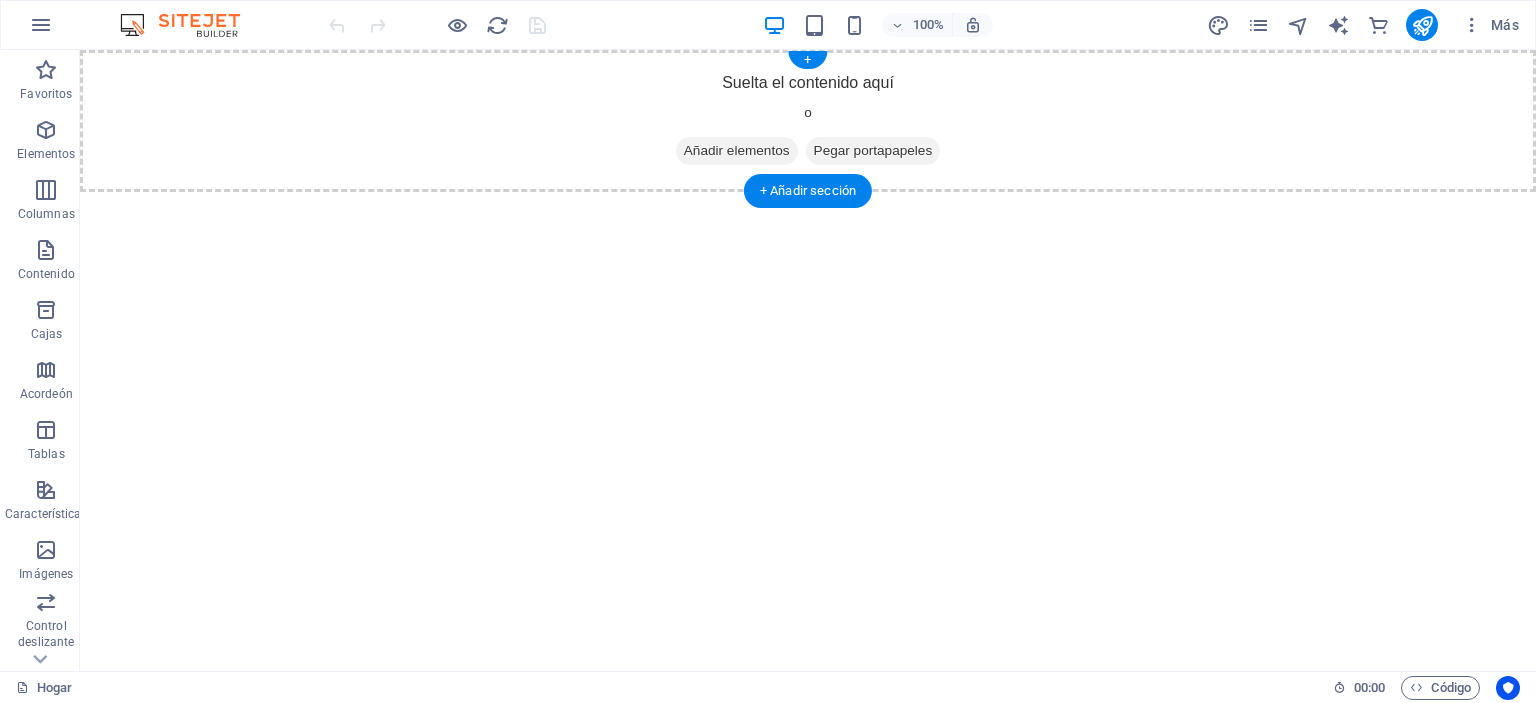 click on "Añadir elementos" at bounding box center [737, 150] 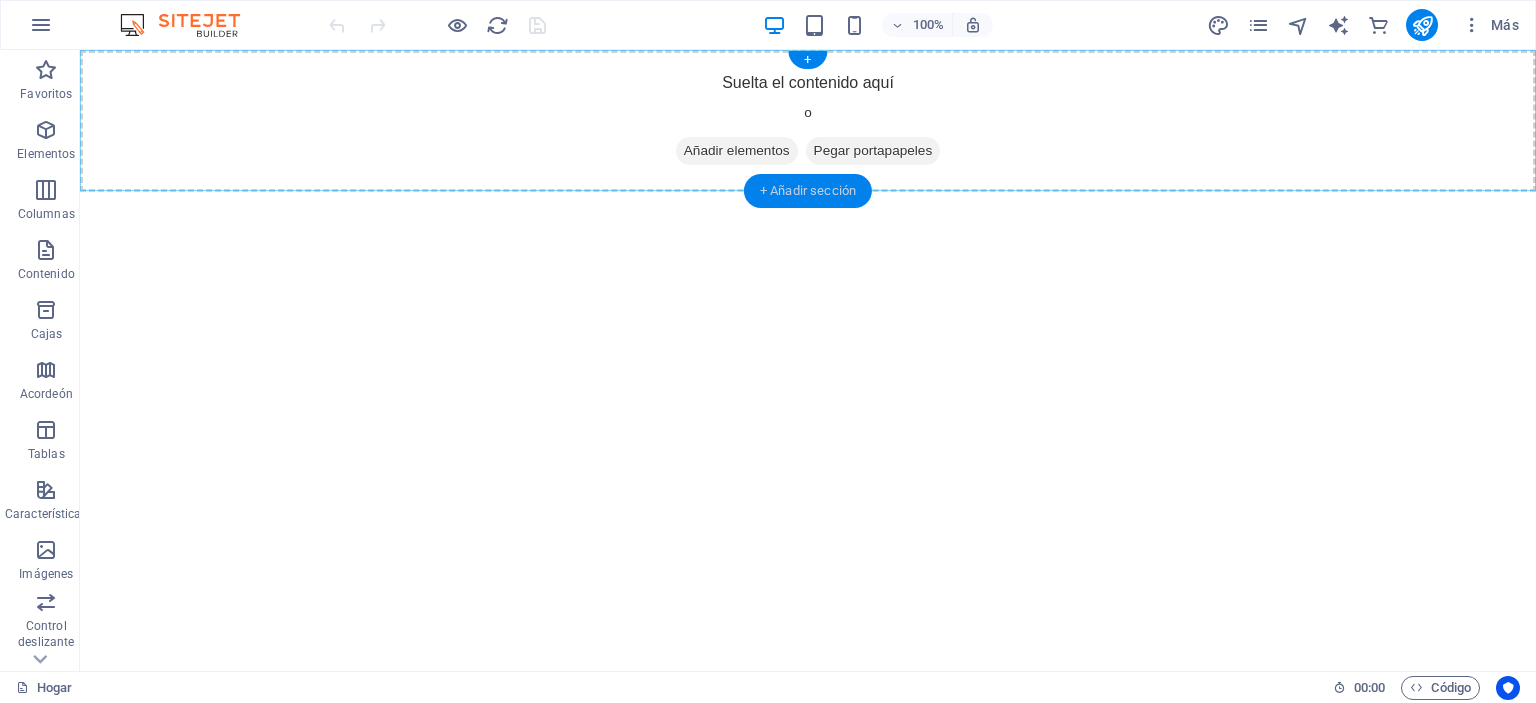 click on "+ Añadir sección" at bounding box center [808, 190] 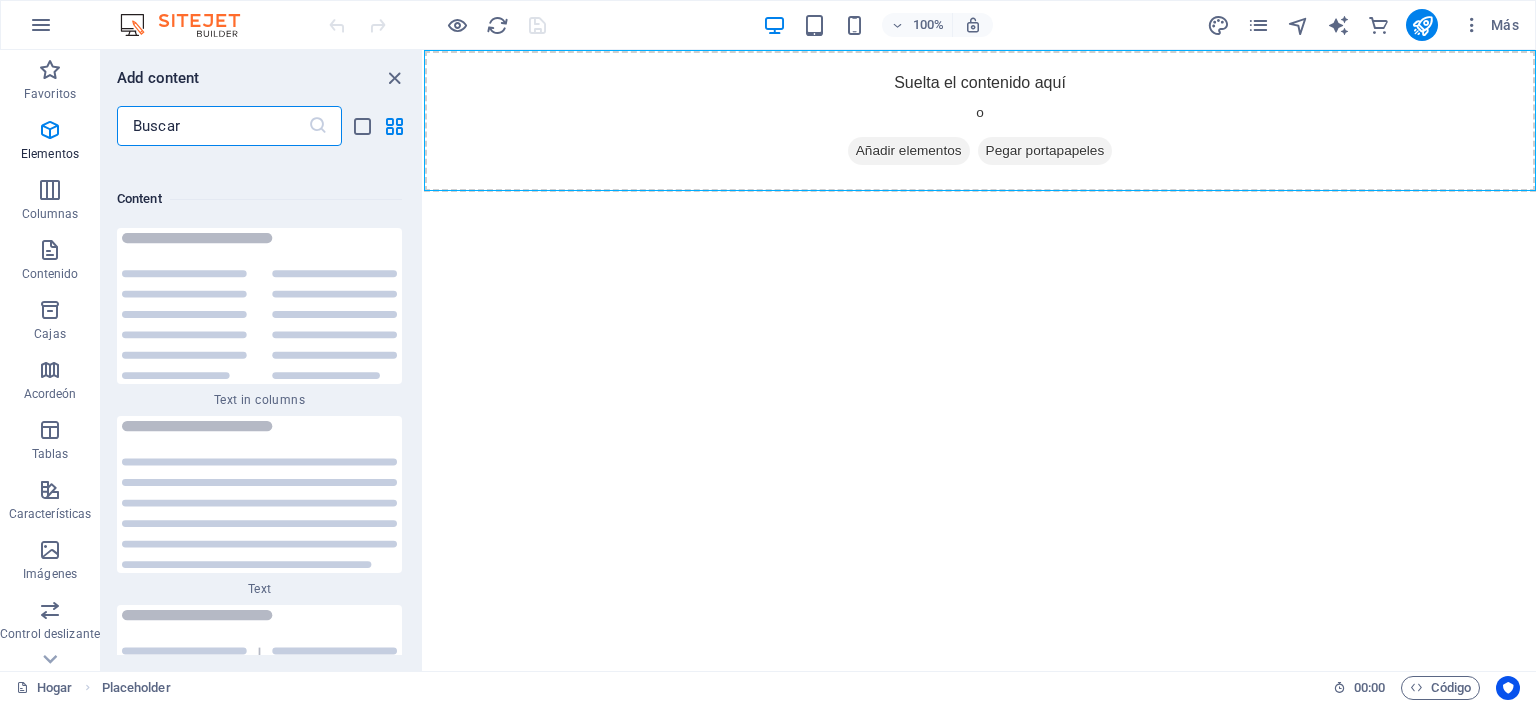 scroll, scrollTop: 6802, scrollLeft: 0, axis: vertical 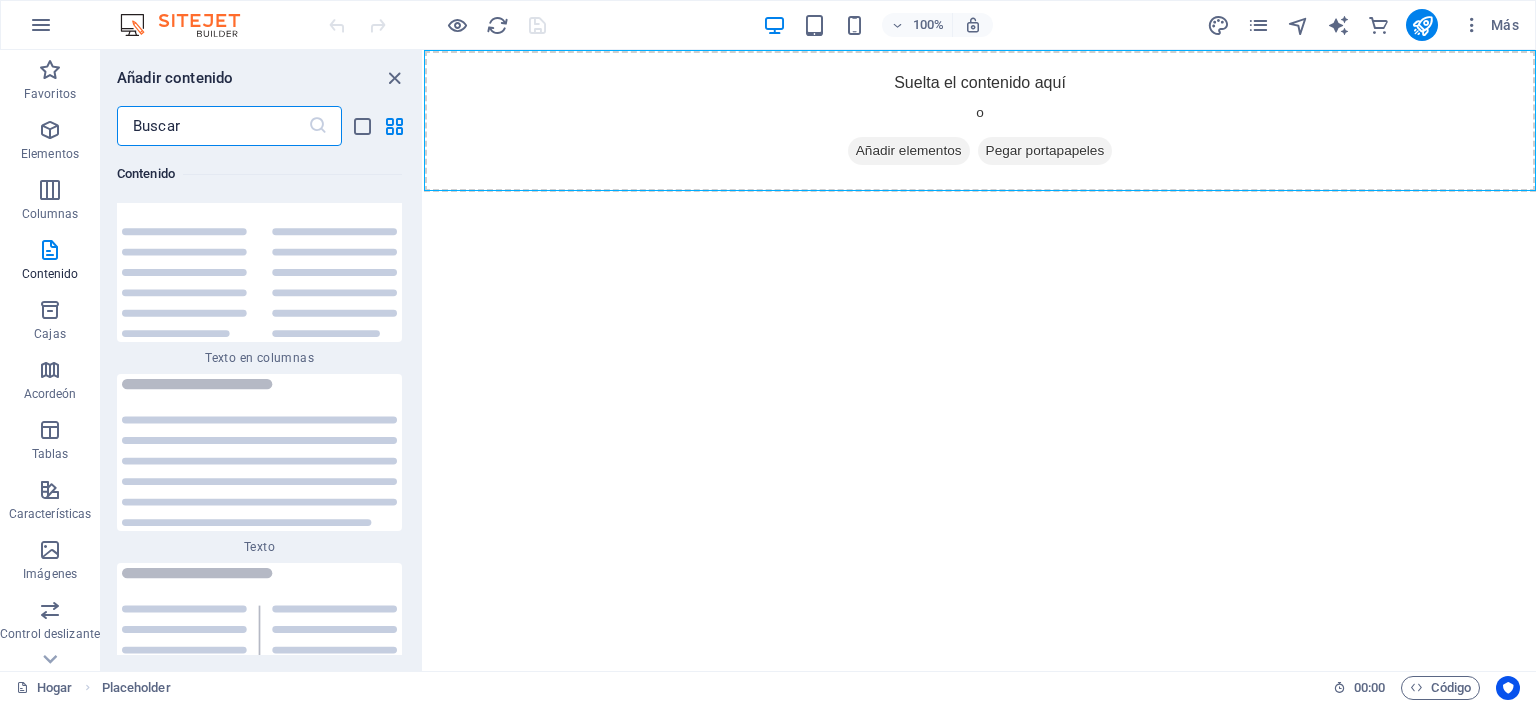 click at bounding box center [212, 126] 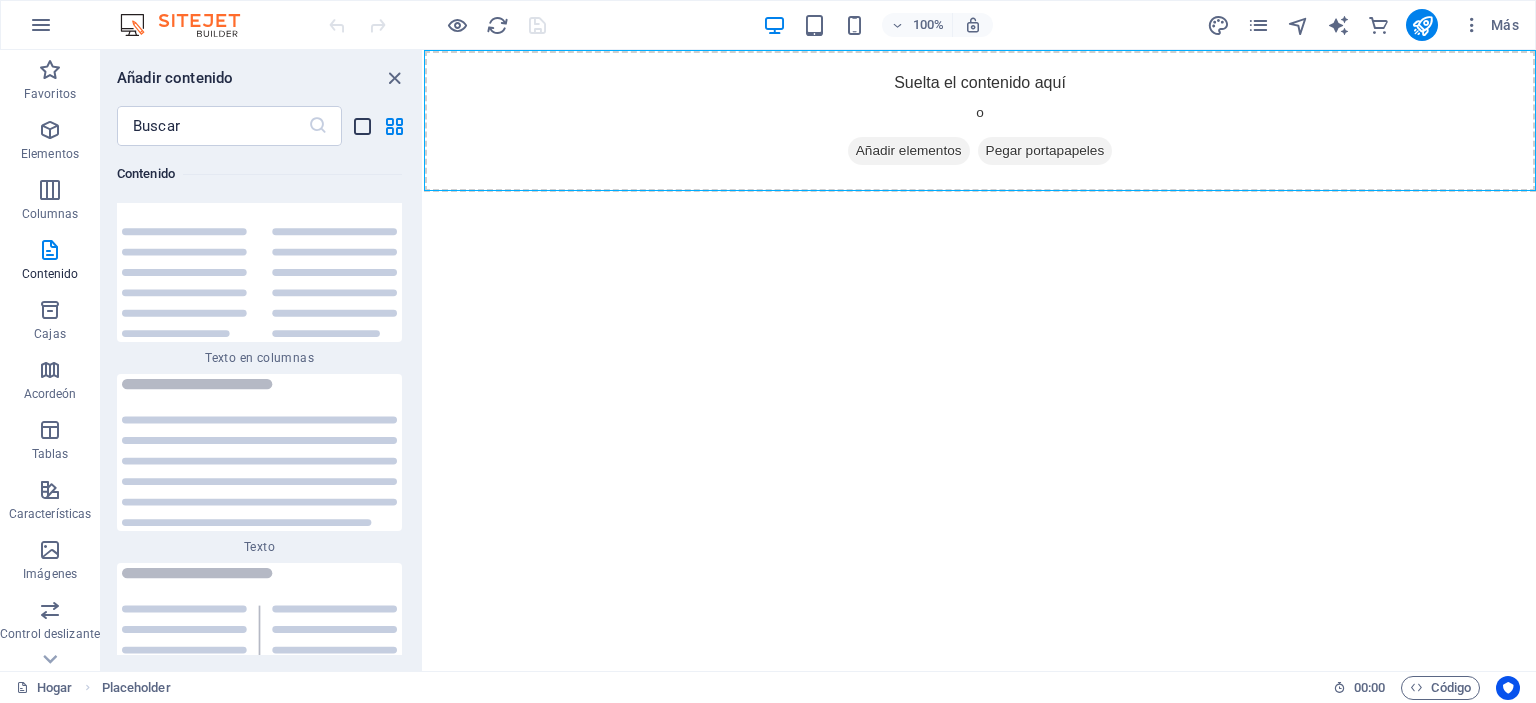 click at bounding box center [362, 126] 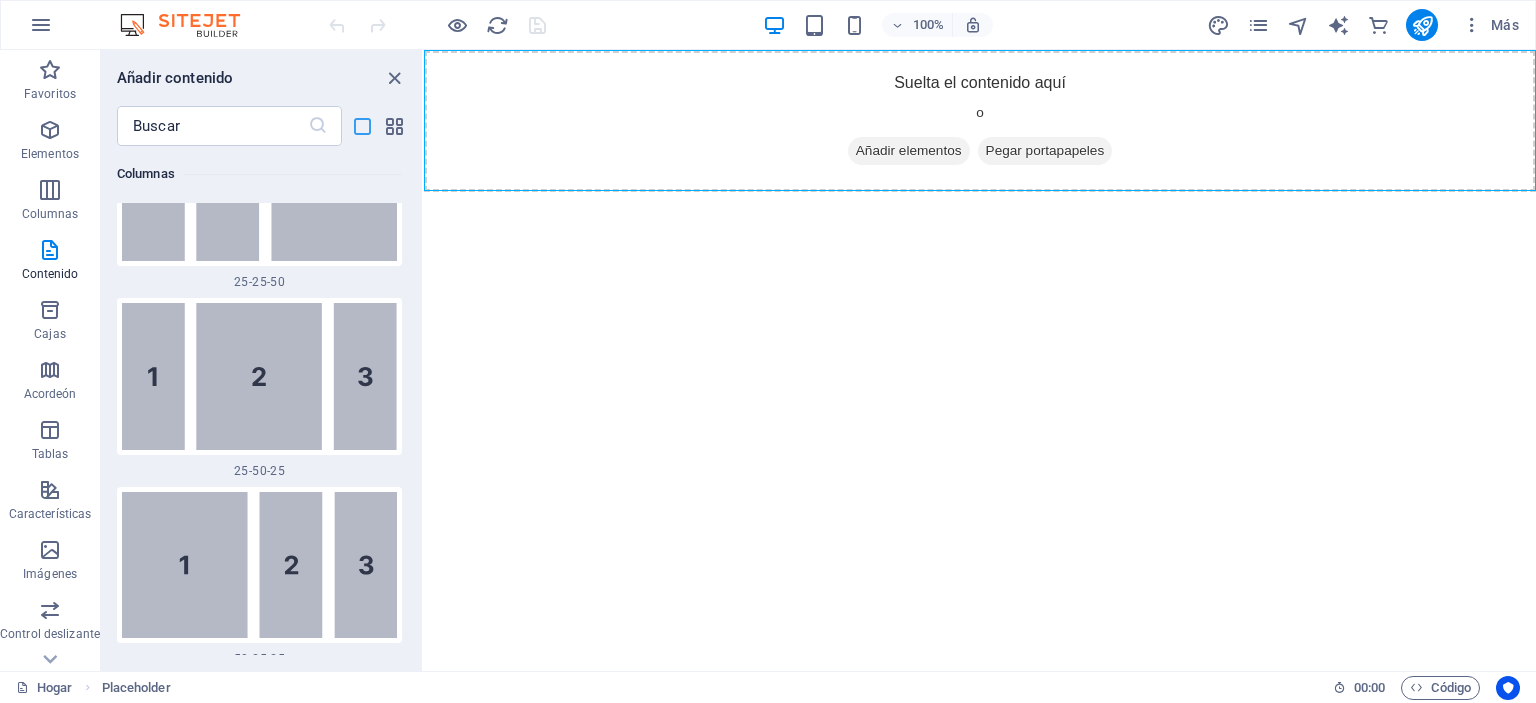 scroll, scrollTop: 10174, scrollLeft: 0, axis: vertical 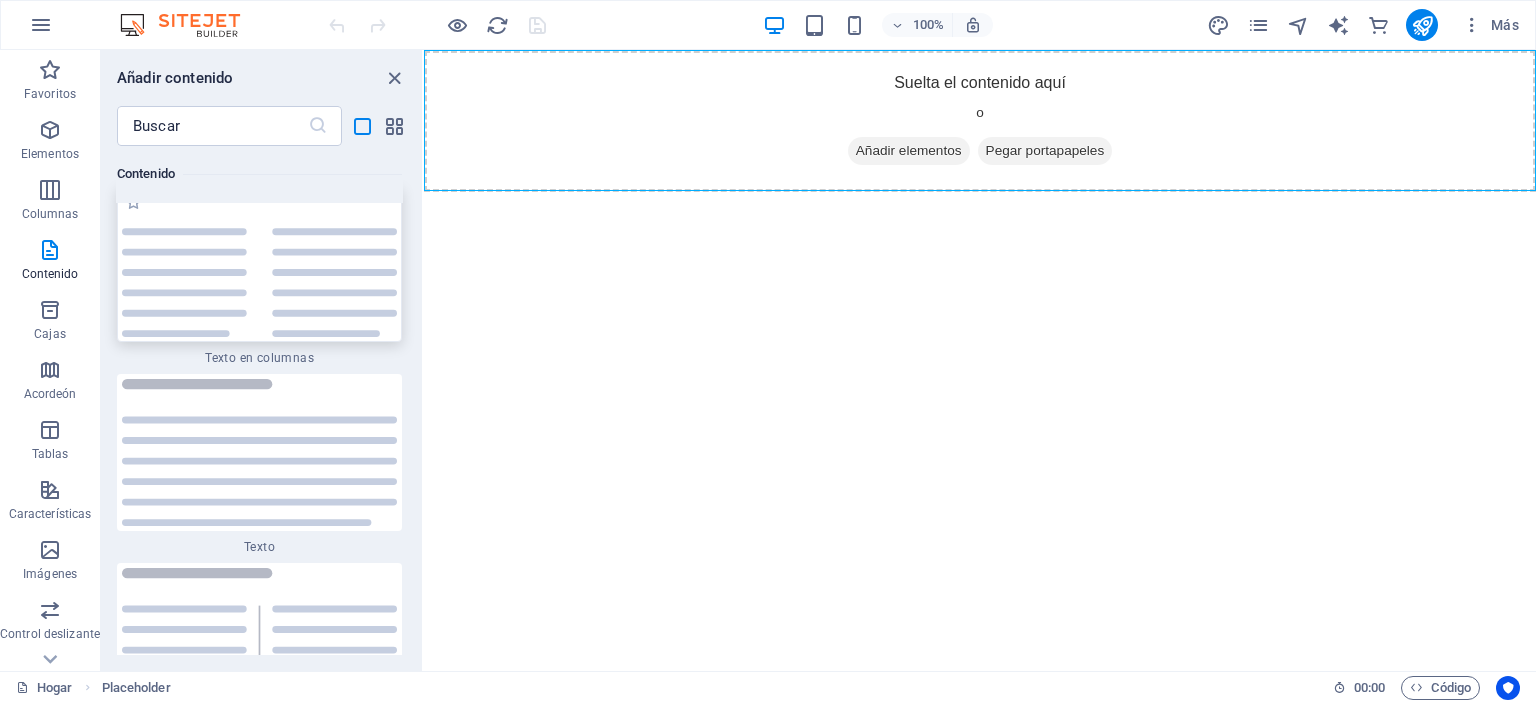click at bounding box center [259, 264] 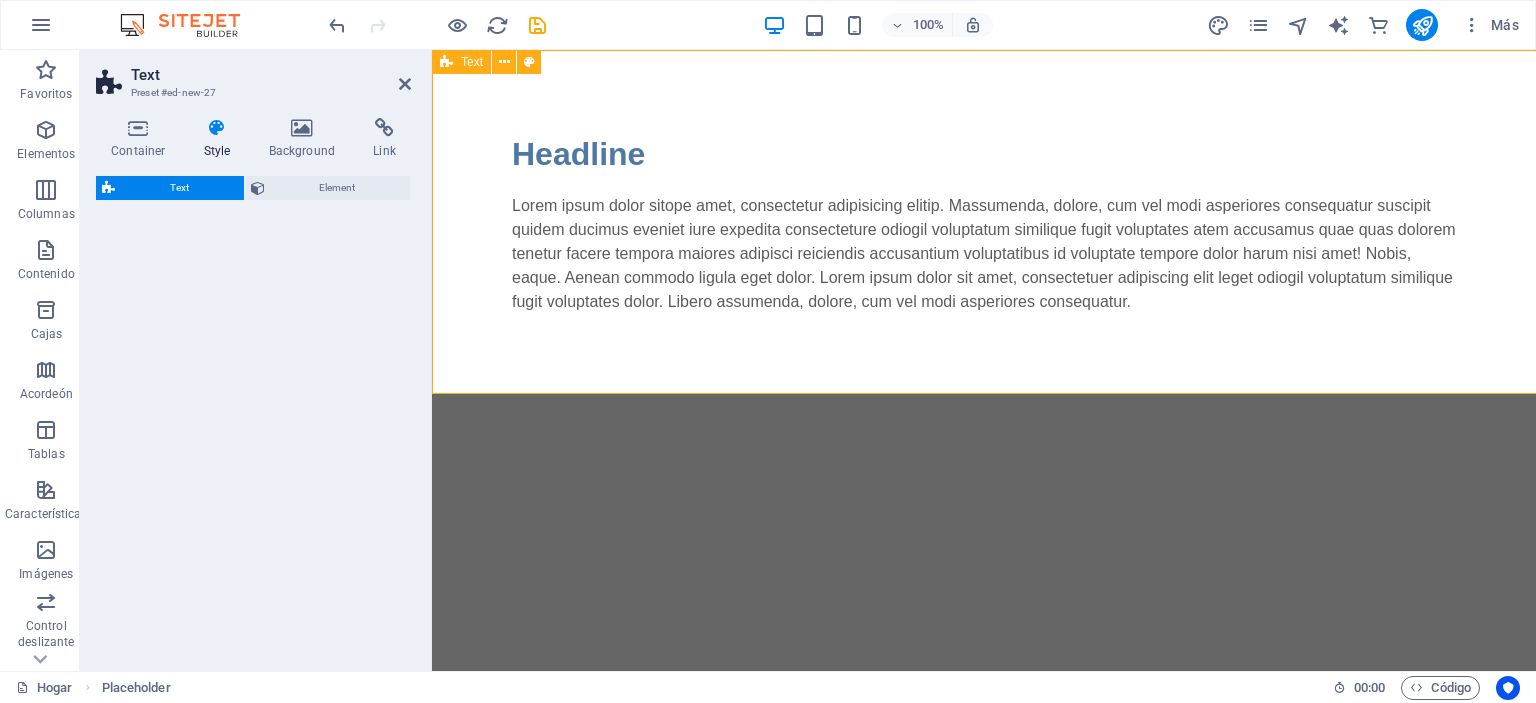 select on "rem" 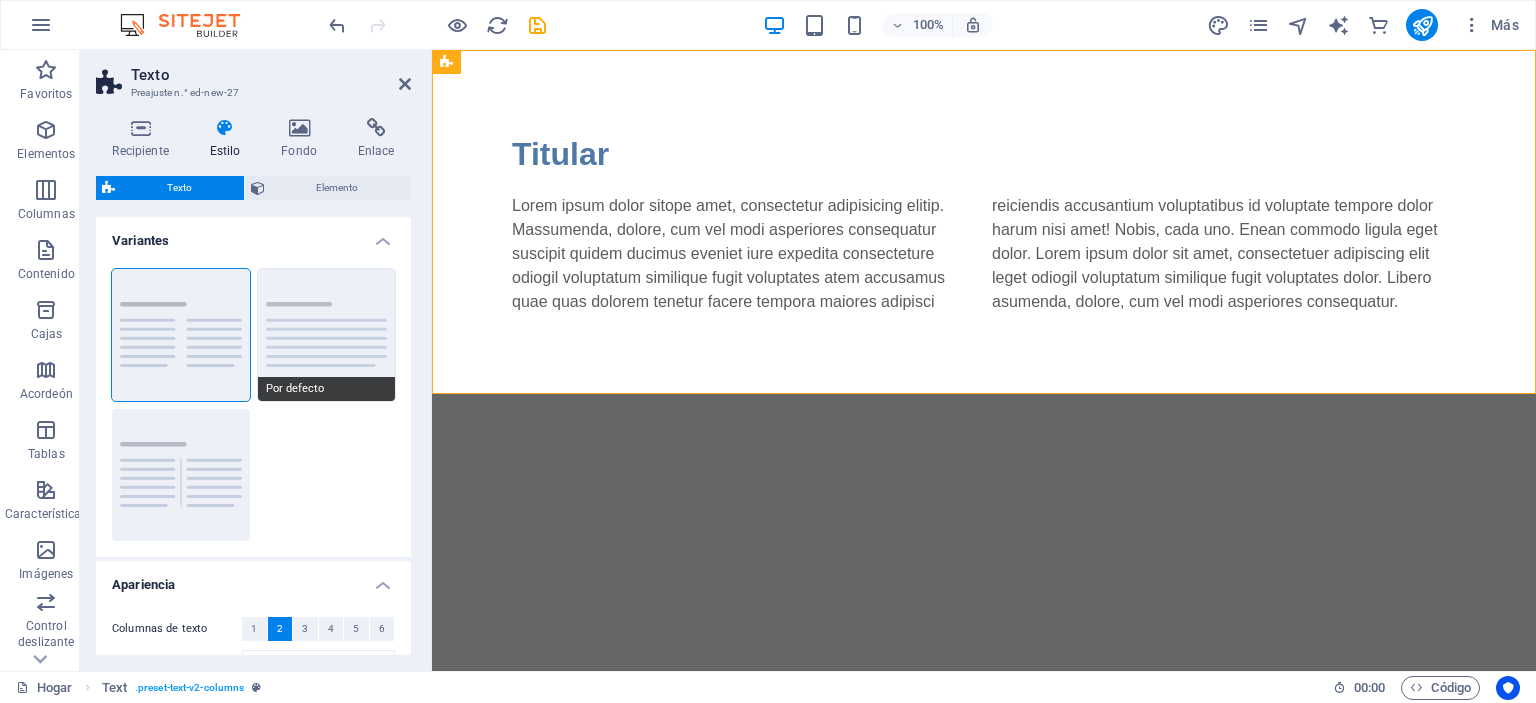 click on "Por defecto" at bounding box center (327, 335) 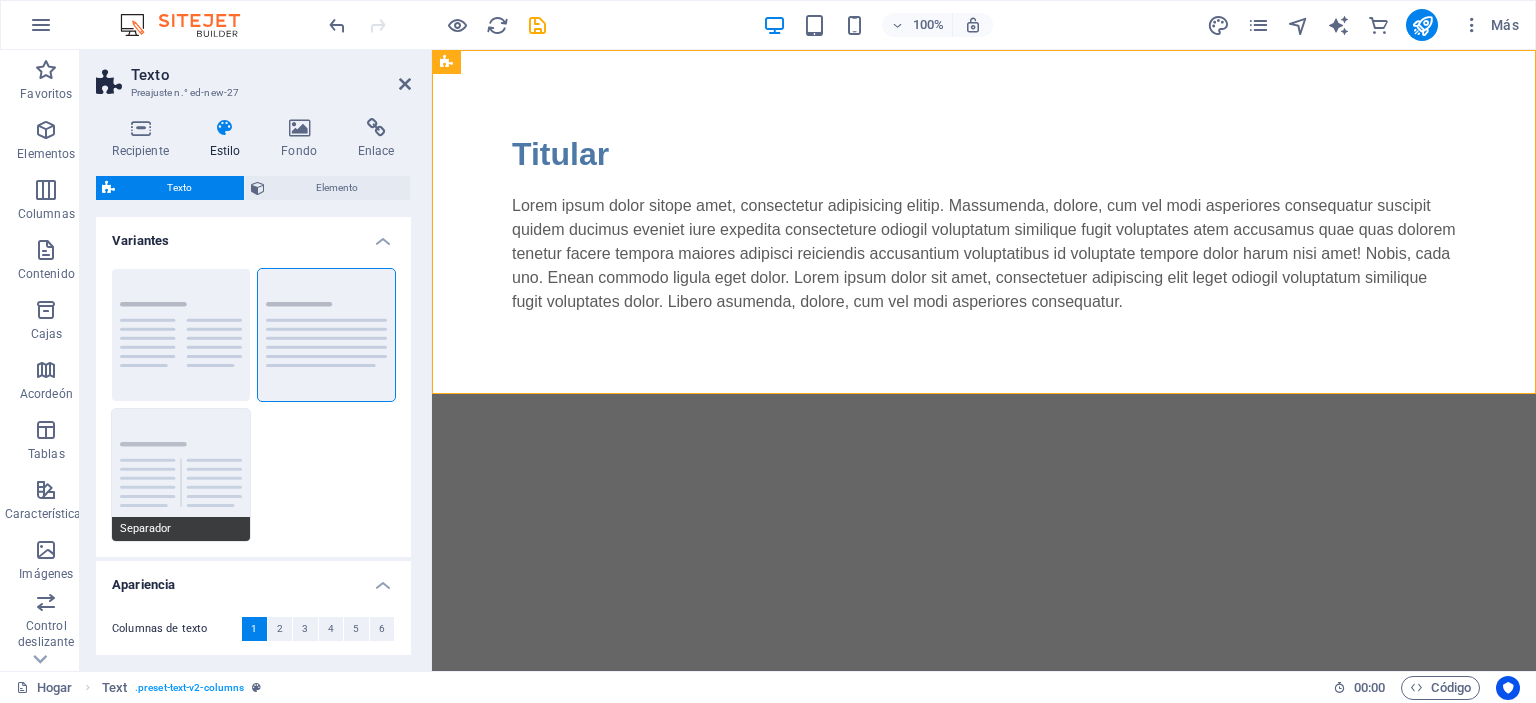 click on "Separador" at bounding box center [181, 475] 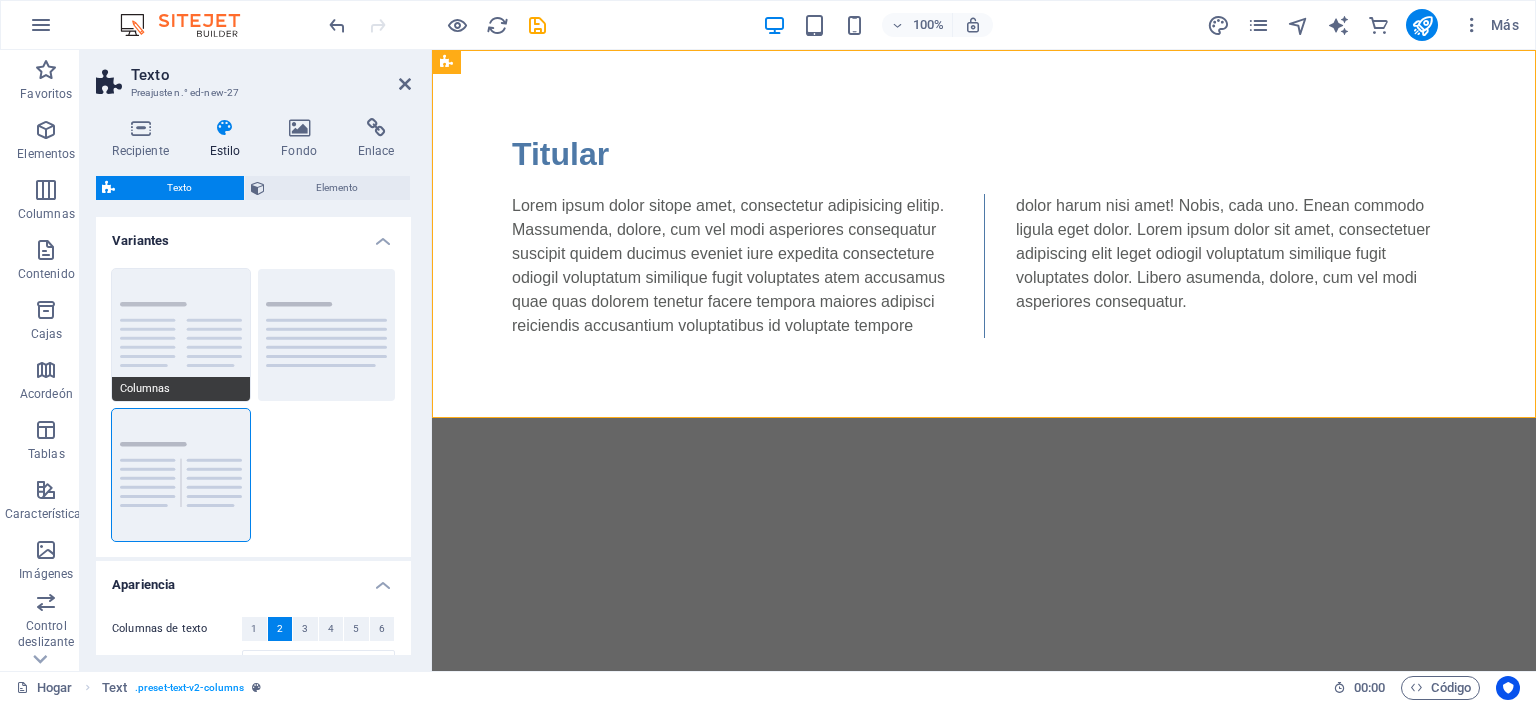 click on "Columnas" at bounding box center (181, 335) 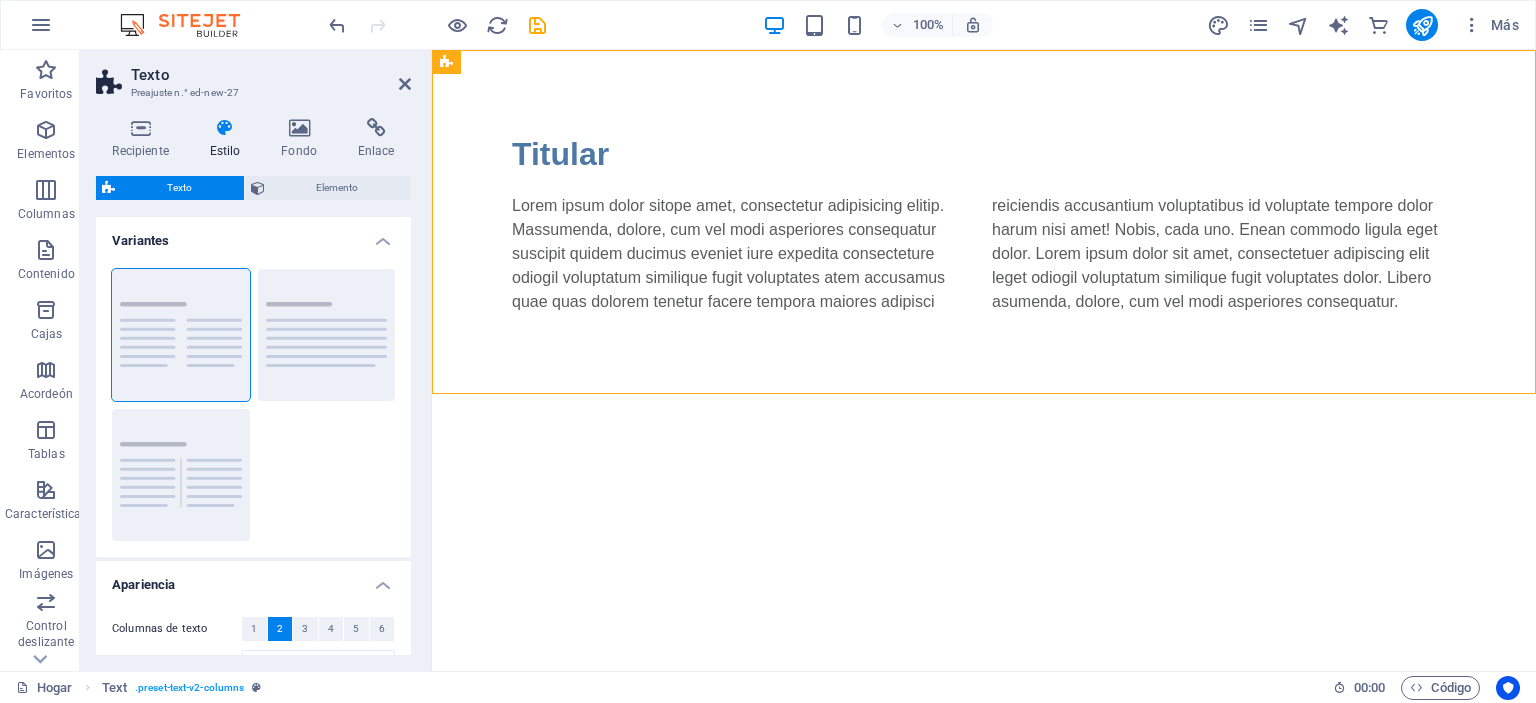 drag, startPoint x: 911, startPoint y: 113, endPoint x: 524, endPoint y: 239, distance: 406.9951 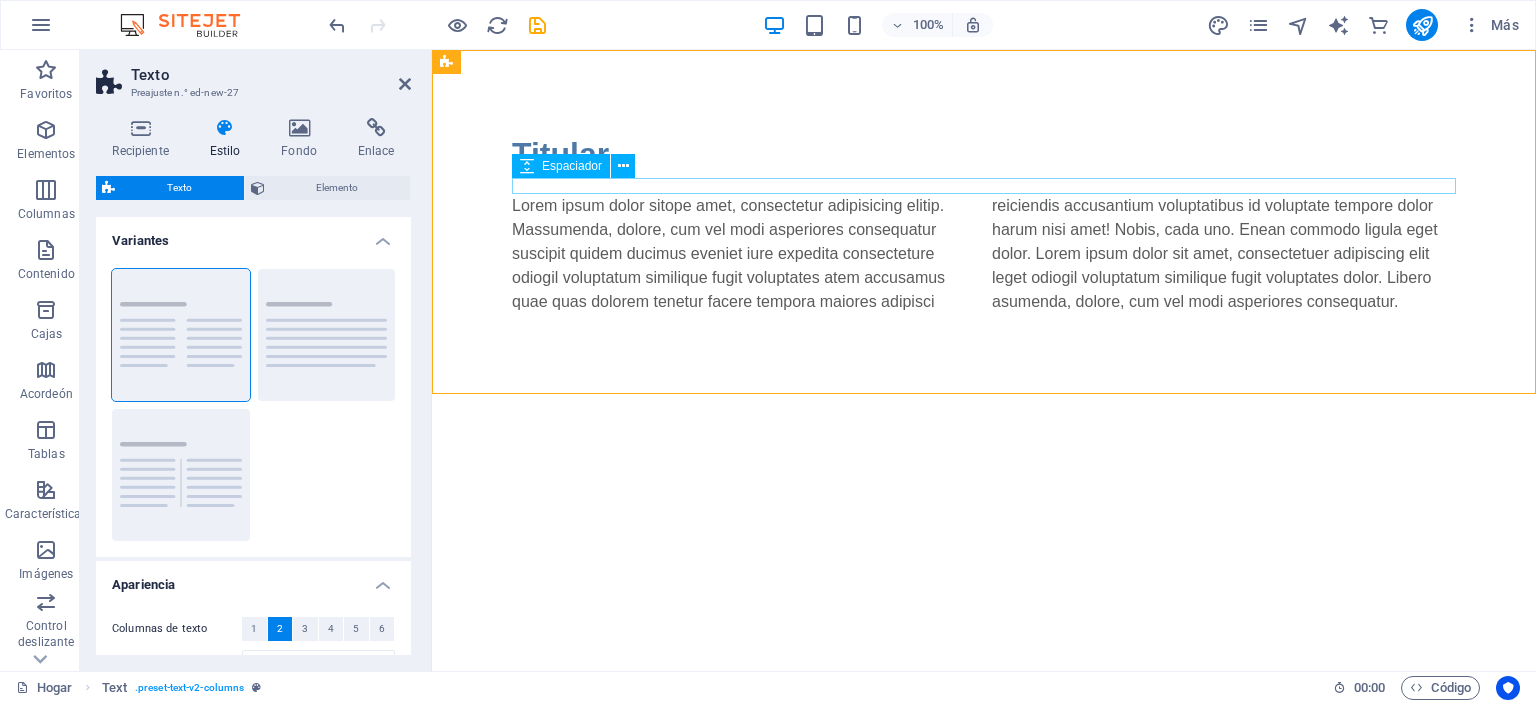 click on "Espaciador" at bounding box center [561, 166] 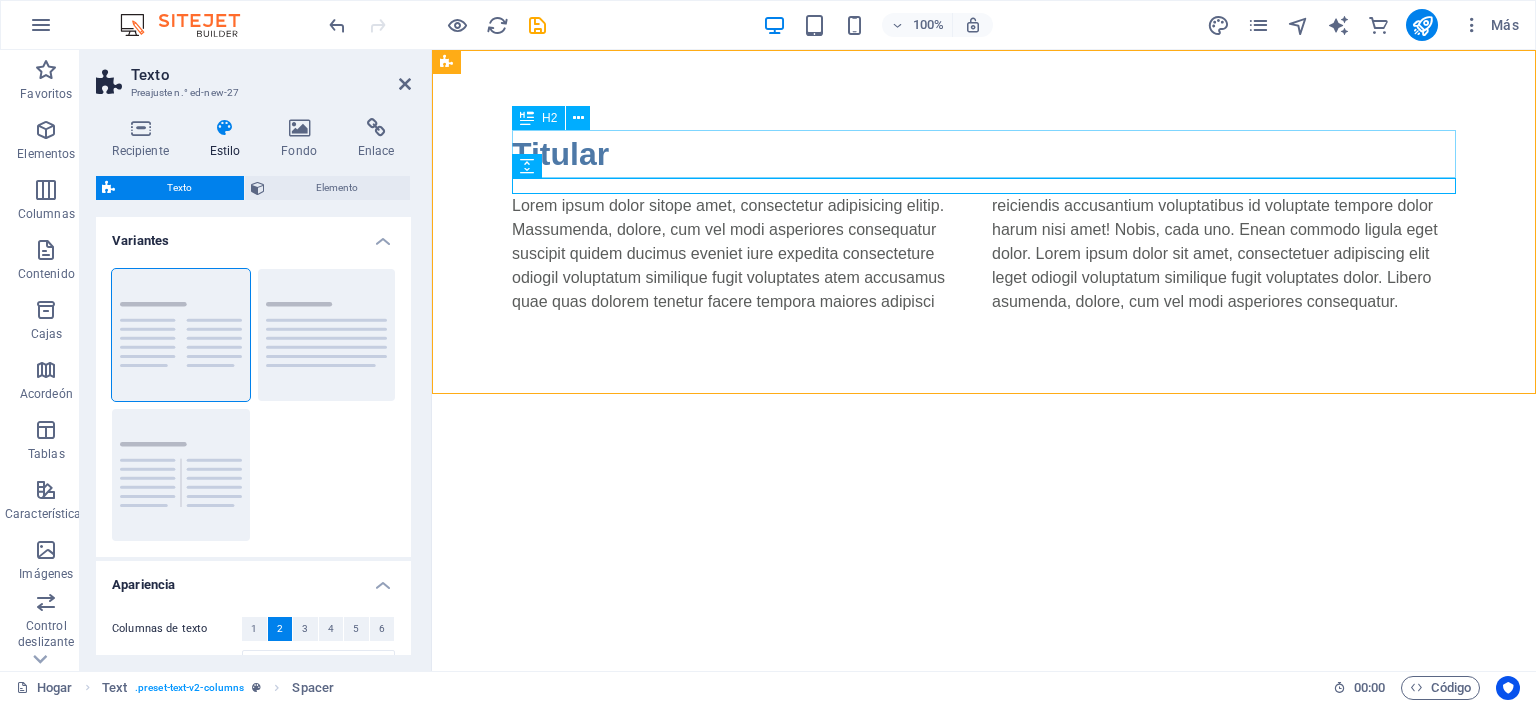 click on "Titular" at bounding box center (984, 154) 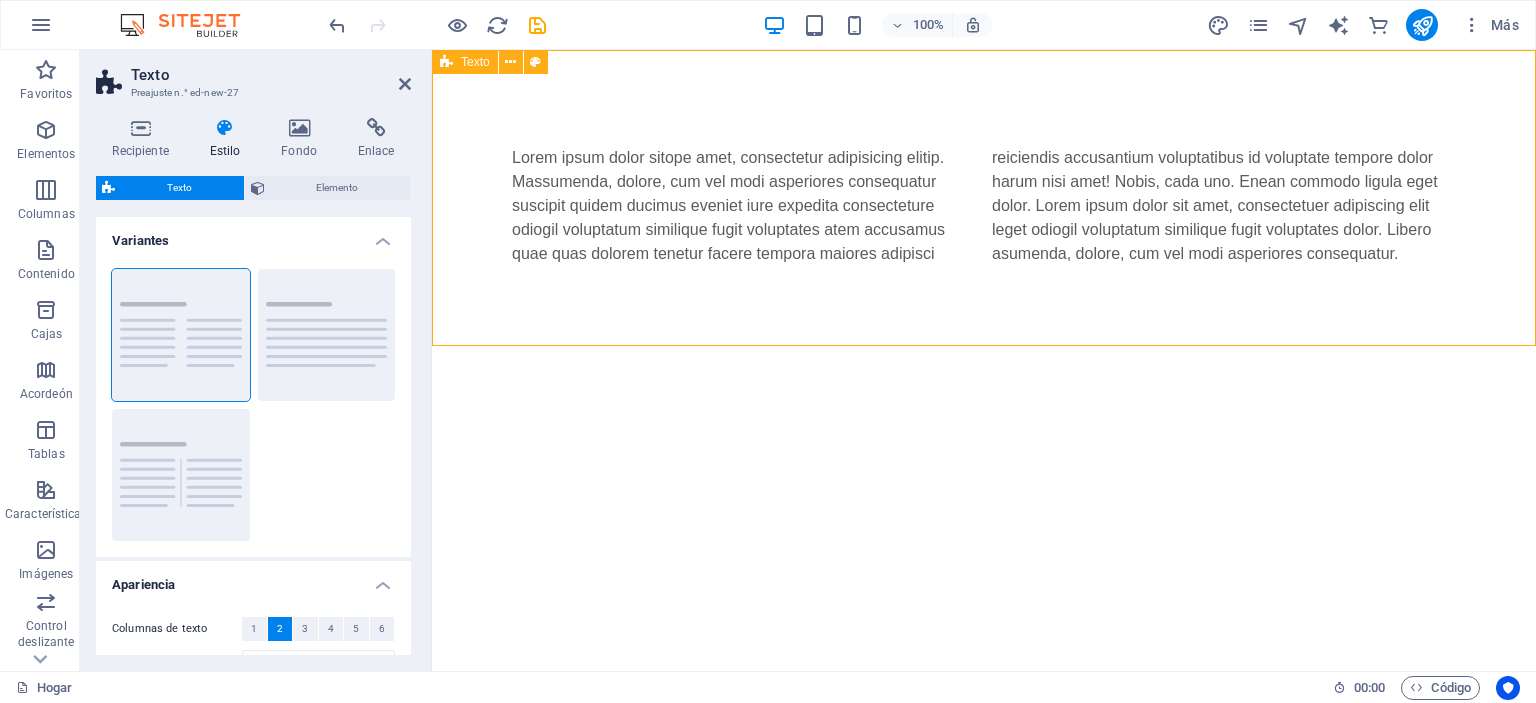 click on "Lorem ipsum dolor sitope amet, consectetur adipisicing elitip. Massumenda, dolore, cum vel modi asperiores consequatur suscipit quidem ducimus eveniet iure expedita consecteture odiogil voluptatum similique fugit voluptates atem accusamus quae quas dolorem tenetur facere tempora maiores adipisci reiciendis accusantium voluptatibus id voluptate tempore dolor harum nisi amet! Nobis, cada uno. Enean commodo ligula eget dolor. Lorem ipsum dolor sit amet, consectetuer adipiscing elit leget odiogil voluptatum similique fugit voluptates dolor. Libero asumenda, dolore, cum vel modi asperiores consequatur." at bounding box center [984, 198] 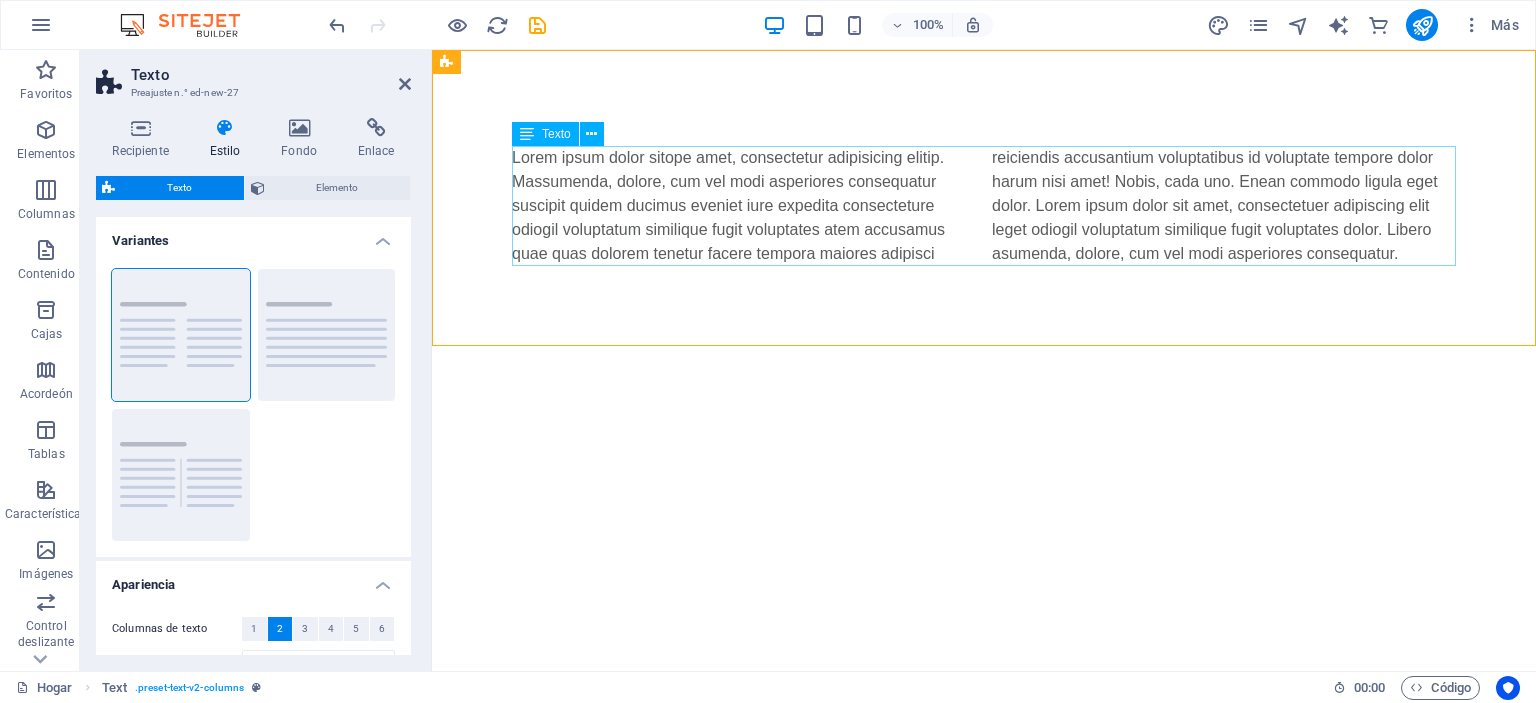 click on "Lorem ipsum dolor sitope amet, consectetur adipisicing elitip. Massumenda, dolore, cum vel modi asperiores consequatur suscipit quidem ducimus eveniet iure expedita consecteture odiogil voluptatum similique fugit voluptates atem accusamus quae quas dolorem tenetur facere tempora maiores adipisci reiciendis accusantium voluptatibus id voluptate tempore dolor harum nisi amet! Nobis, cada uno. Enean commodo ligula eget dolor. Lorem ipsum dolor sit amet, consectetuer adipiscing elit leget odiogil voluptatum similique fugit voluptates dolor. Libero asumenda, dolore, cum vel modi asperiores consequatur." at bounding box center (984, 206) 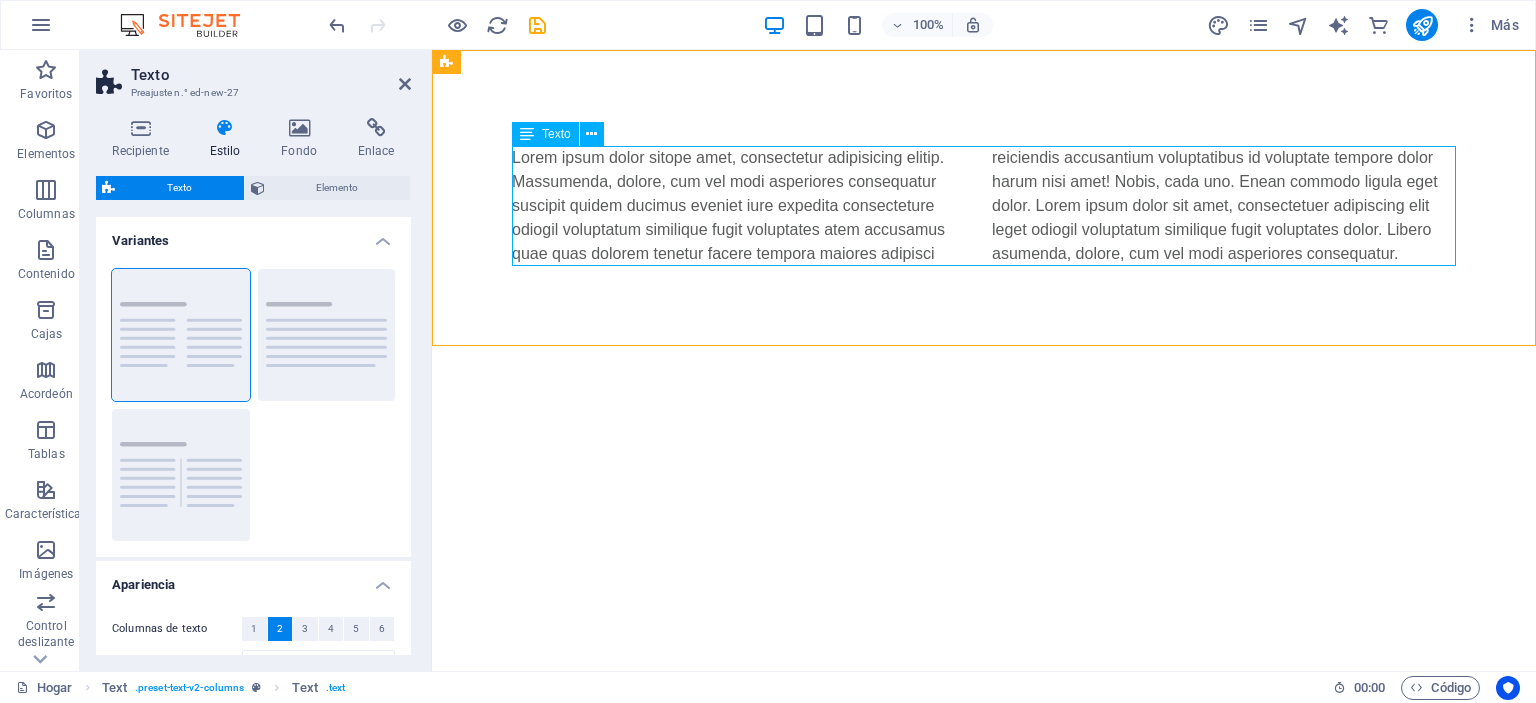 click on "Lorem ipsum dolor sitope amet, consectetur adipisicing elitip. Massumenda, dolore, cum vel modi asperiores consequatur suscipit quidem ducimus eveniet iure expedita consecteture odiogil voluptatum similique fugit voluptates atem accusamus quae quas dolorem tenetur facere tempora maiores adipisci reiciendis accusantium voluptatibus id voluptate tempore dolor harum nisi amet! Nobis, cada uno. Enean commodo ligula eget dolor. Lorem ipsum dolor sit amet, consectetuer adipiscing elit leget odiogil voluptatum similique fugit voluptates dolor. Libero asumenda, dolore, cum vel modi asperiores consequatur." at bounding box center [984, 206] 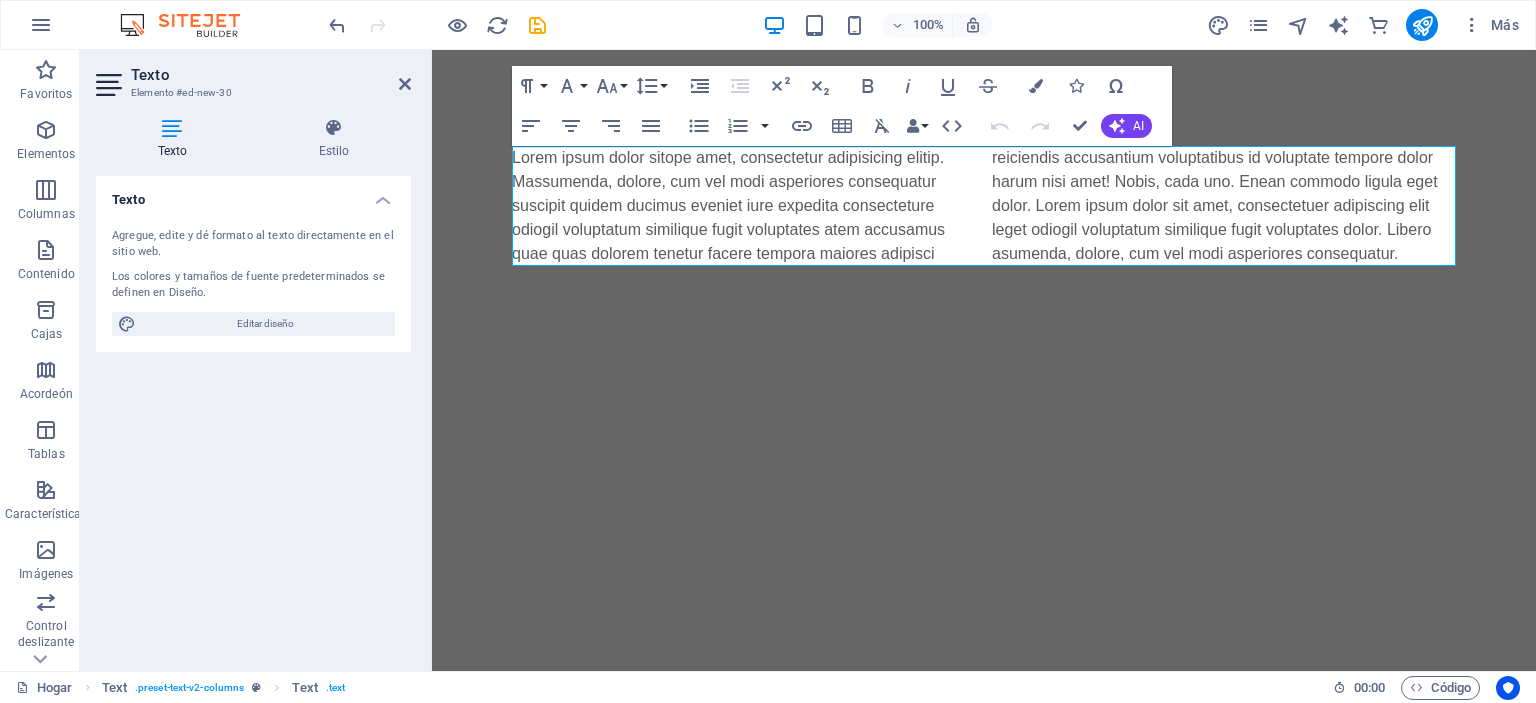 click on "Texto" at bounding box center (253, 194) 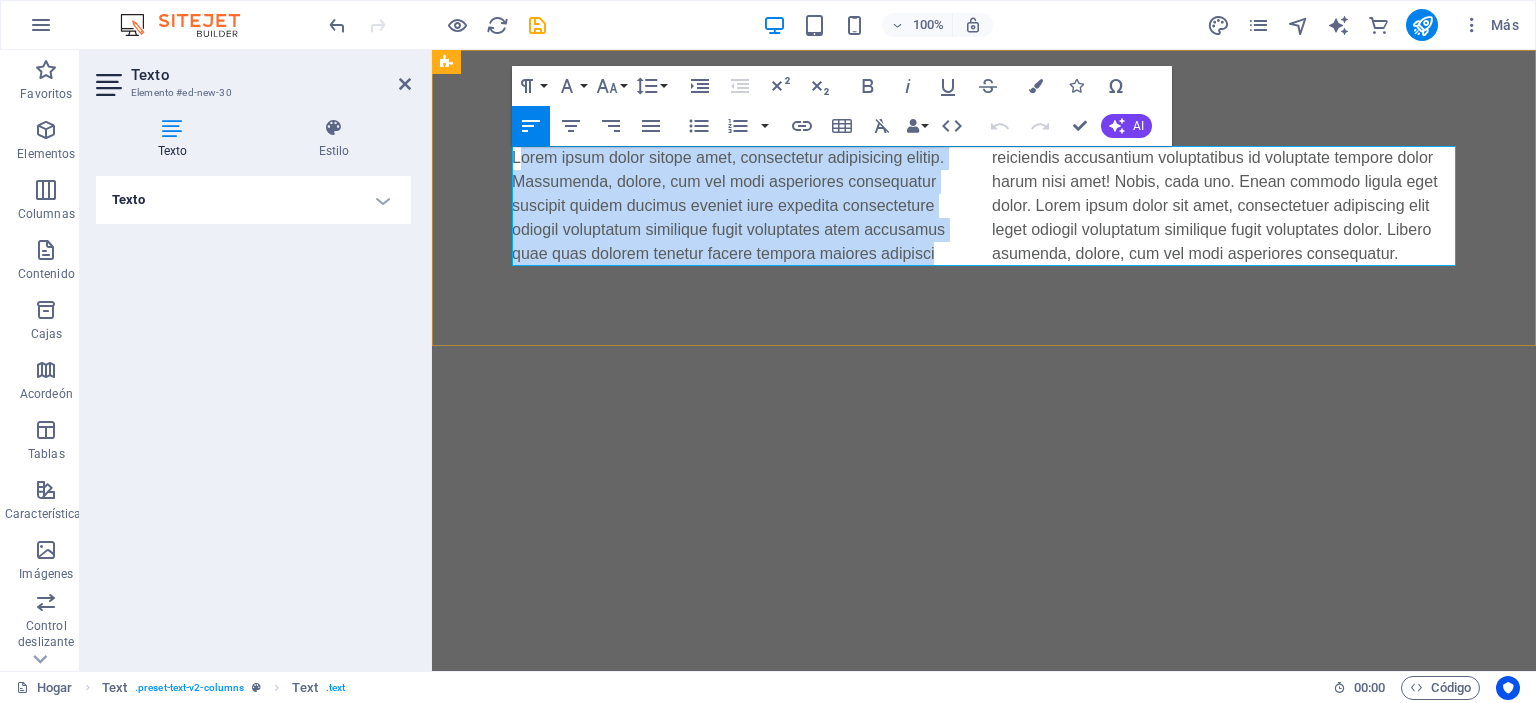 drag, startPoint x: 948, startPoint y: 243, endPoint x: 521, endPoint y: 145, distance: 438.1016 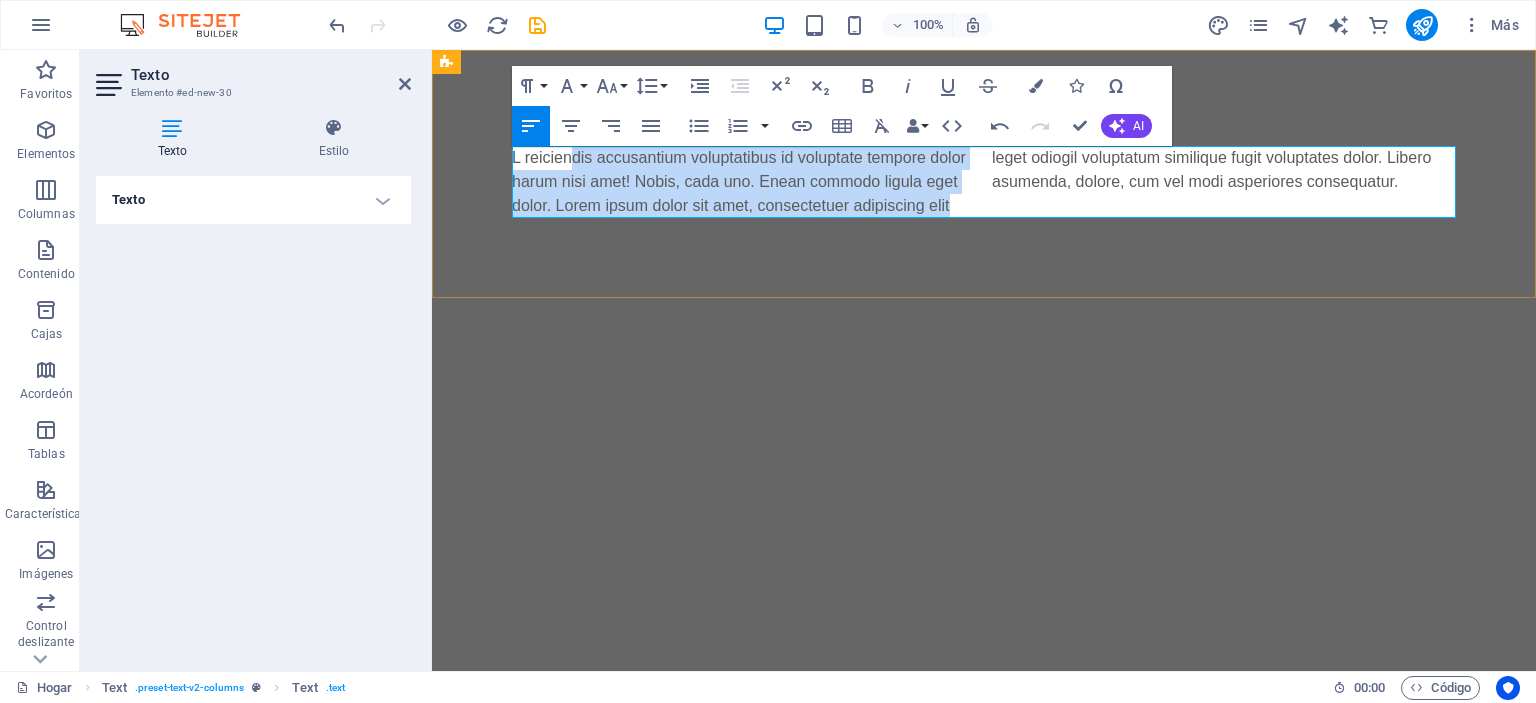 drag, startPoint x: 696, startPoint y: 215, endPoint x: 575, endPoint y: 159, distance: 133.33041 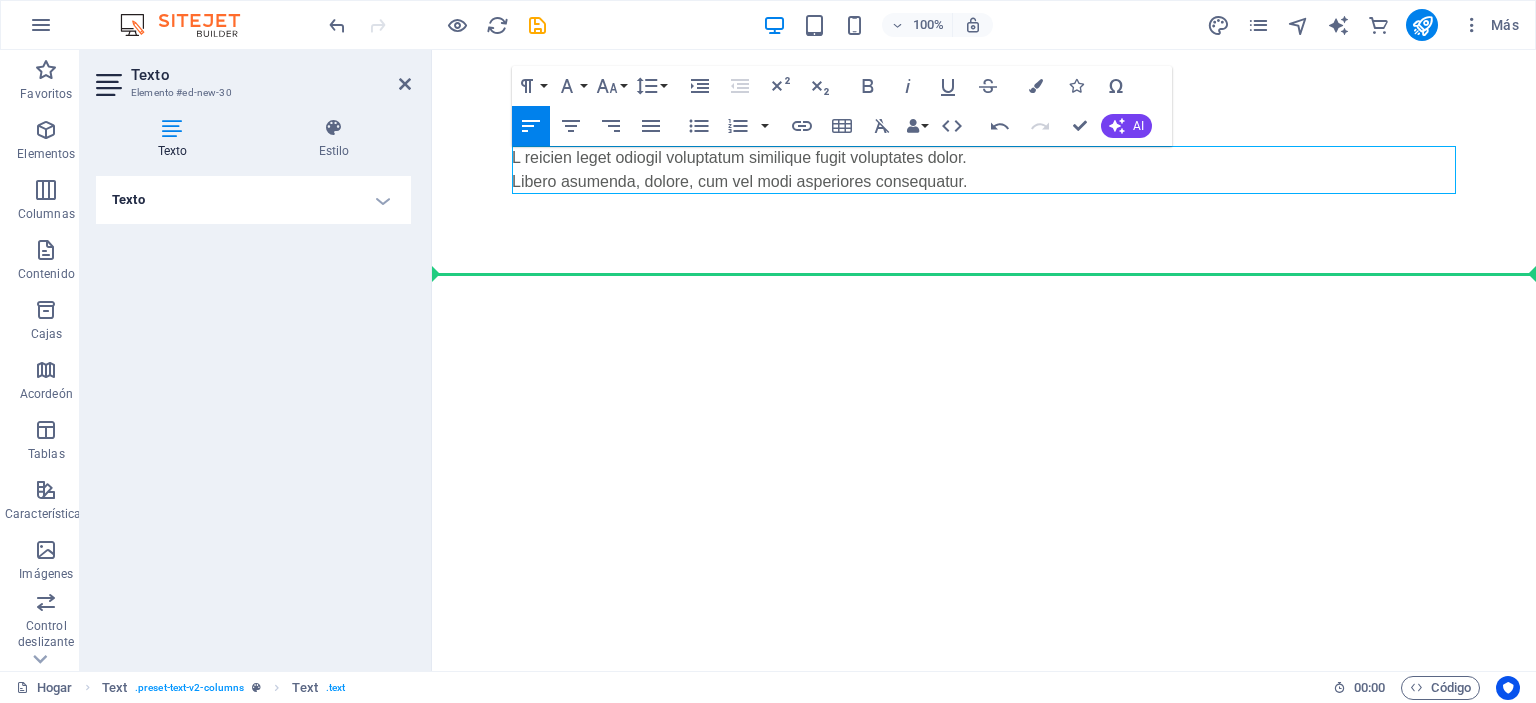 drag, startPoint x: 1095, startPoint y: 191, endPoint x: 766, endPoint y: 202, distance: 329.18384 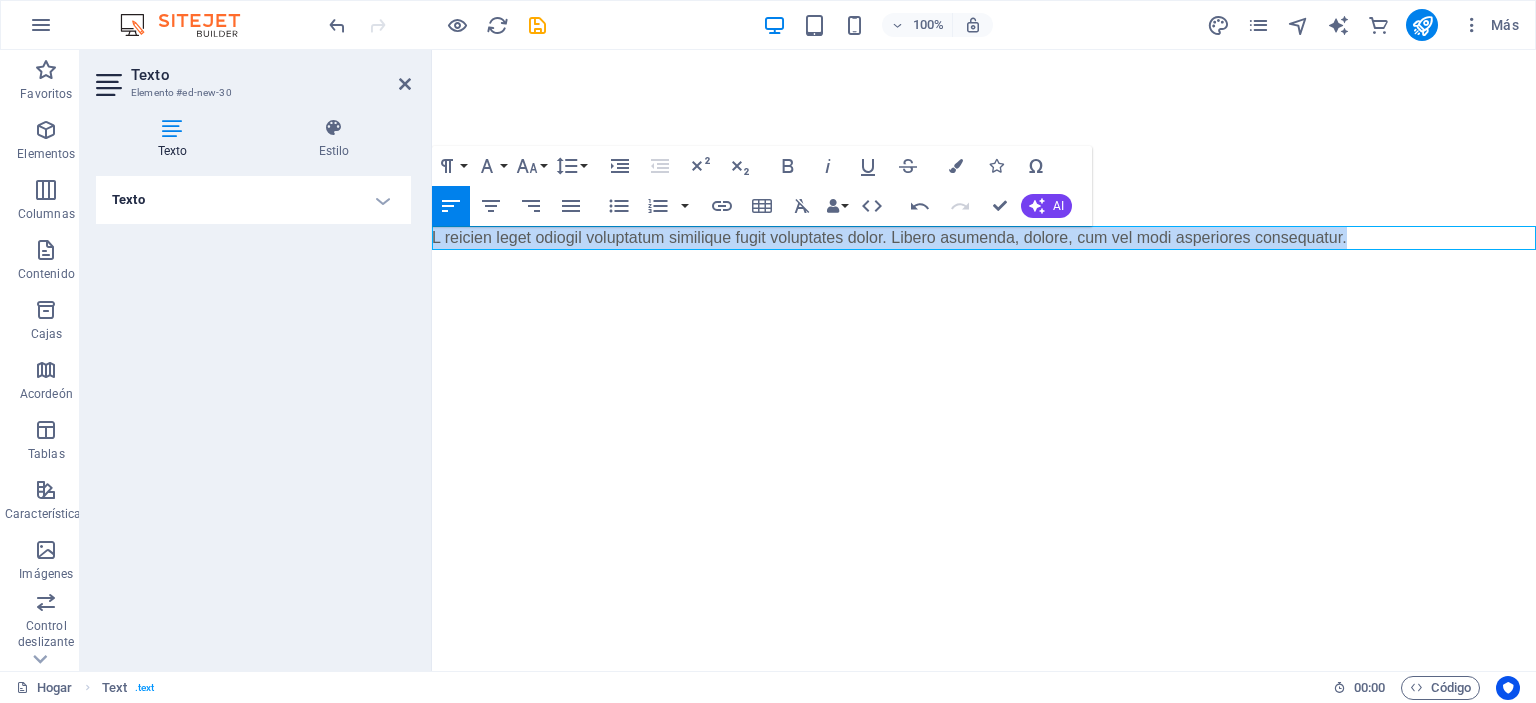 drag, startPoint x: 1360, startPoint y: 239, endPoint x: 159, endPoint y: 230, distance: 1201.0337 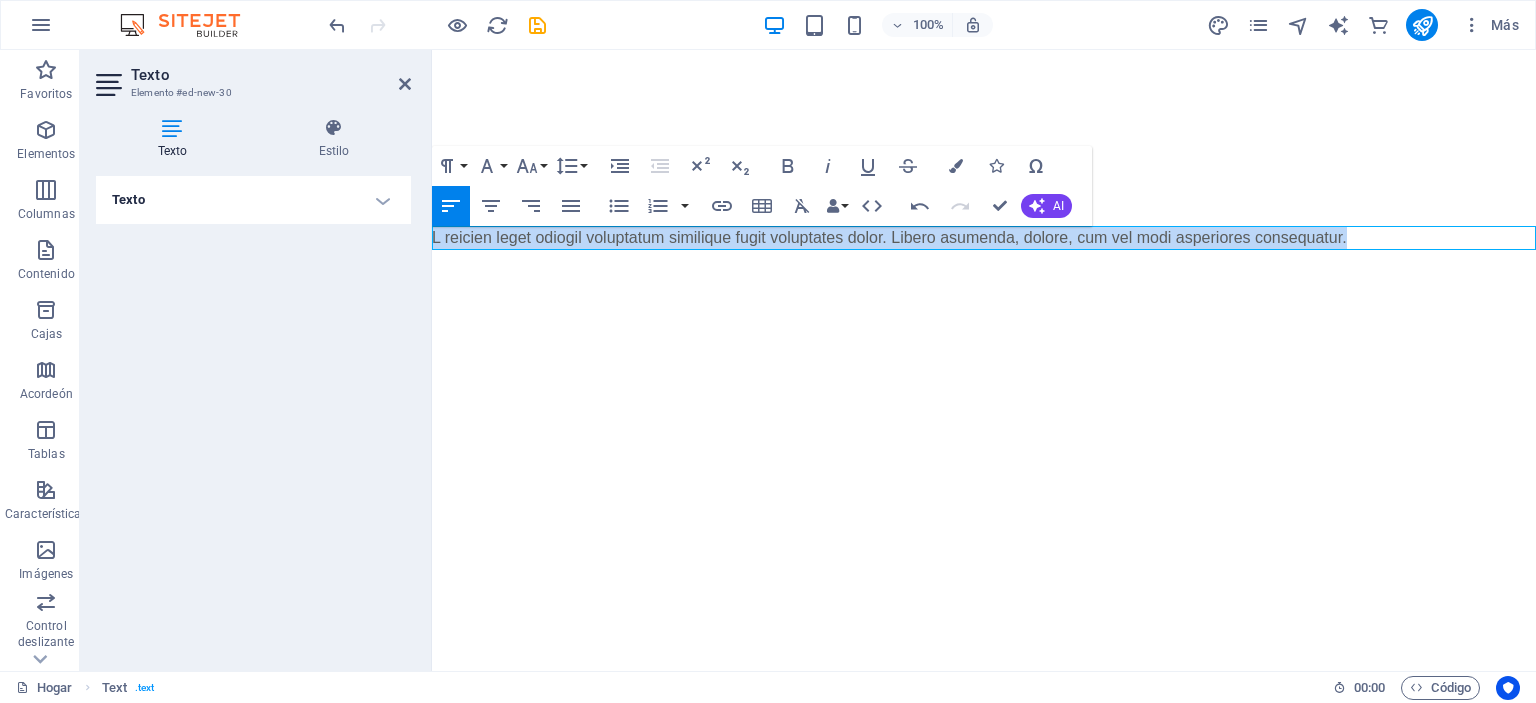 click on "Saltar al contenido principal
L reicien leget odiogil voluptatum similique fugit voluptates dolor. Libero asumenda, dolore, cum vel modi asperiores consequatur." at bounding box center [984, 150] 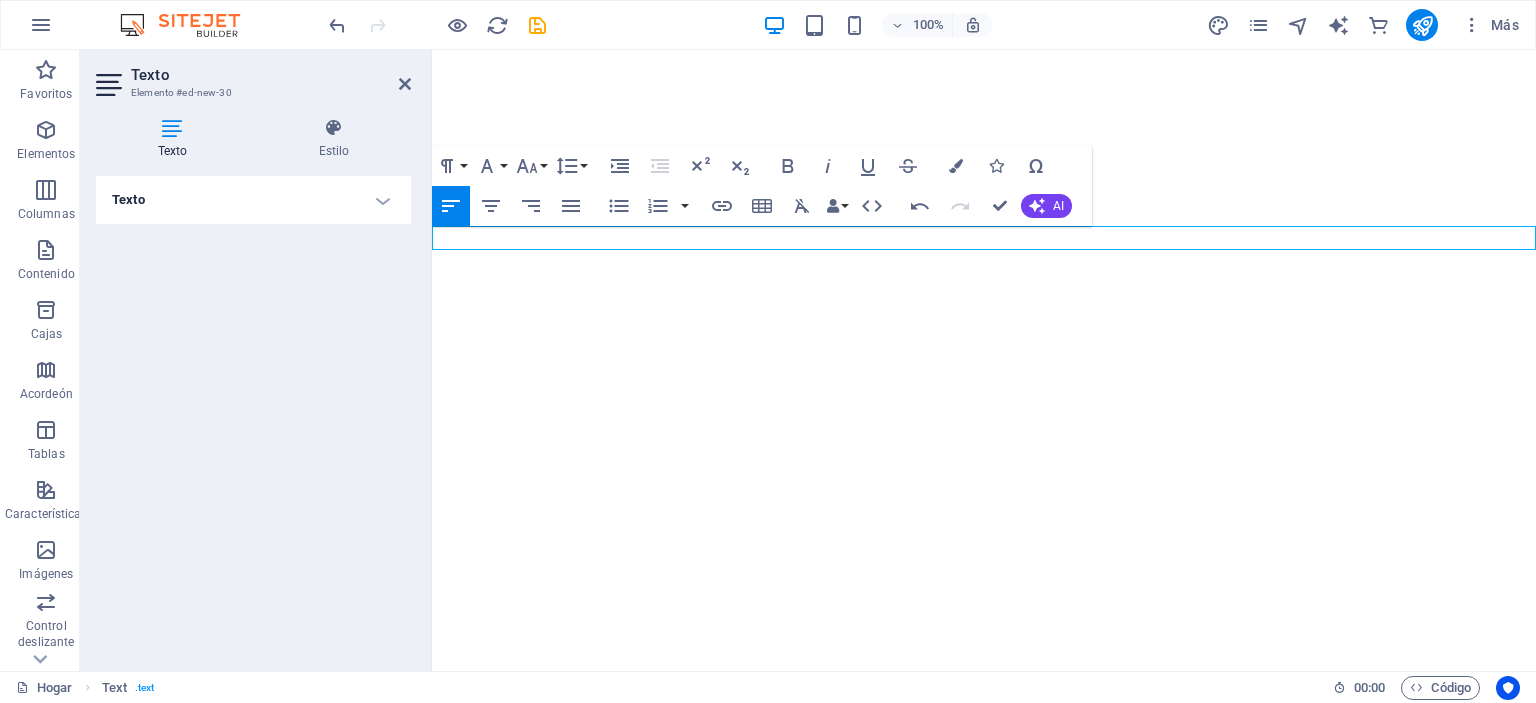 type 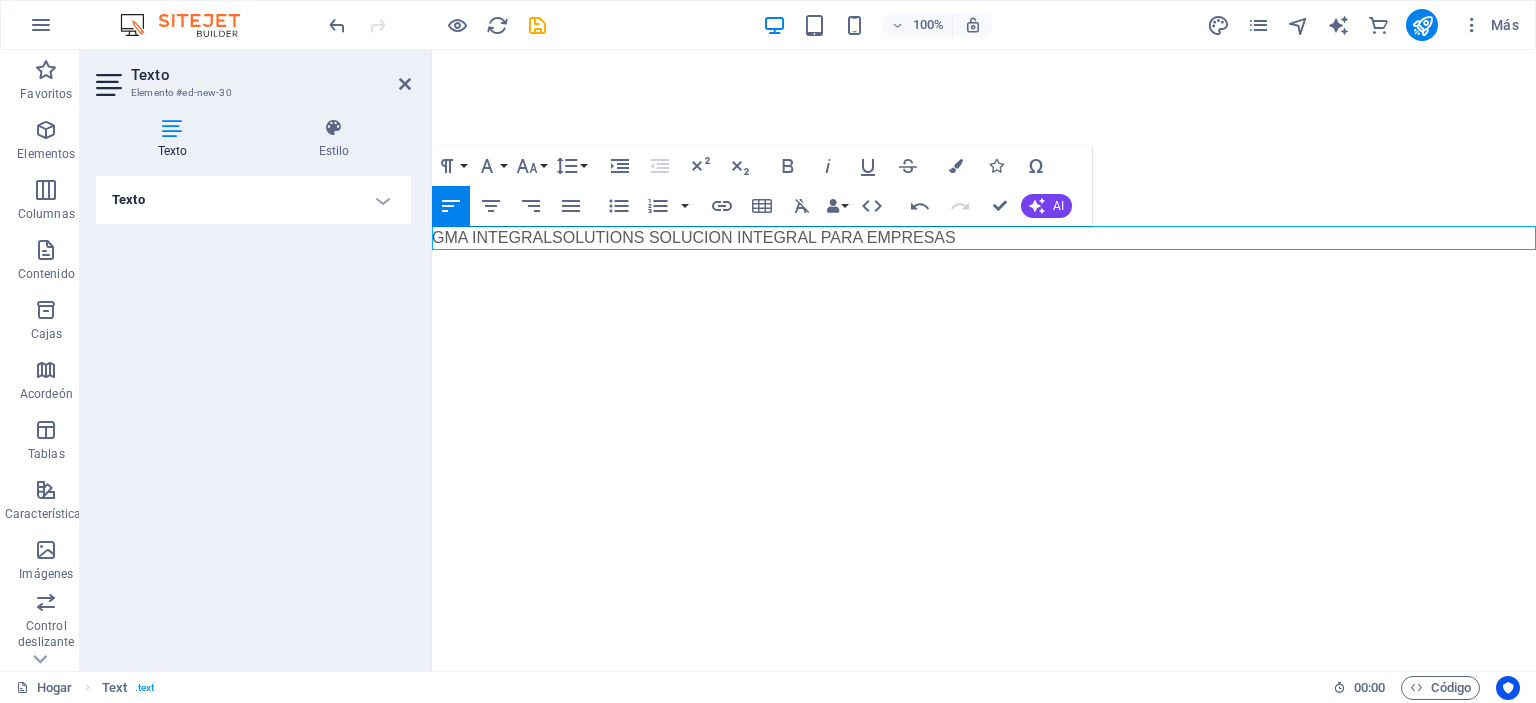 click on "Saltar al contenido principal
GMA INTEGRALSOLUTIONS SOLUCION INTEGRAL PARA EMPRESAS" at bounding box center [984, 150] 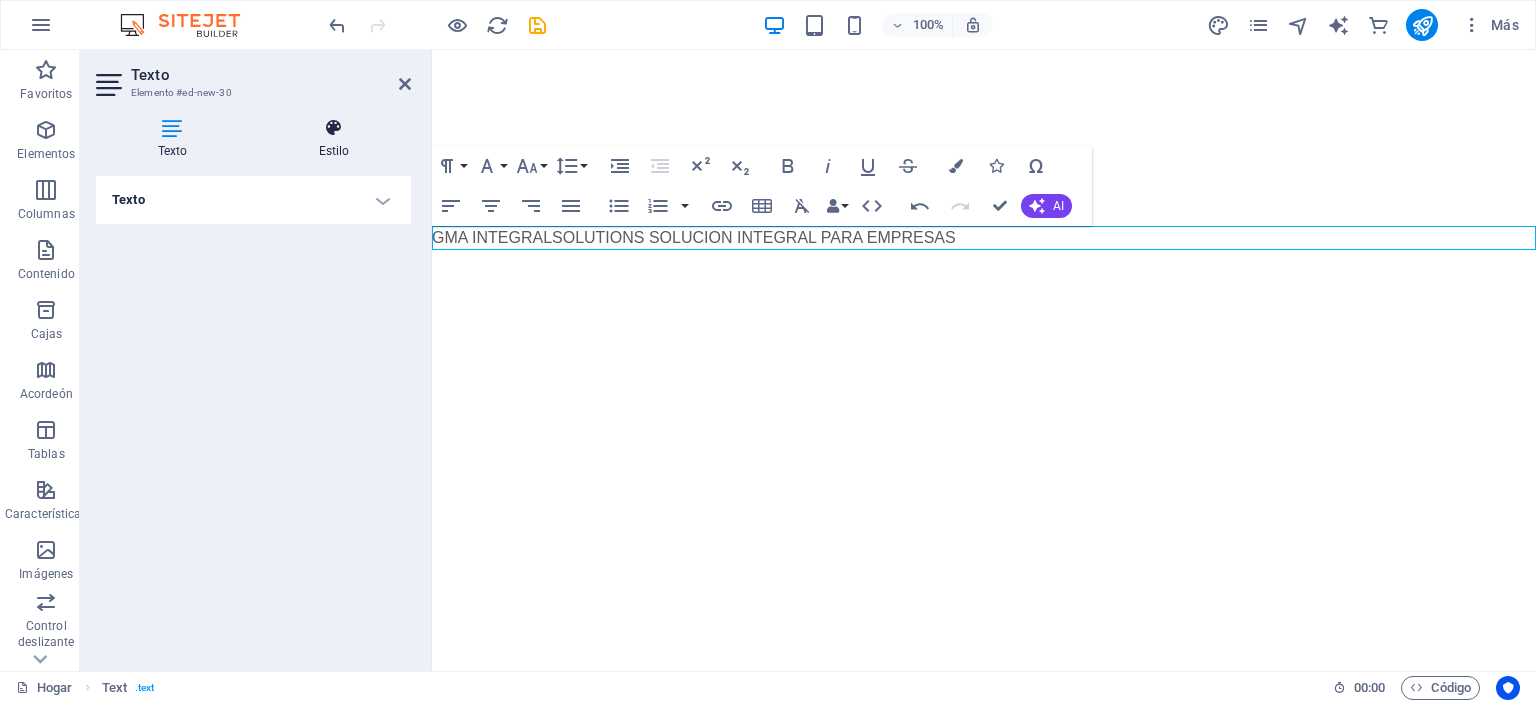 click at bounding box center (334, 128) 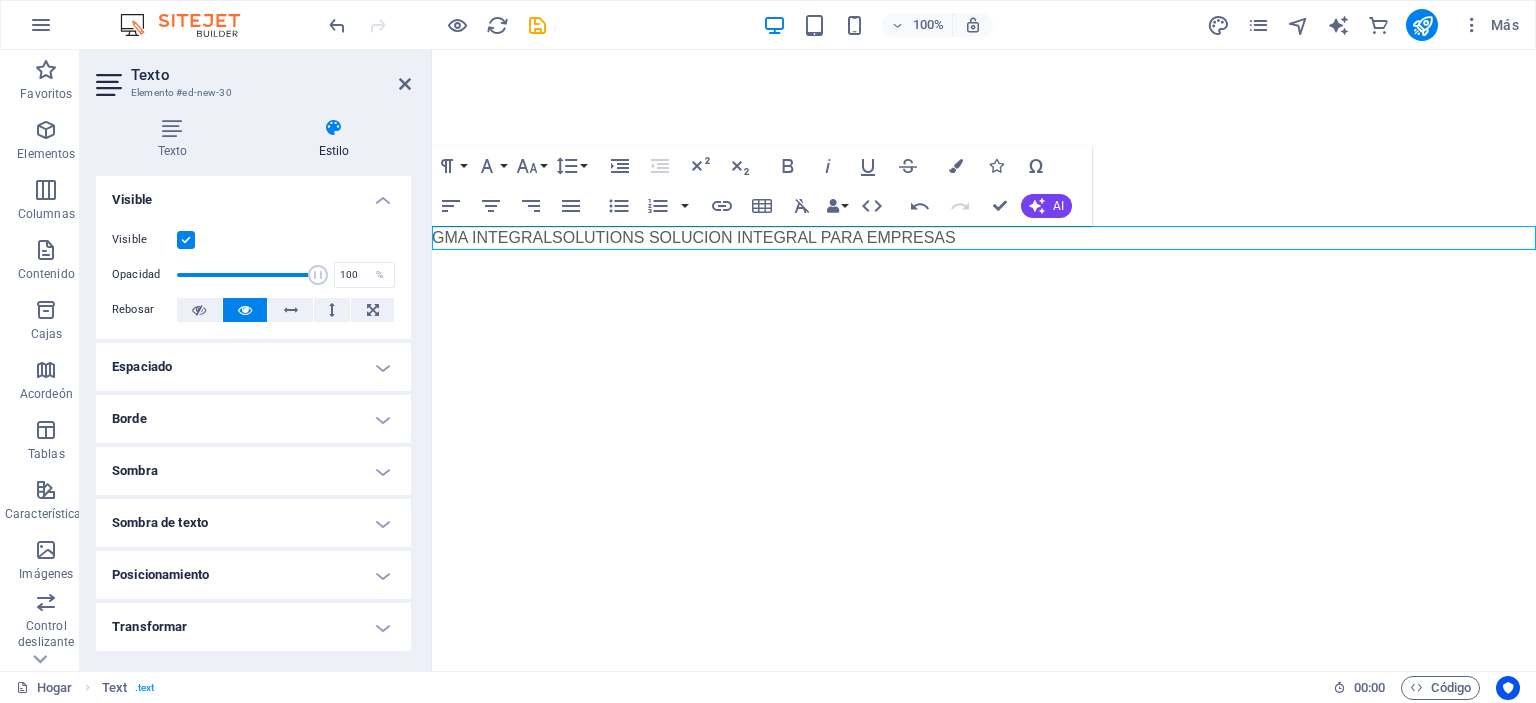 click on "Sombra" at bounding box center [135, 470] 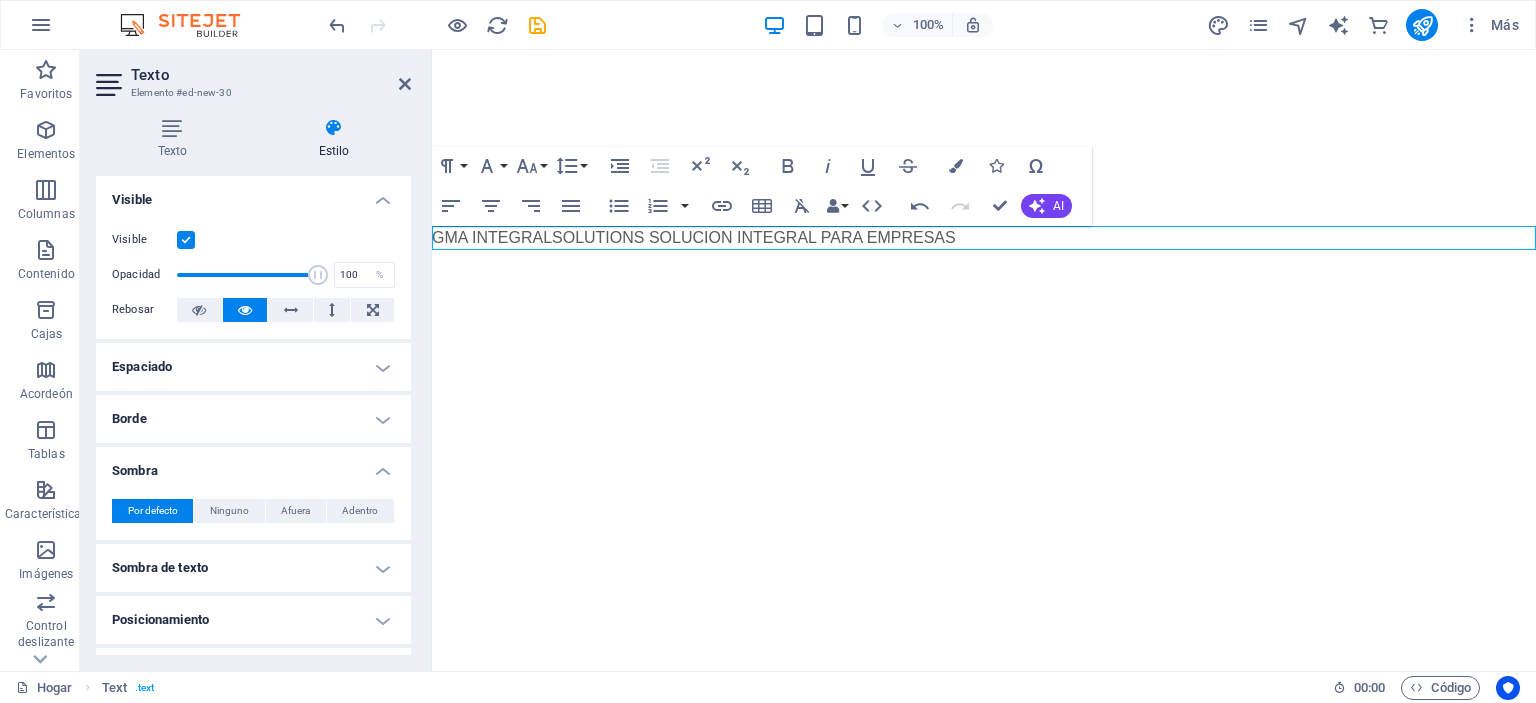 click on "Sombra de texto" at bounding box center [253, 568] 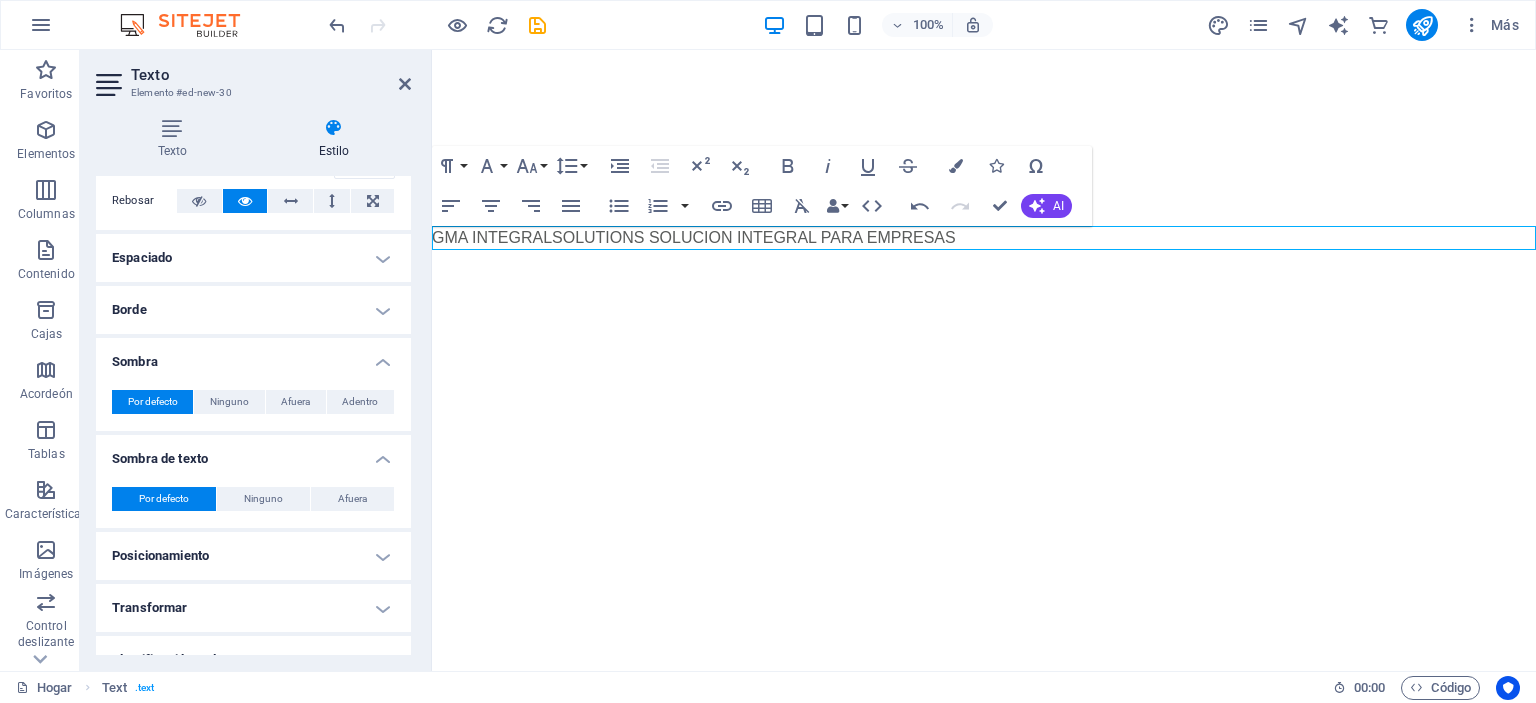 scroll, scrollTop: 240, scrollLeft: 0, axis: vertical 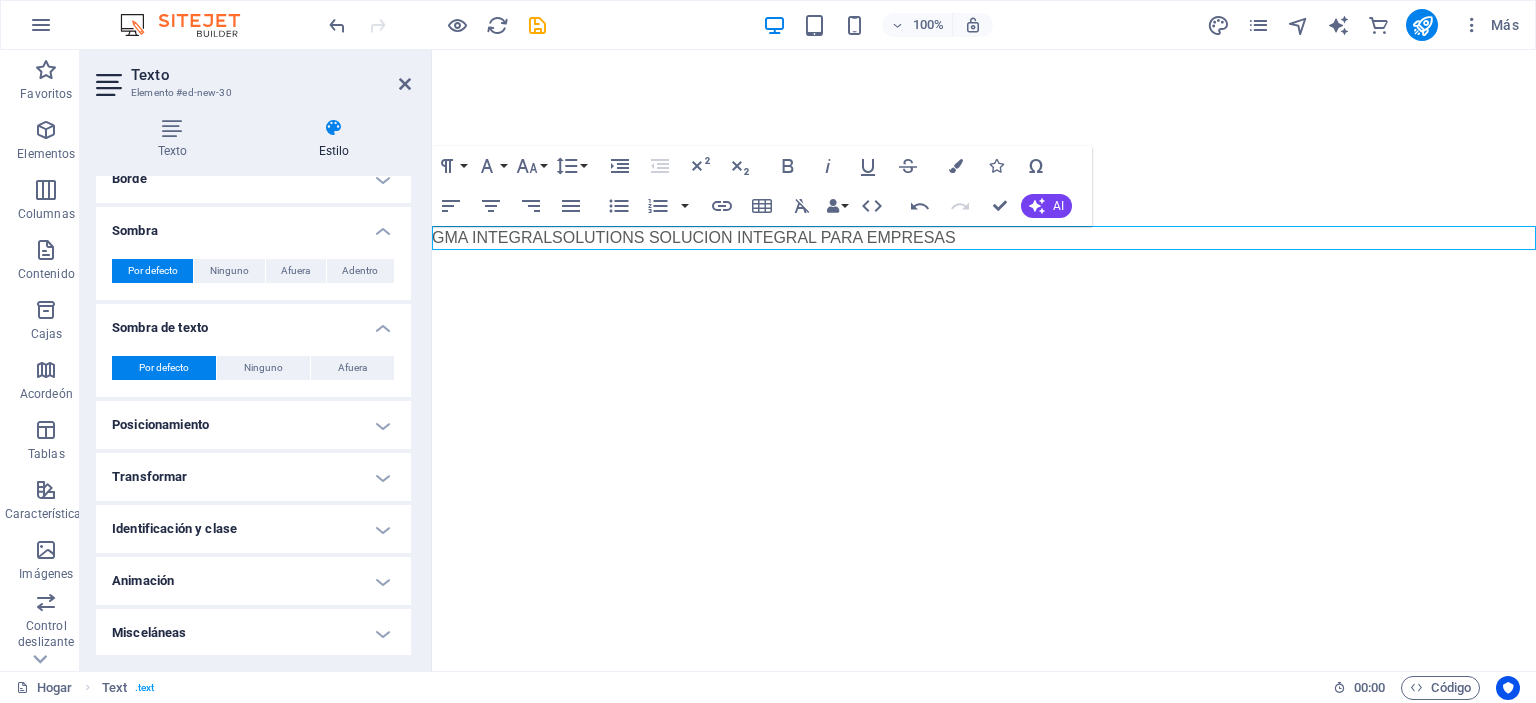 click on "Transformar" at bounding box center (253, 477) 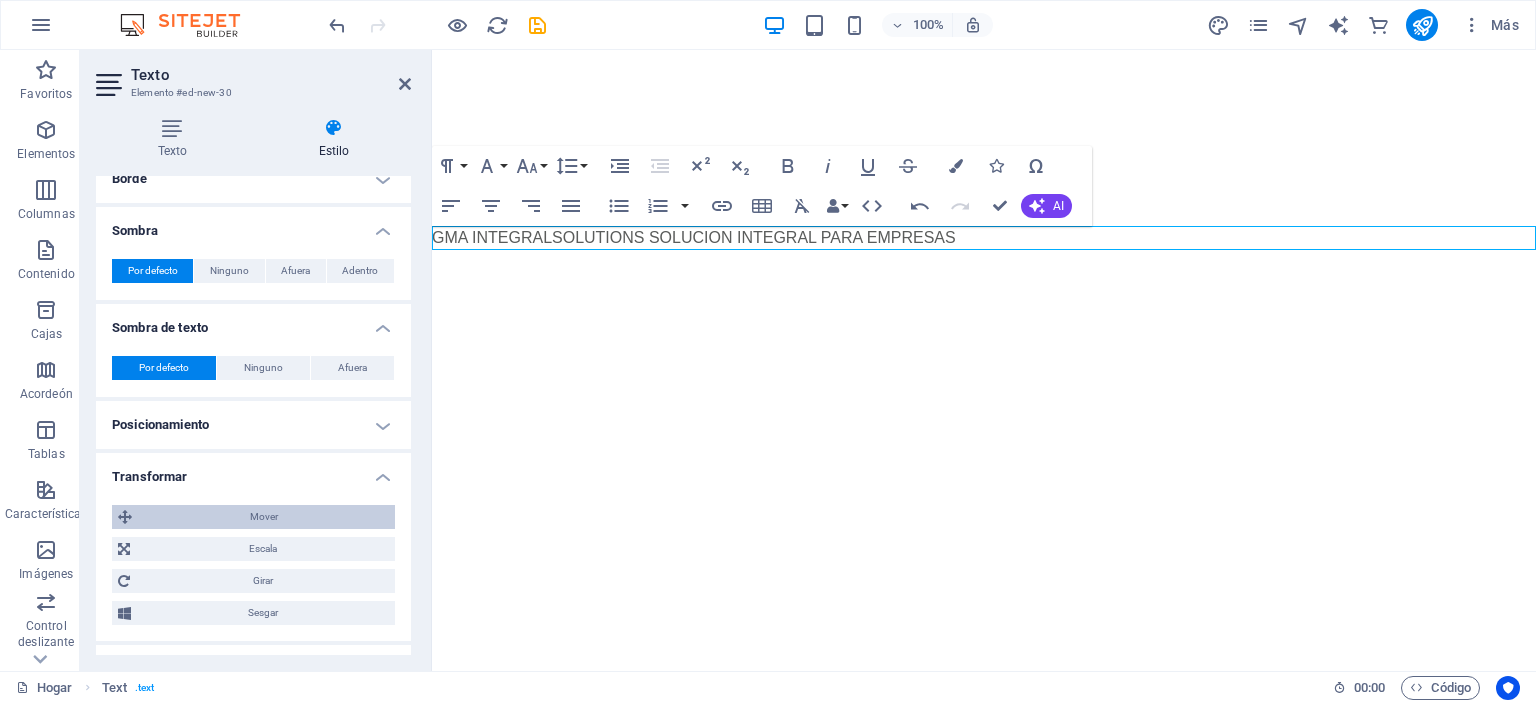 click at bounding box center [125, 517] 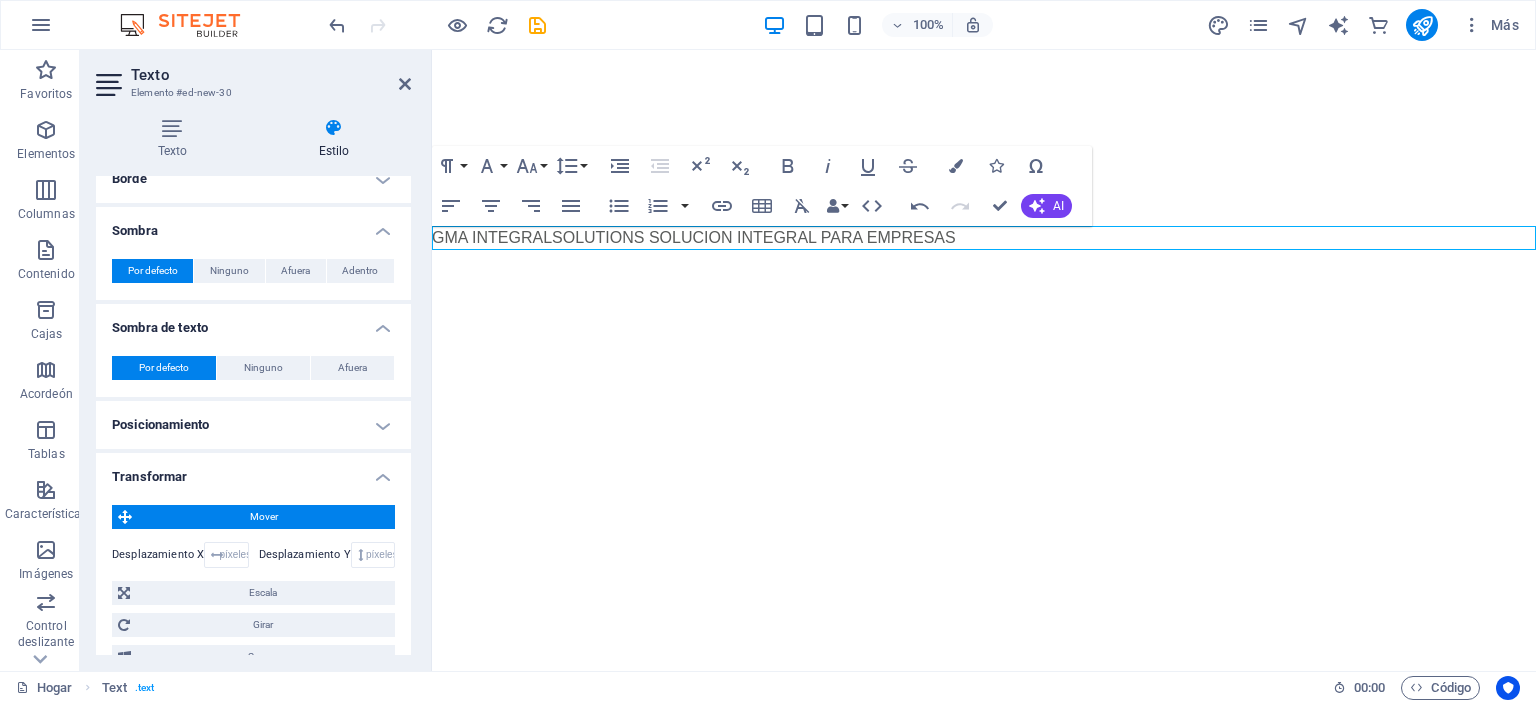 click on "GMA INTEGRALSOLUTIONS SOLUCION INTEGRAL PARA EMPRESAS" at bounding box center (694, 237) 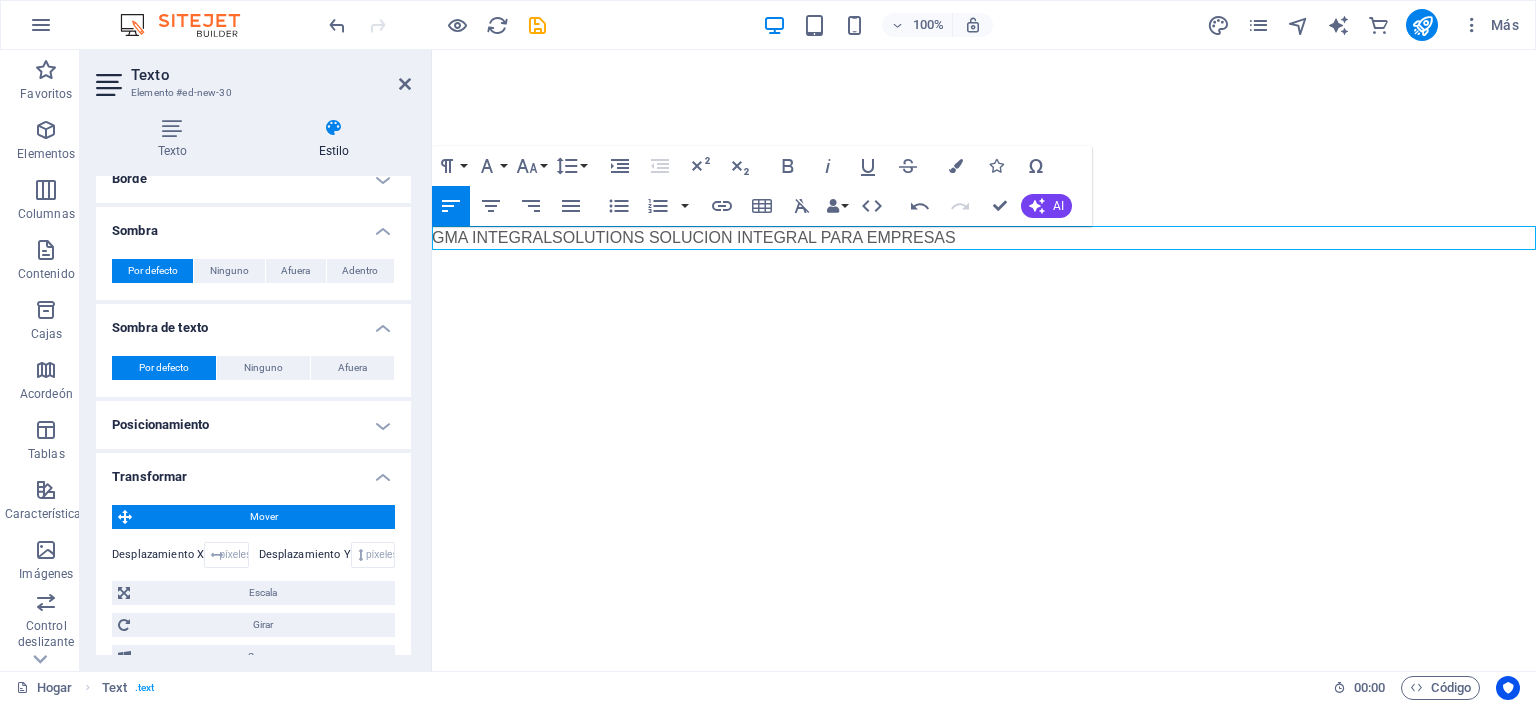 drag, startPoint x: 976, startPoint y: 237, endPoint x: 811, endPoint y: 283, distance: 171.29214 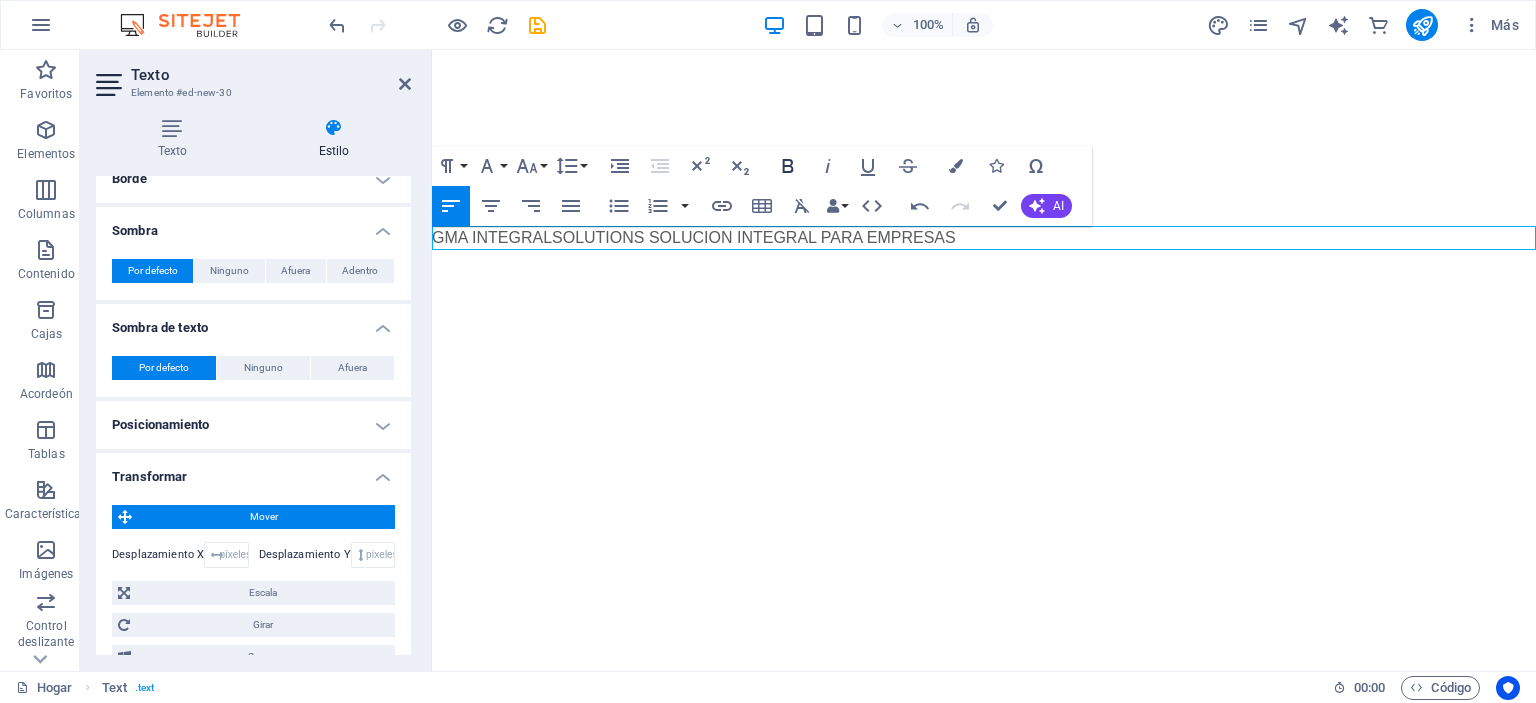 click 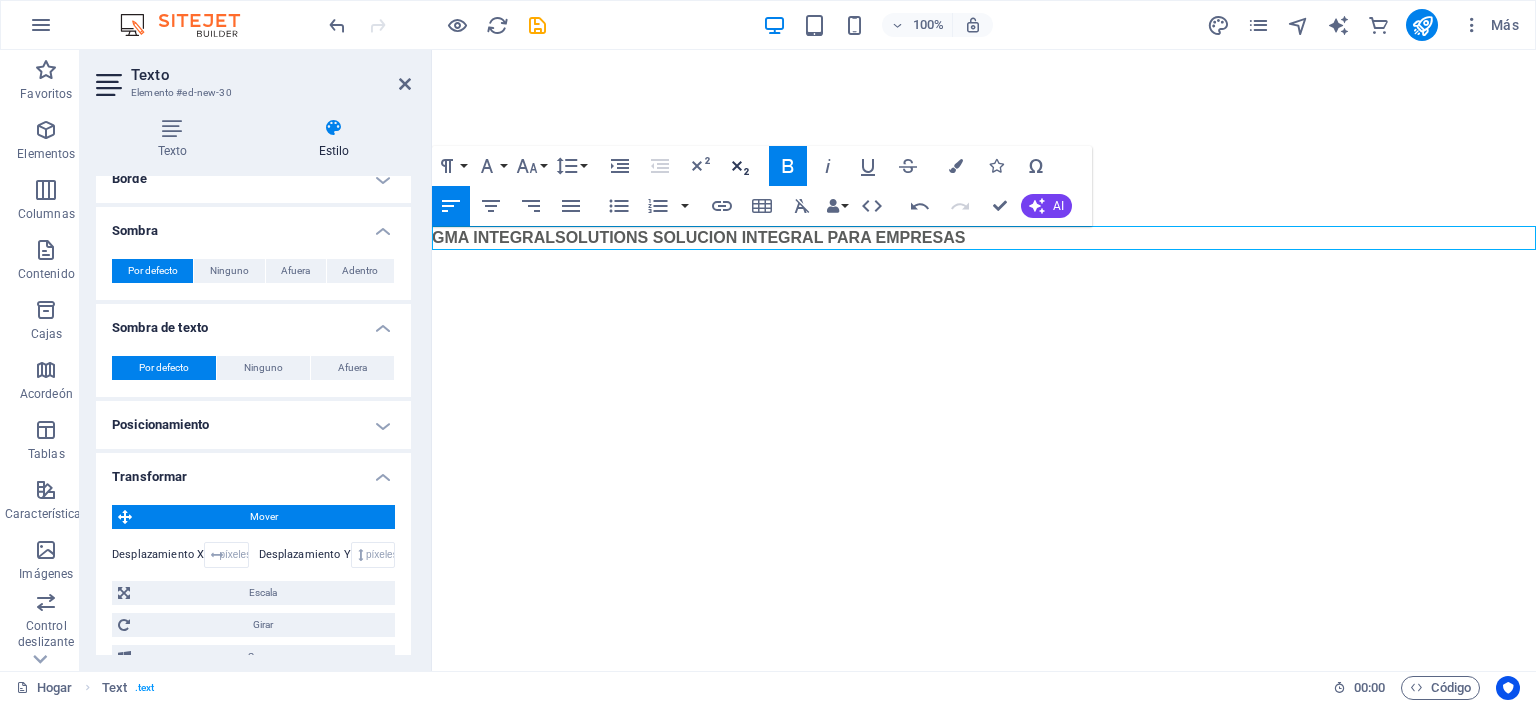 click 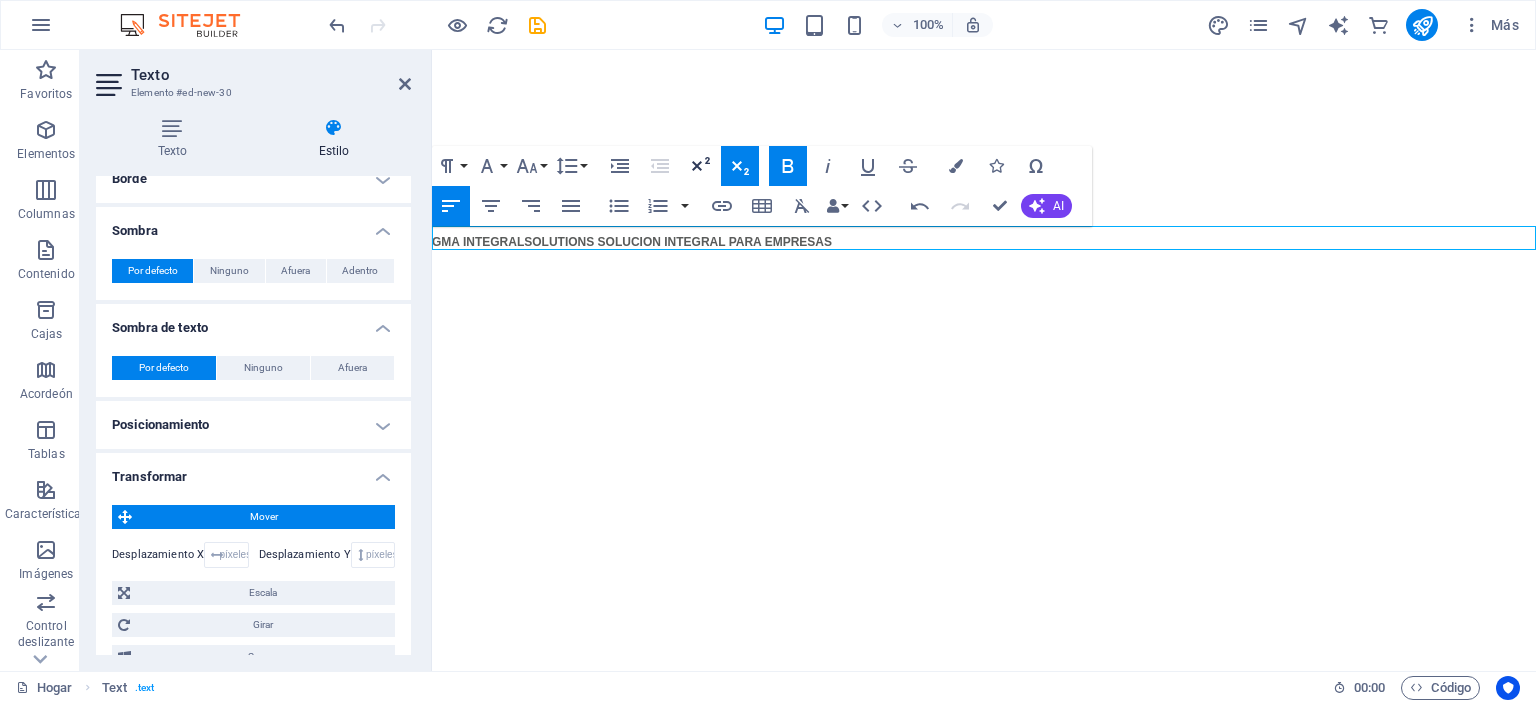 click 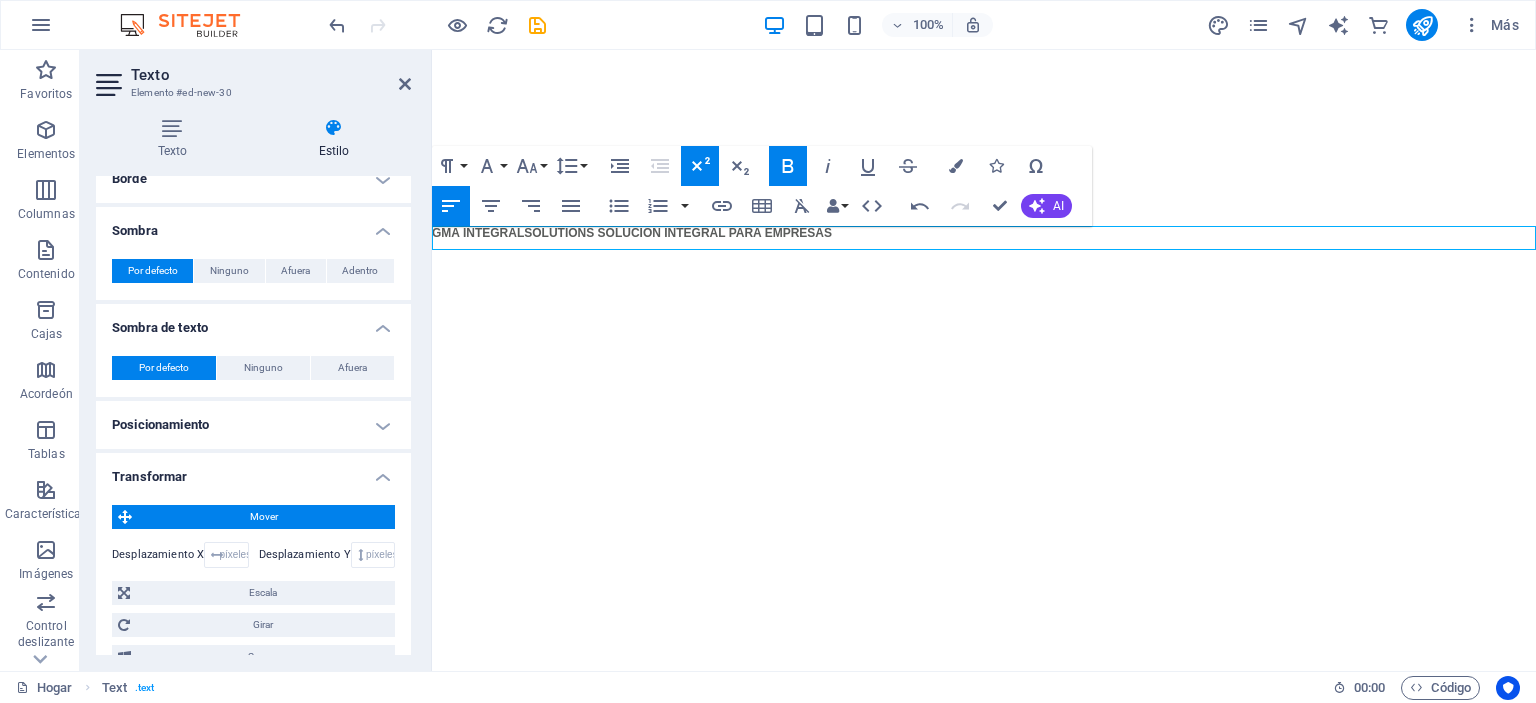 click 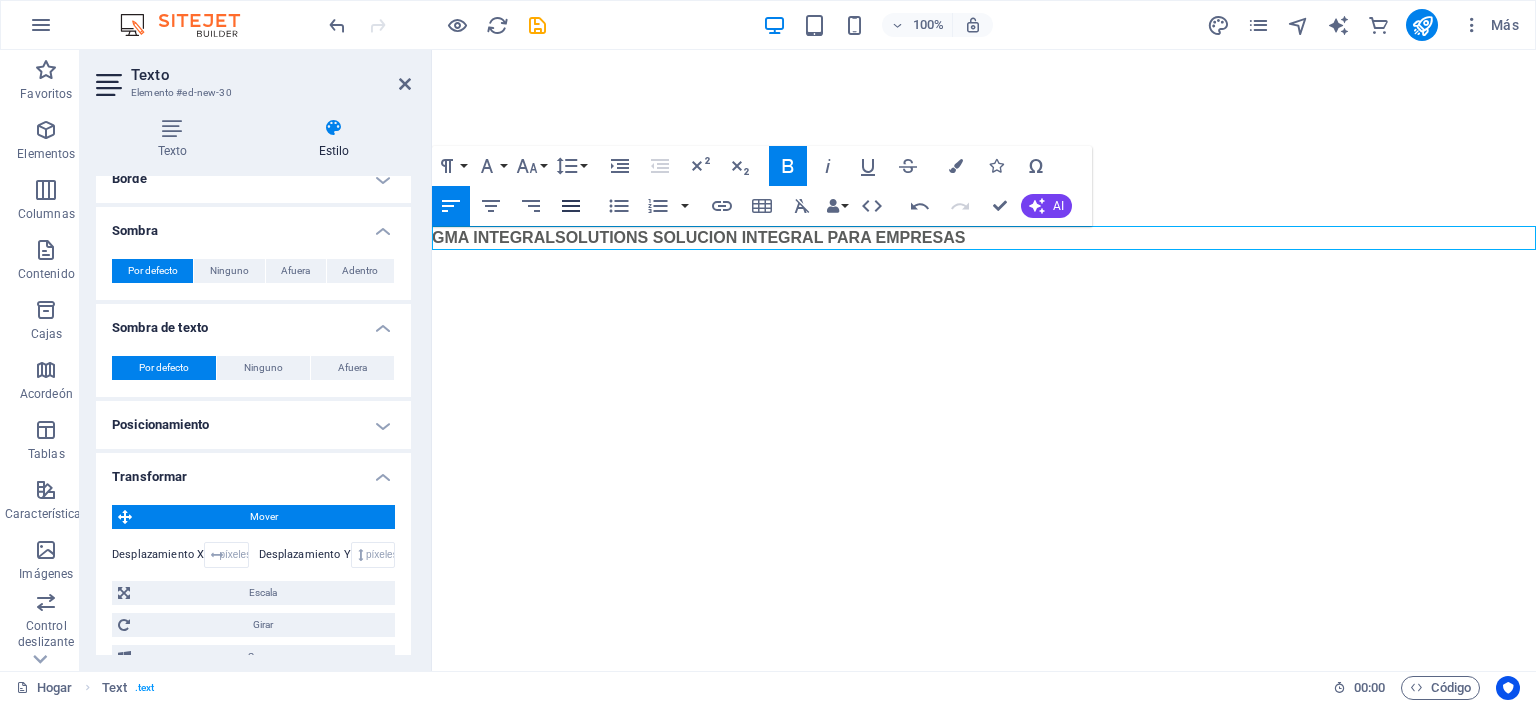 click 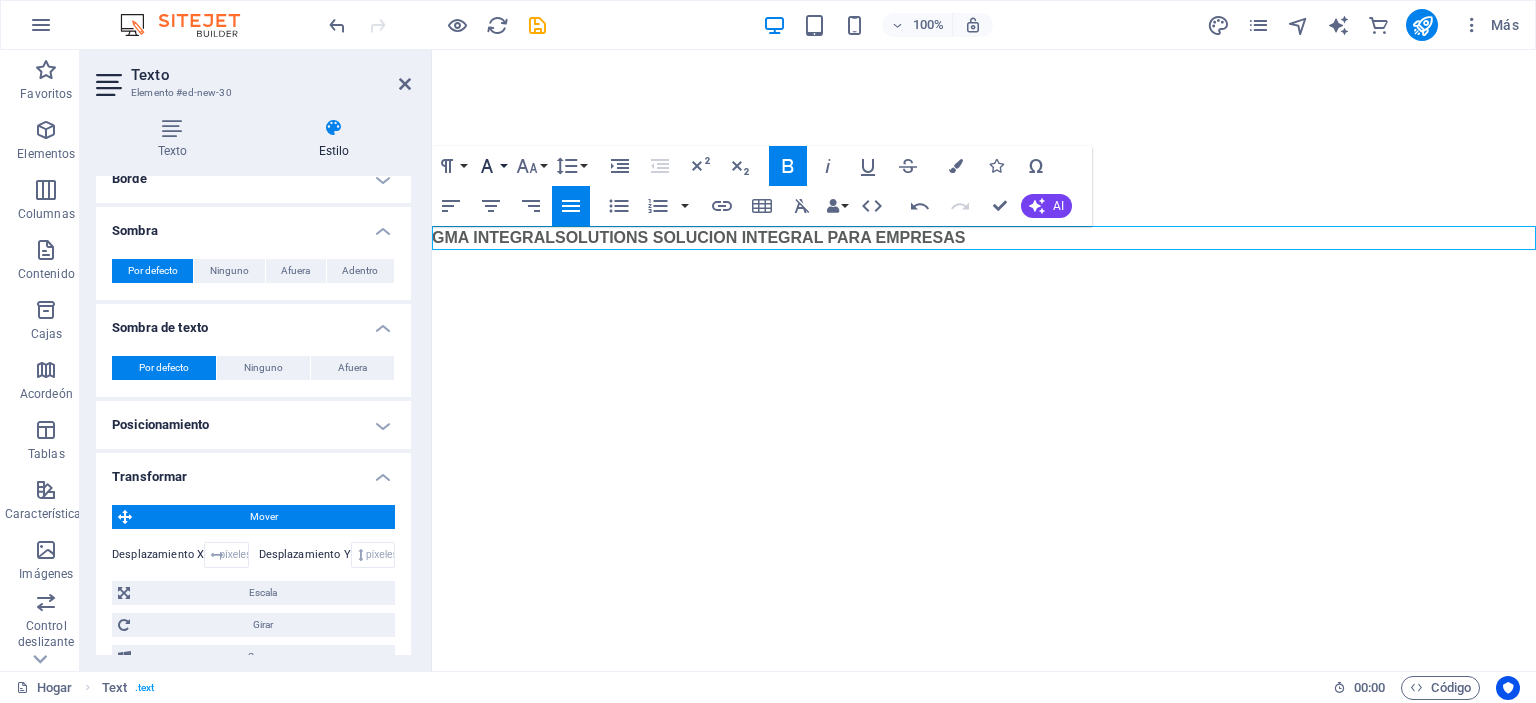click on "Familia de fuentes" at bounding box center [491, 166] 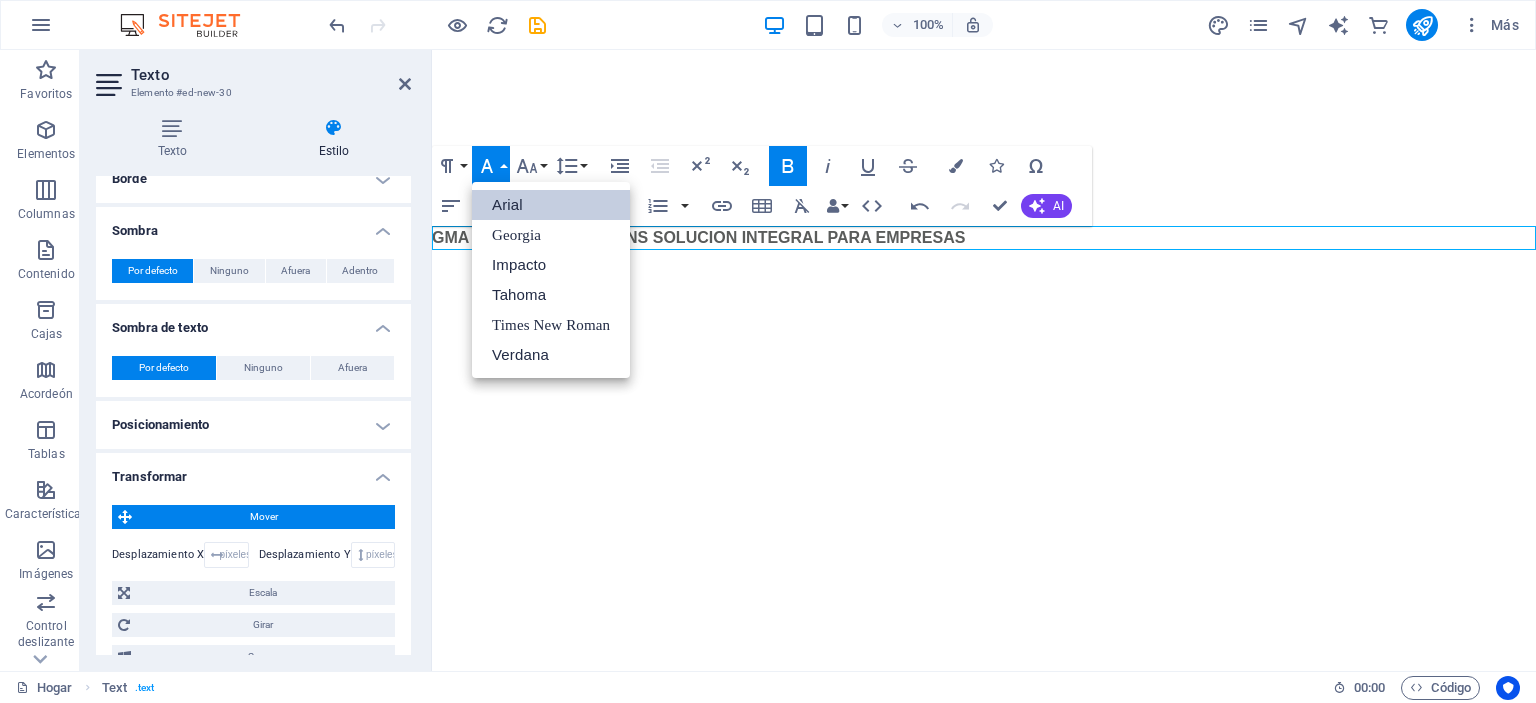 scroll, scrollTop: 0, scrollLeft: 0, axis: both 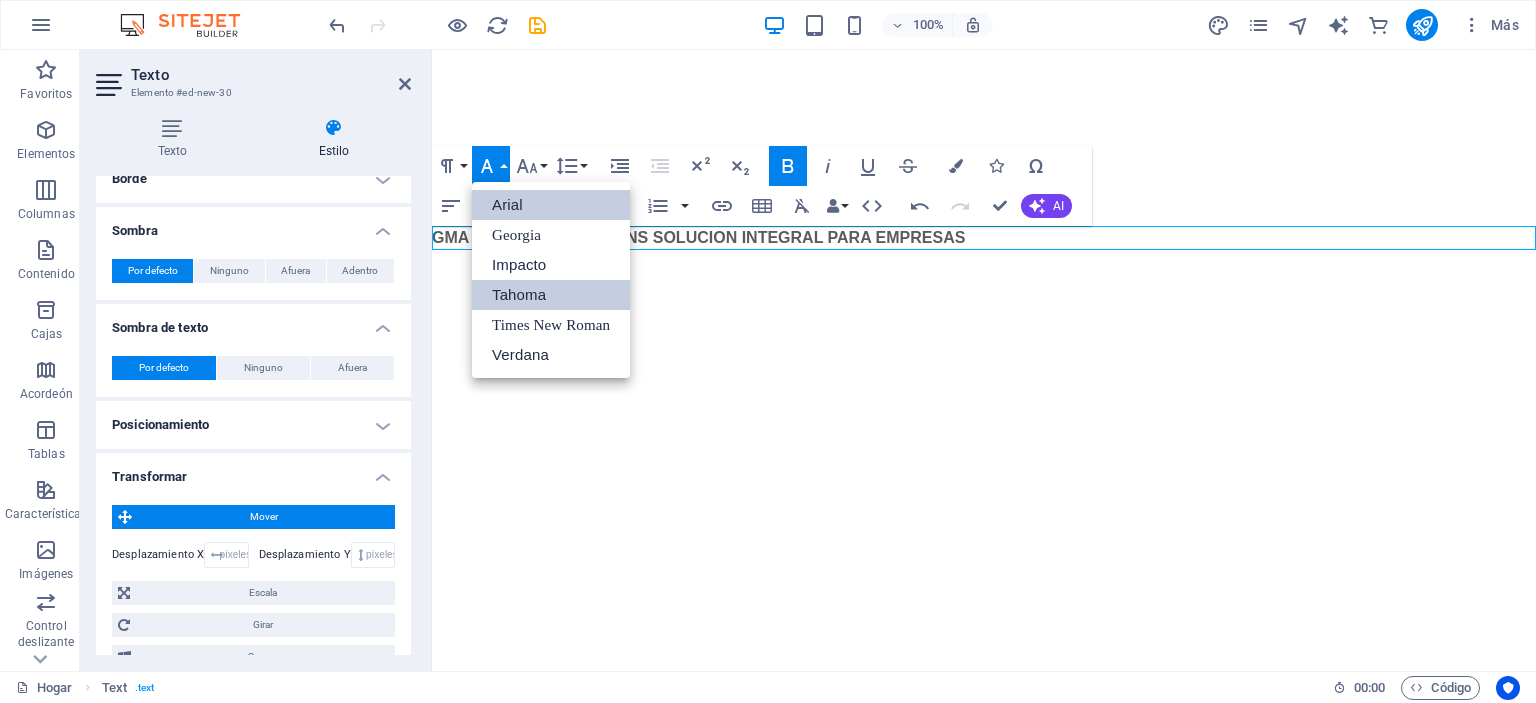 click on "Tahoma" at bounding box center (519, 294) 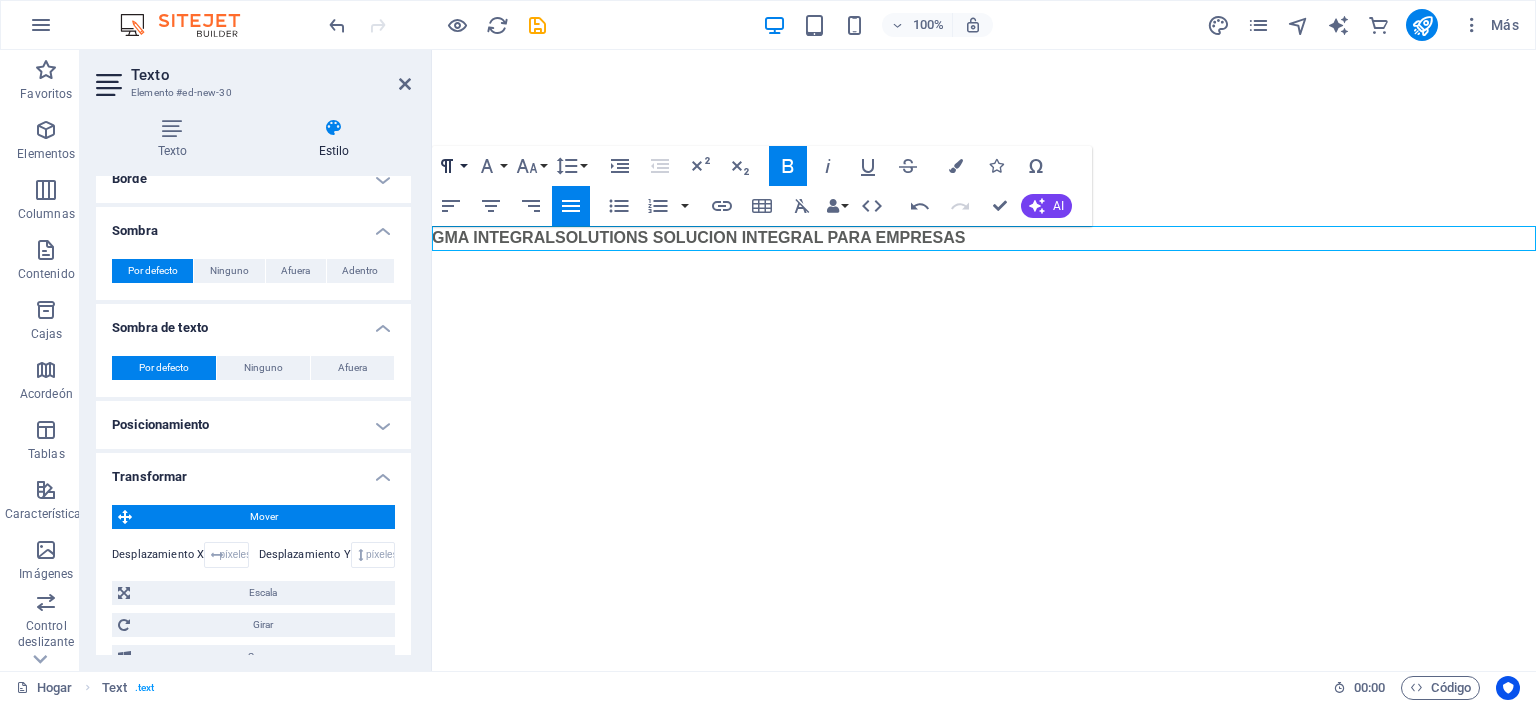 click on "Formato de párrafo" at bounding box center [451, 166] 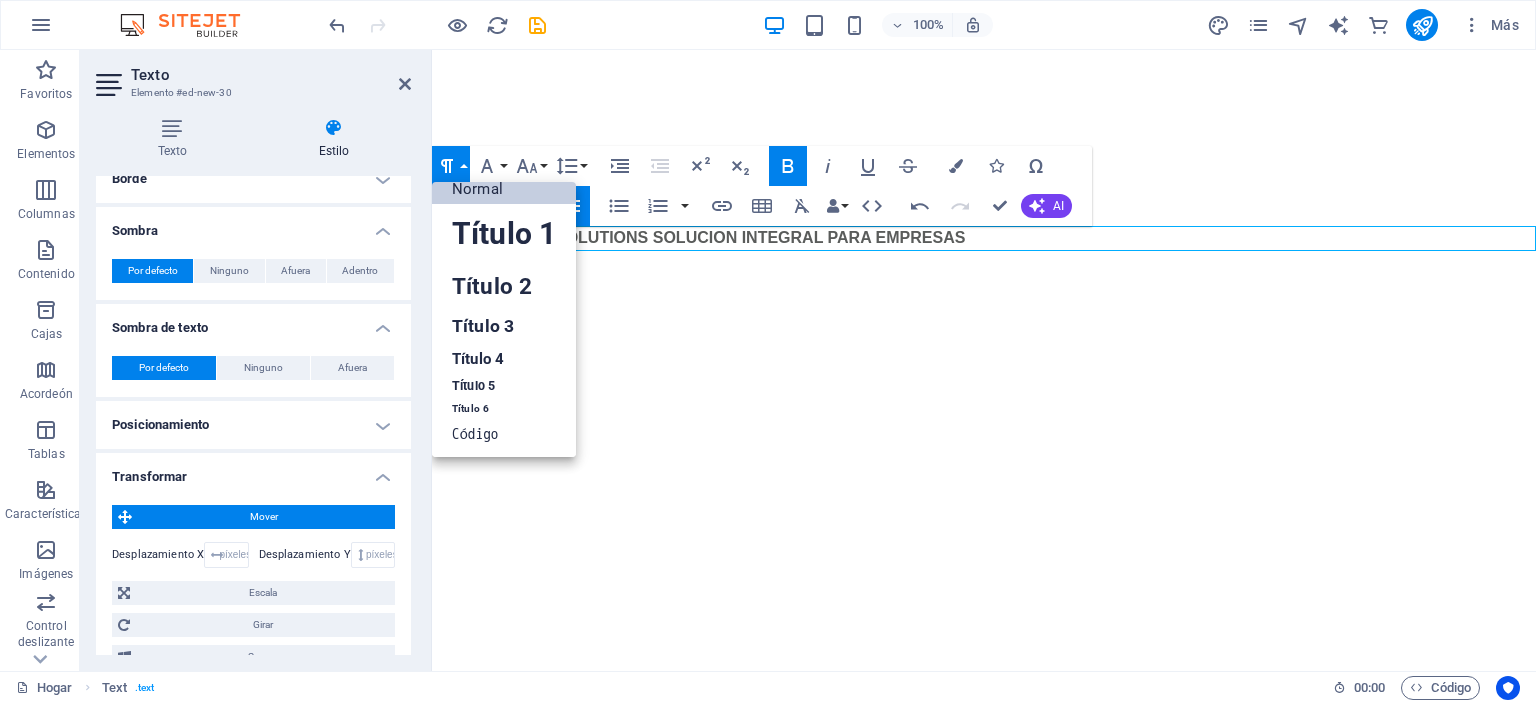 scroll, scrollTop: 16, scrollLeft: 0, axis: vertical 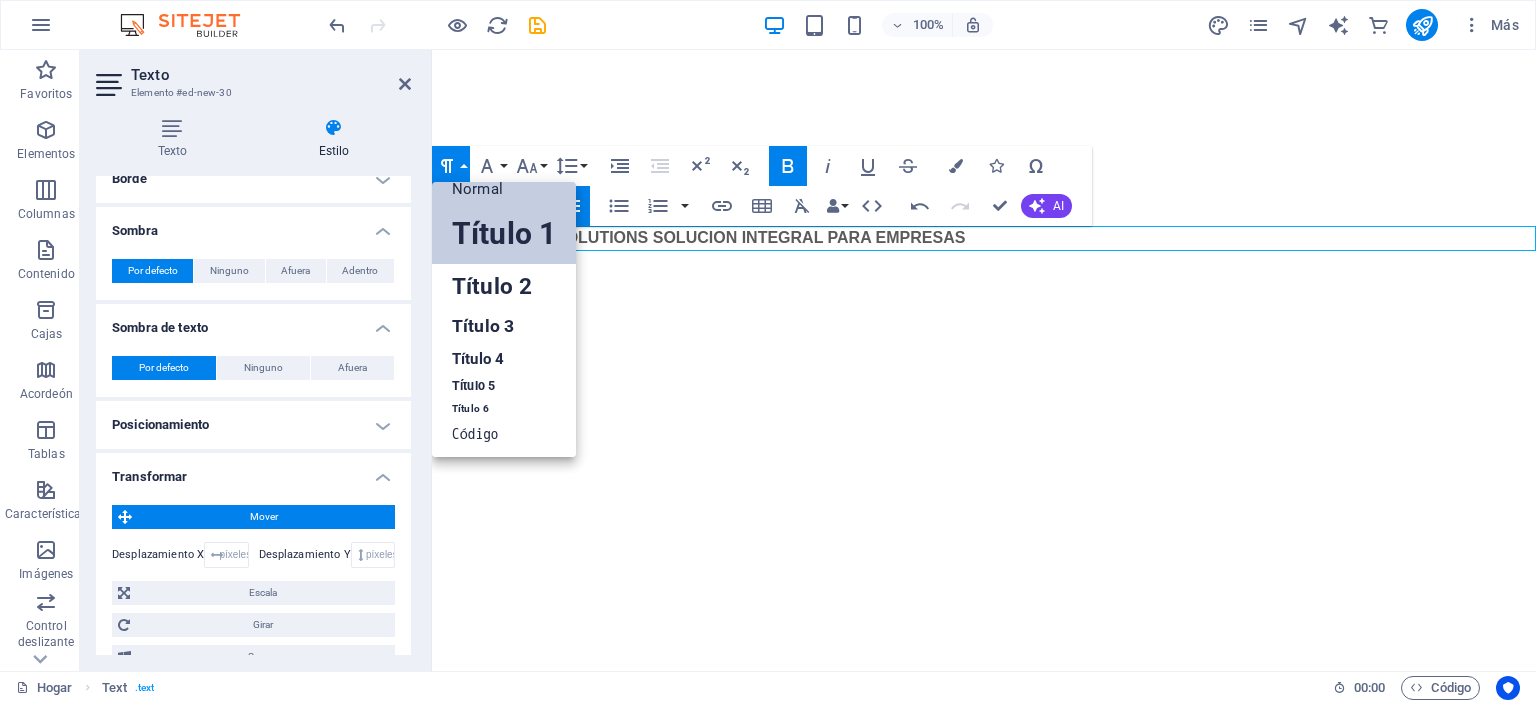 click on "Título 1" at bounding box center (504, 233) 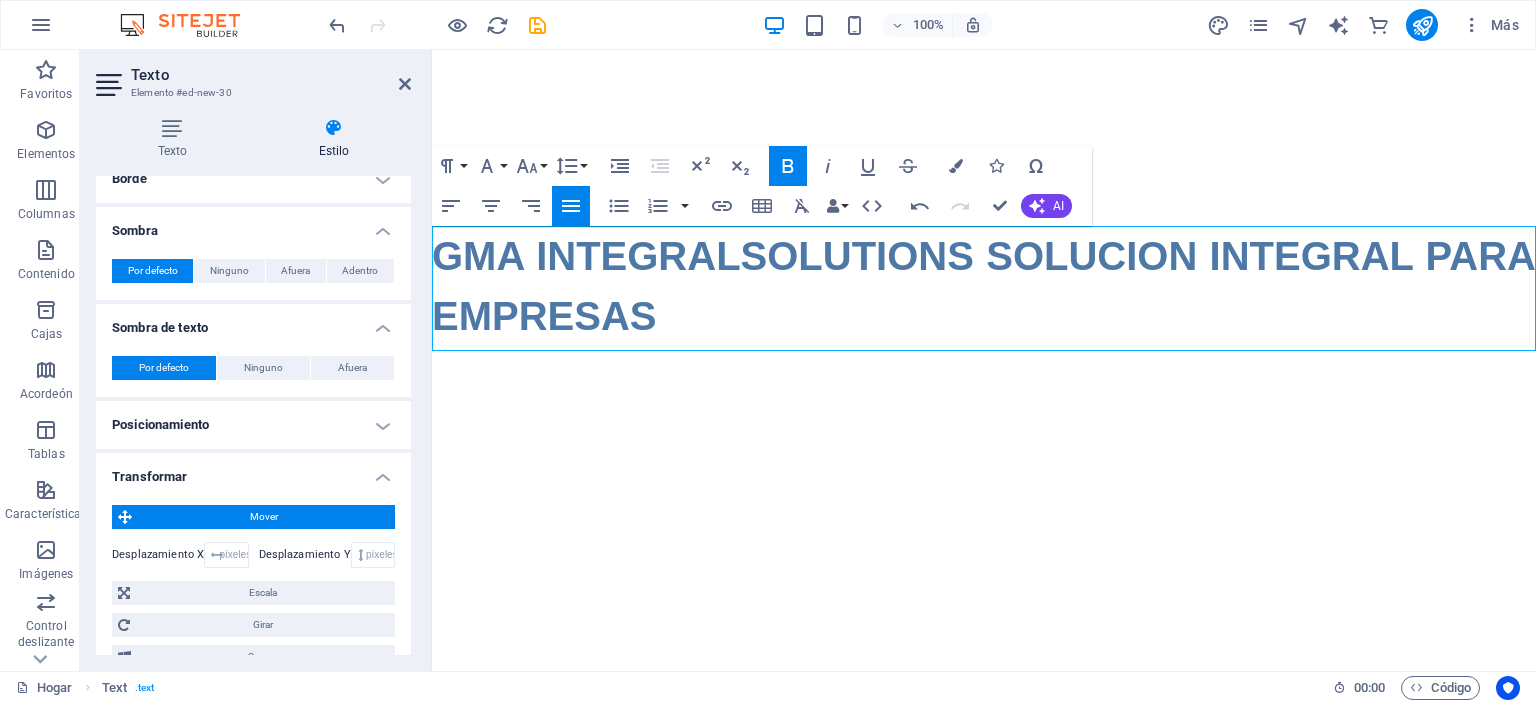 click on "GMA INTEGRALSOLUTIONS SOLUCION INTEGRAL PARA EMPRESAS" at bounding box center (984, 286) 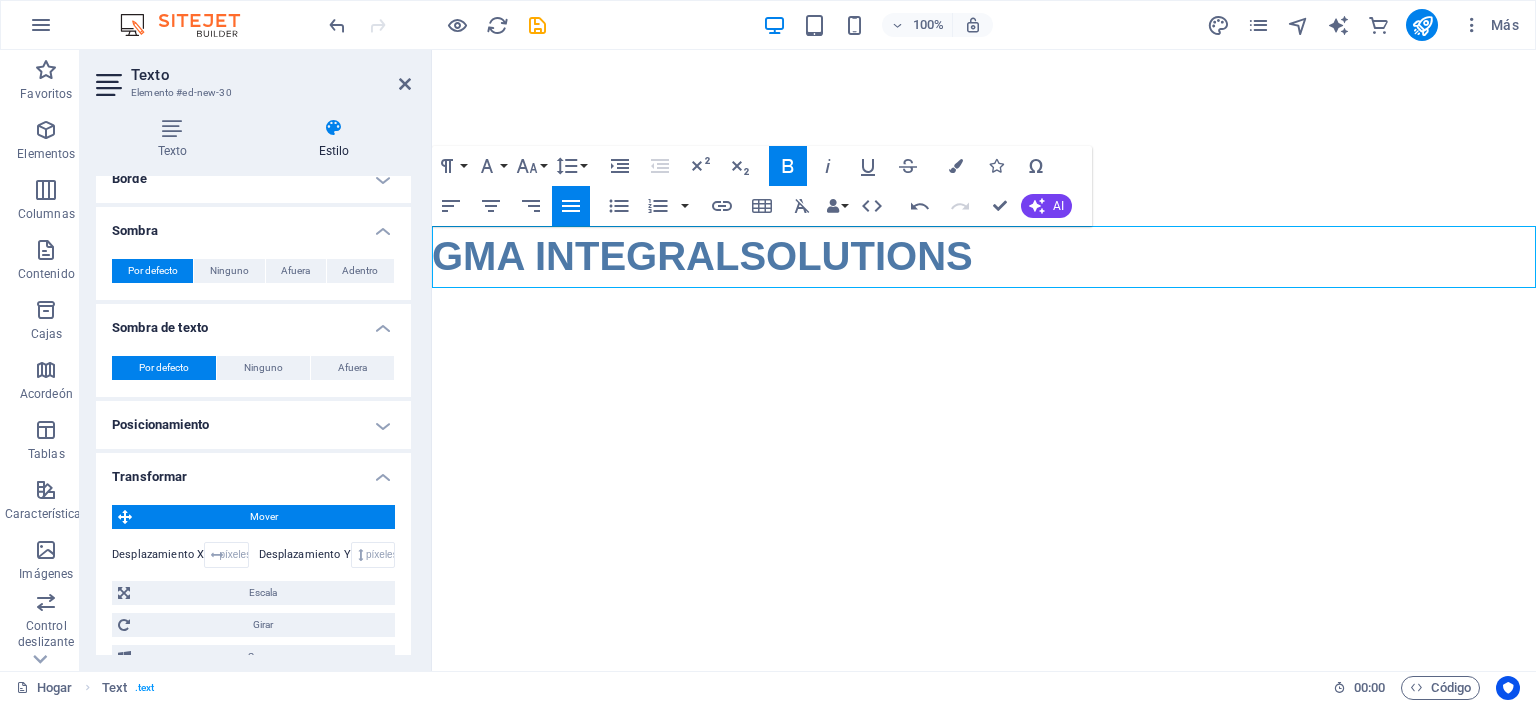 click on "Saltar al contenido principal
GMA INTEGRALSOLUTIONS" at bounding box center (984, 168) 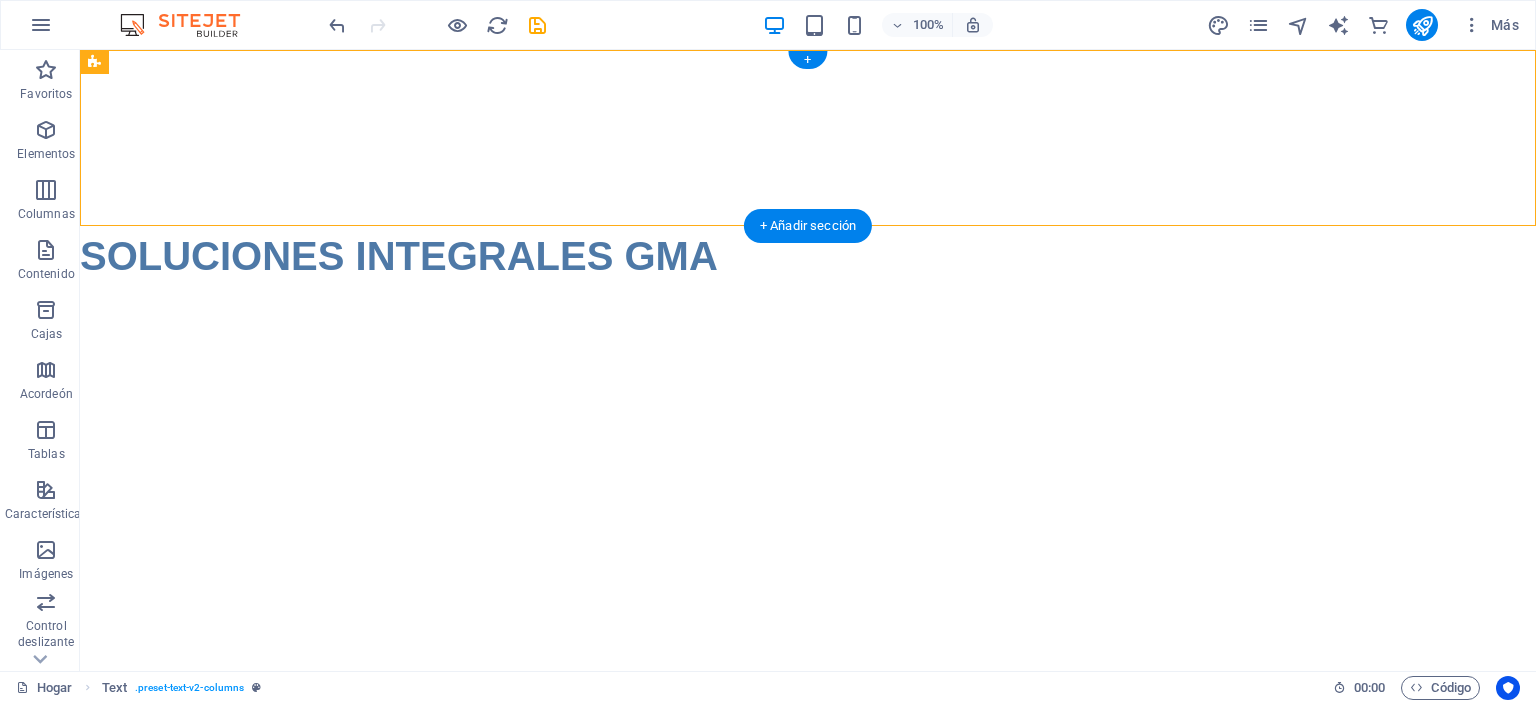 drag, startPoint x: 564, startPoint y: 118, endPoint x: 544, endPoint y: 145, distance: 33.600594 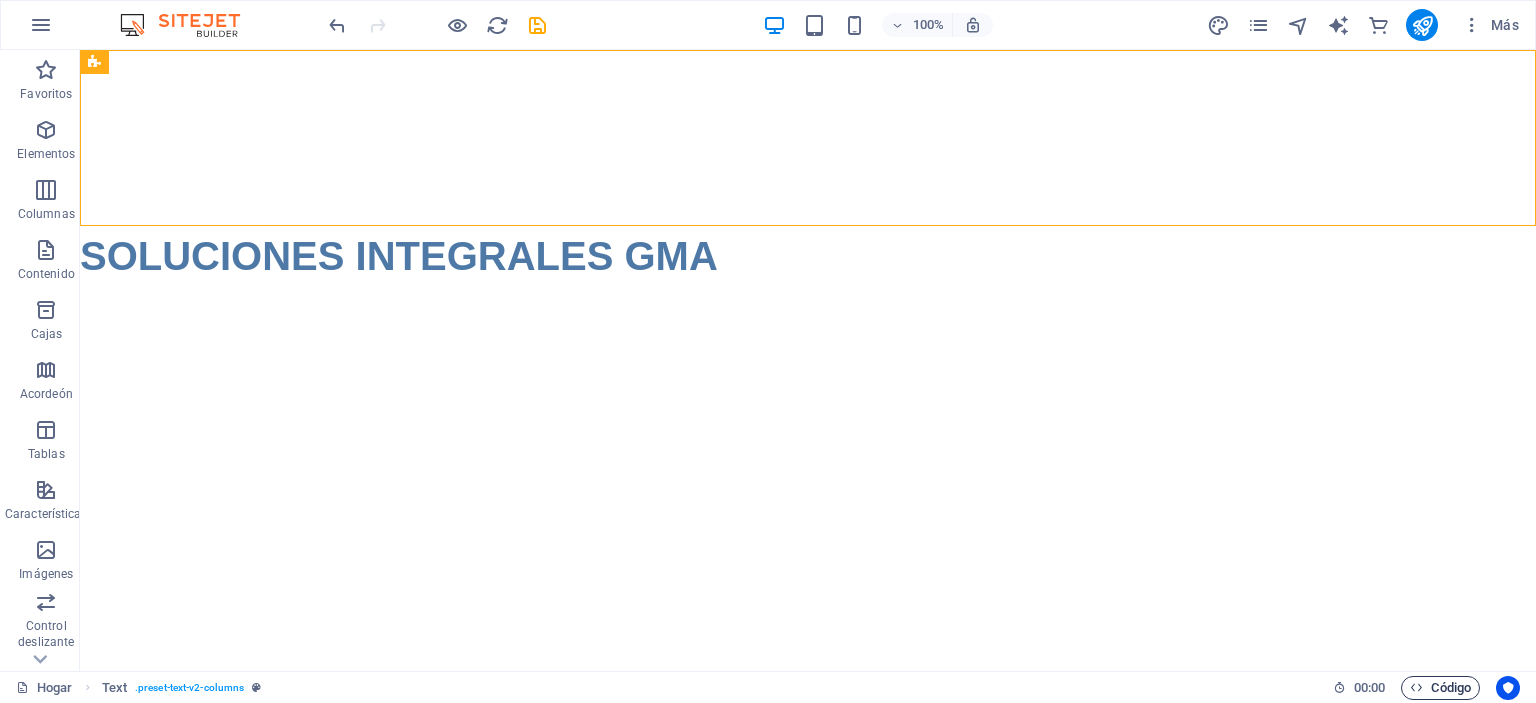 click on "Código" at bounding box center [1451, 687] 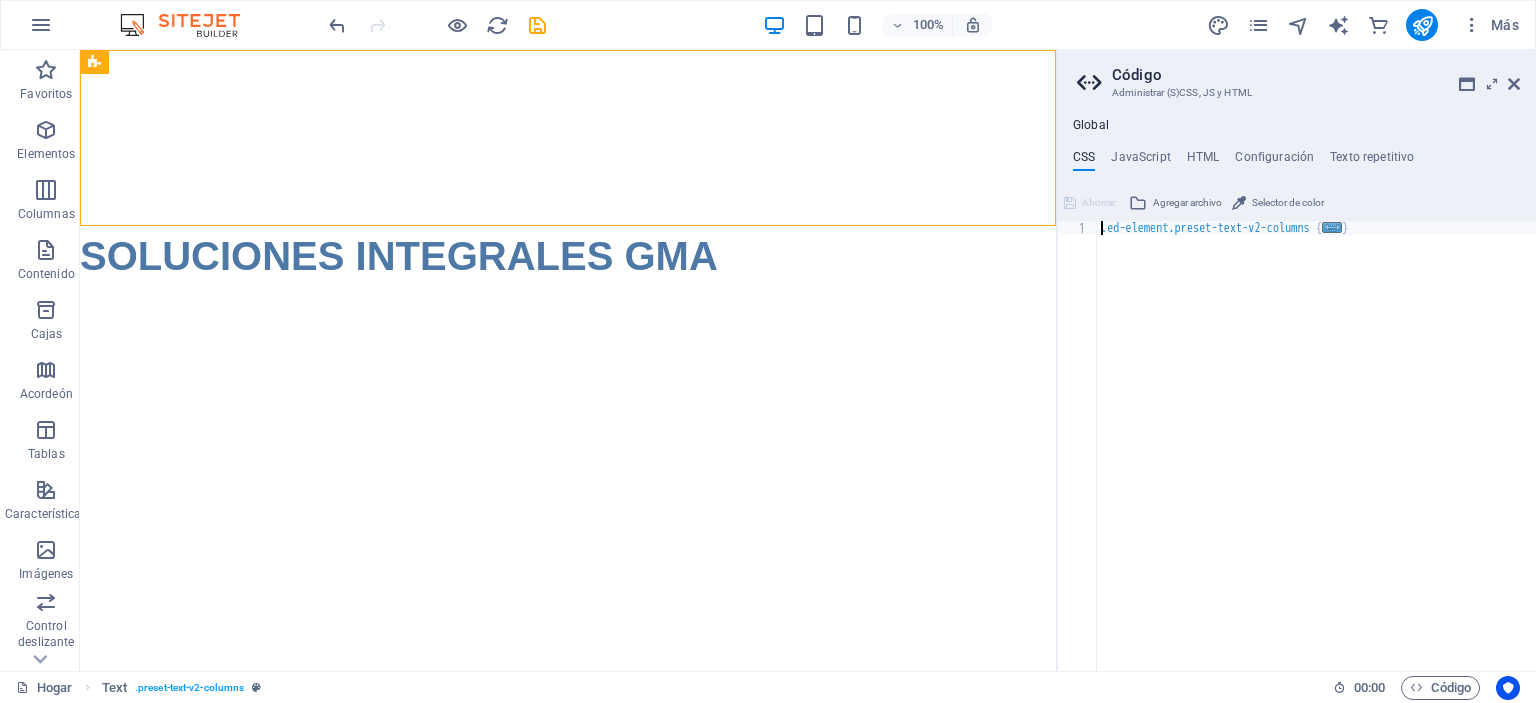 click on ".ed-element.preset-text-v2-columns    { ... }" at bounding box center (1316, 460) 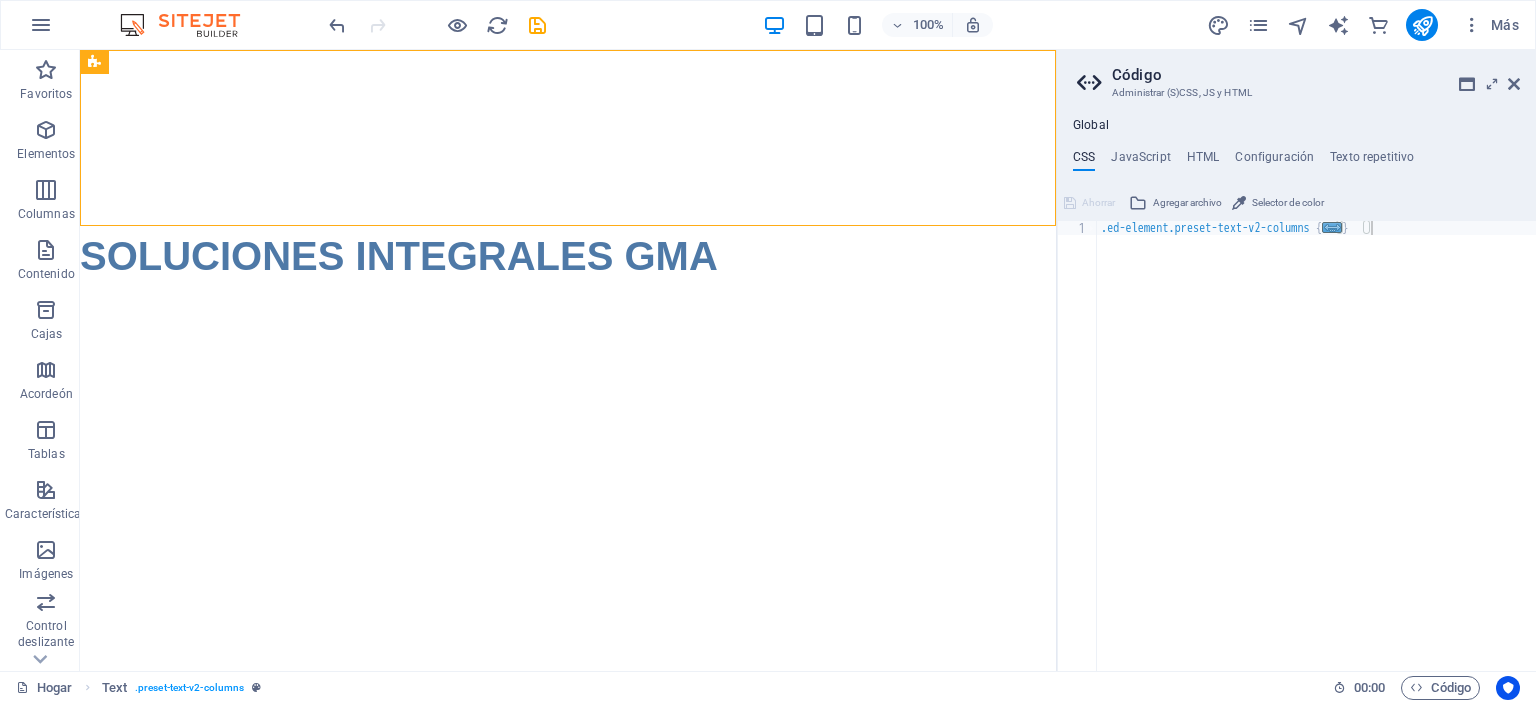 click on "Saltar al contenido principal
SOLUCIONES INTEGRALES GMA" at bounding box center (568, 168) 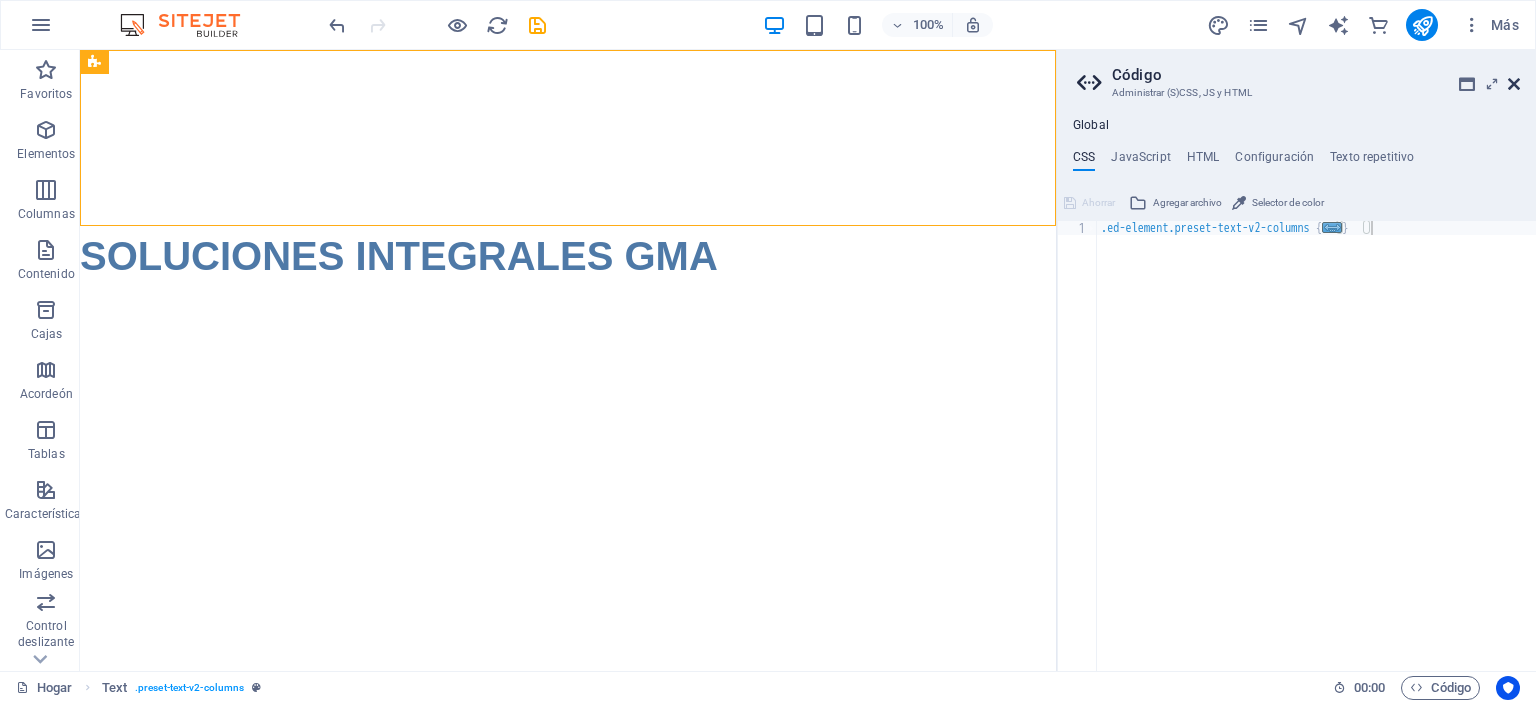 click at bounding box center (1514, 84) 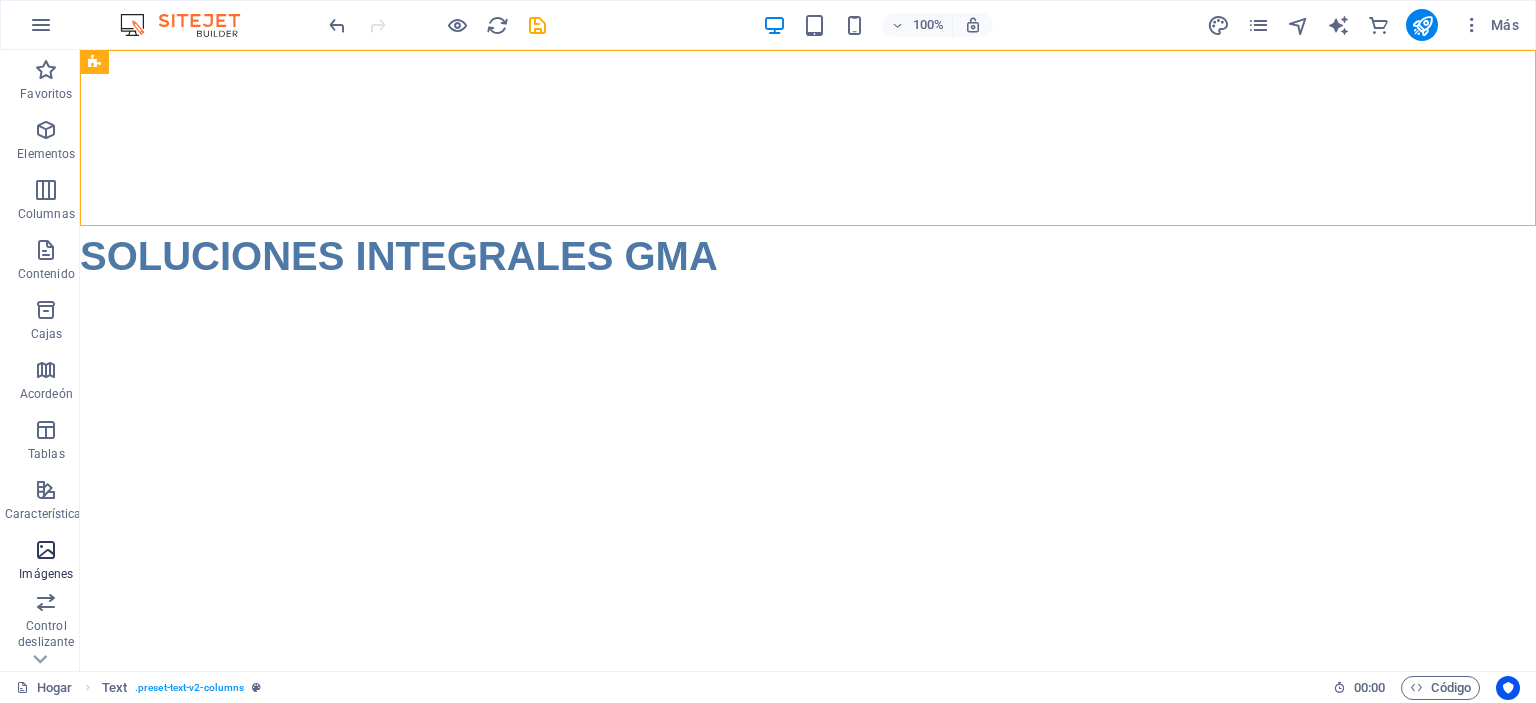 click at bounding box center [46, 550] 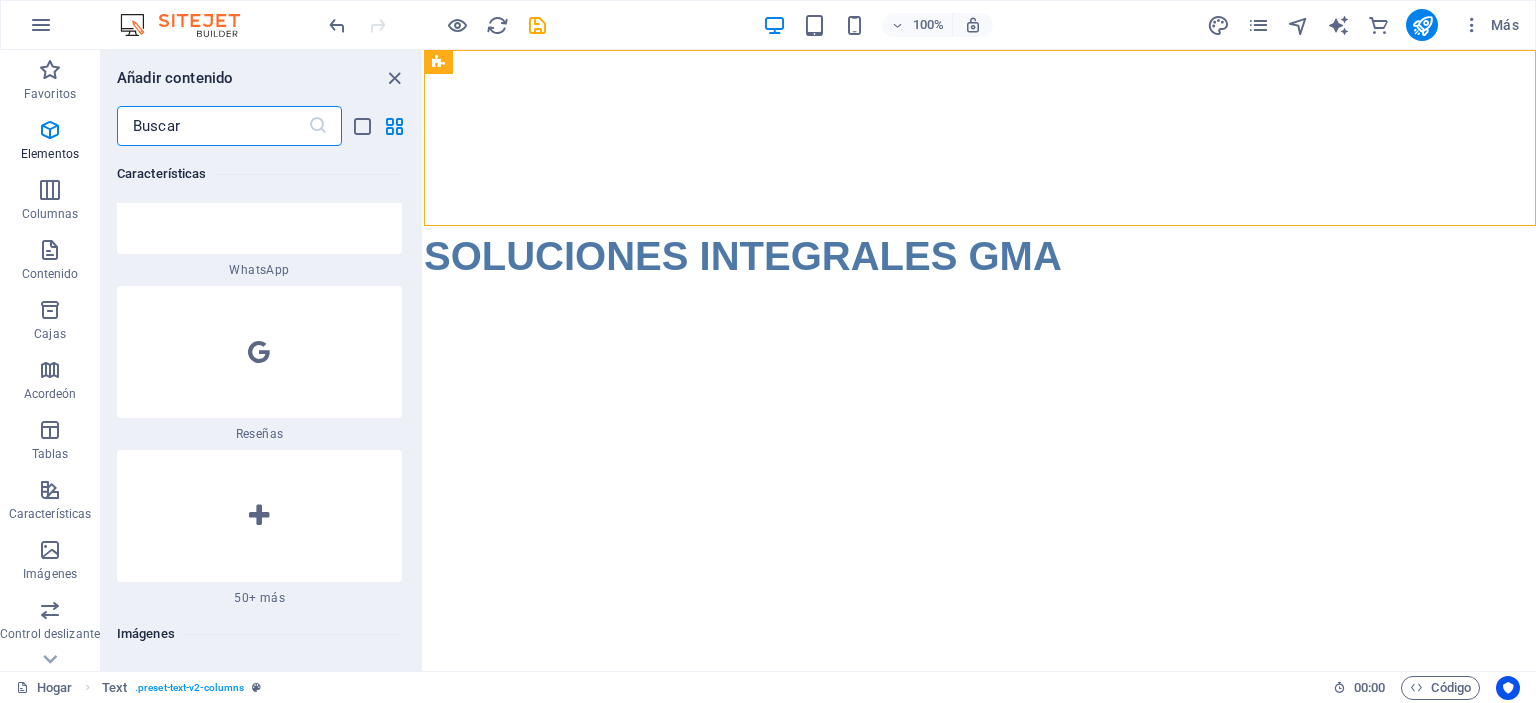scroll, scrollTop: 20121, scrollLeft: 0, axis: vertical 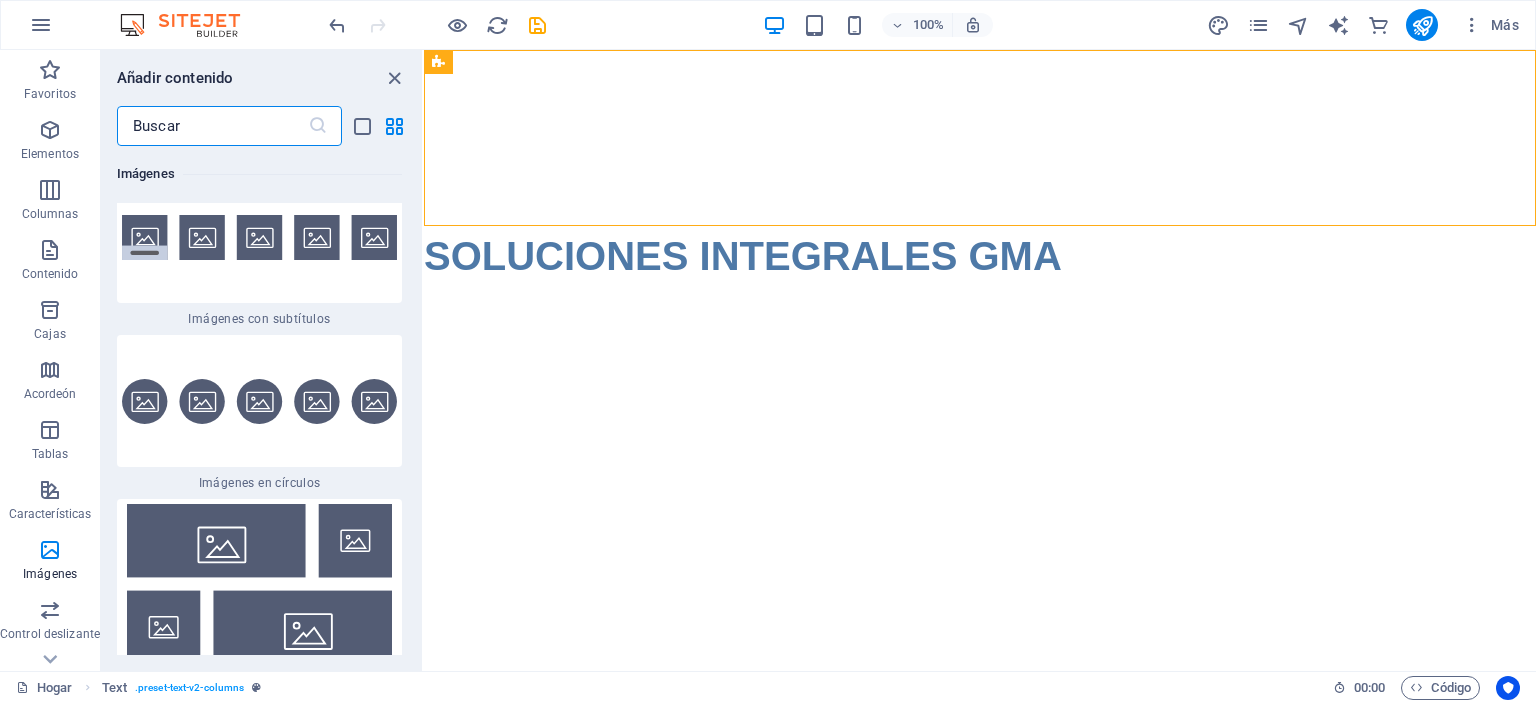 click at bounding box center [212, 126] 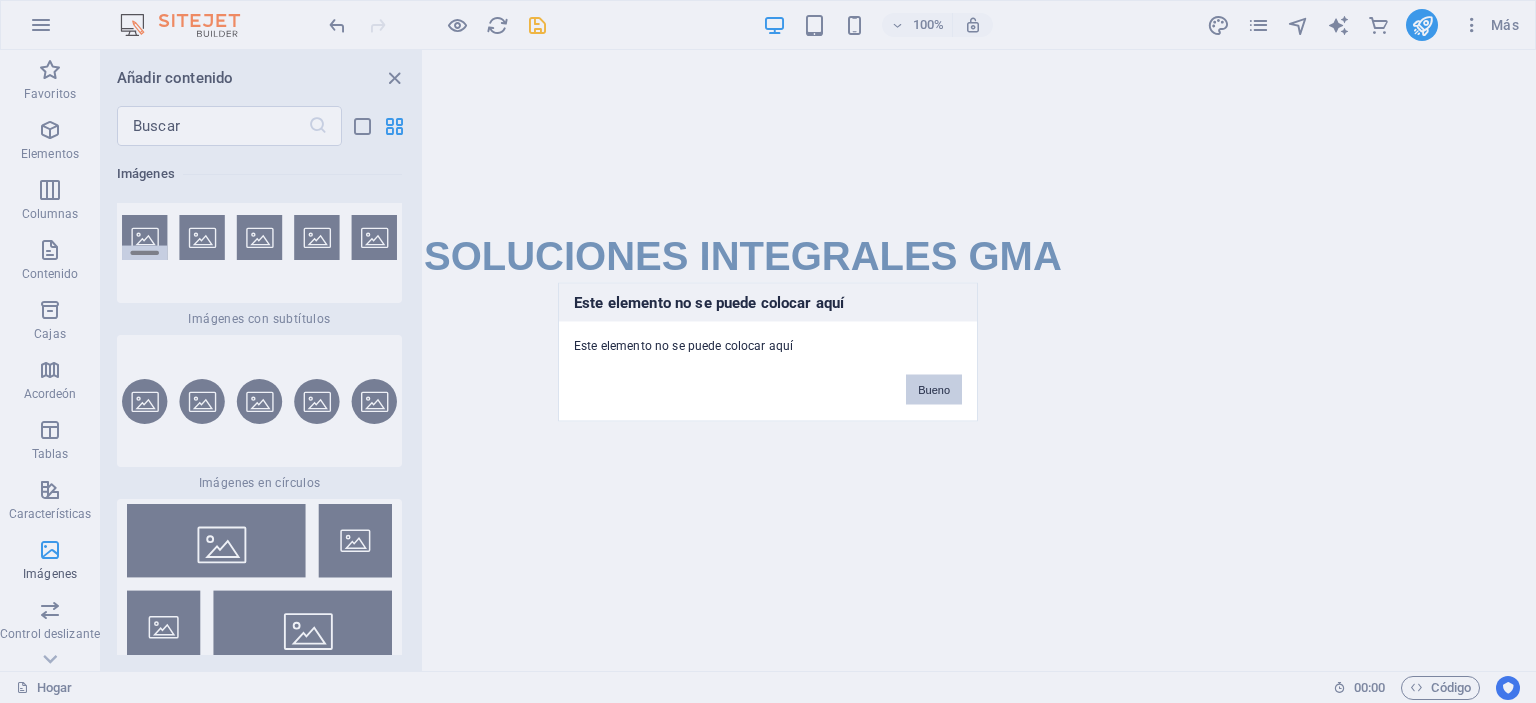 click on "Bueno" at bounding box center (934, 389) 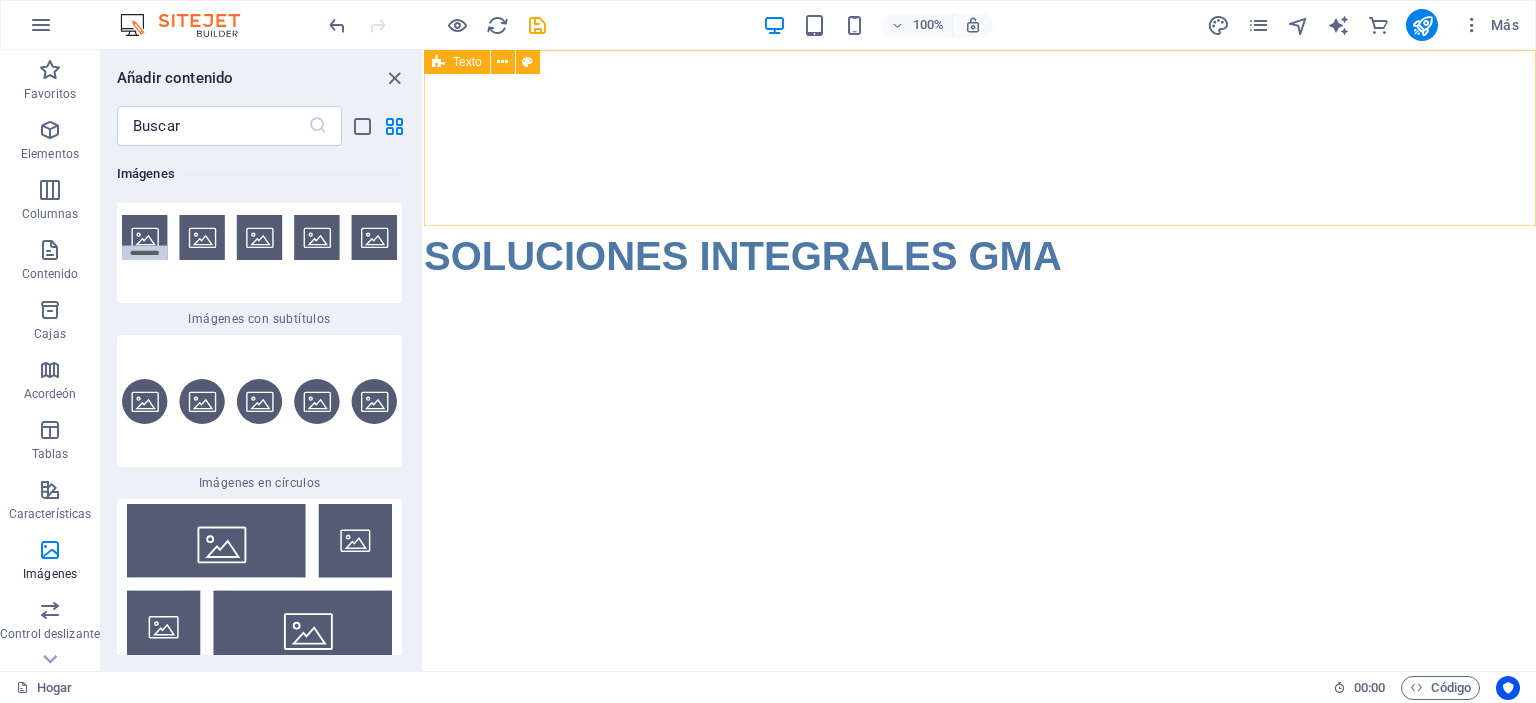 click on "Texto" at bounding box center [467, 62] 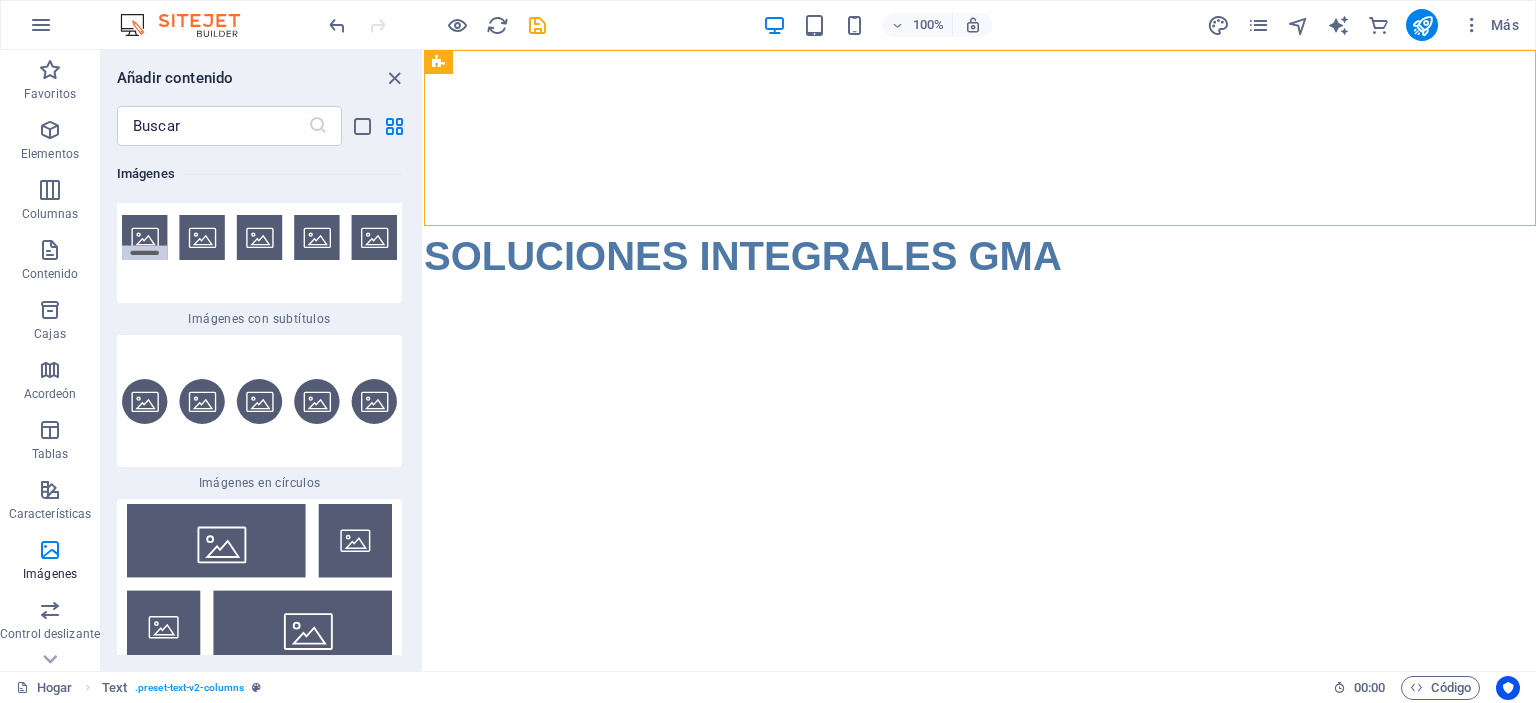click on "Saltar al contenido principal
SOLUCIONES INTEGRALES GMA" at bounding box center (980, 168) 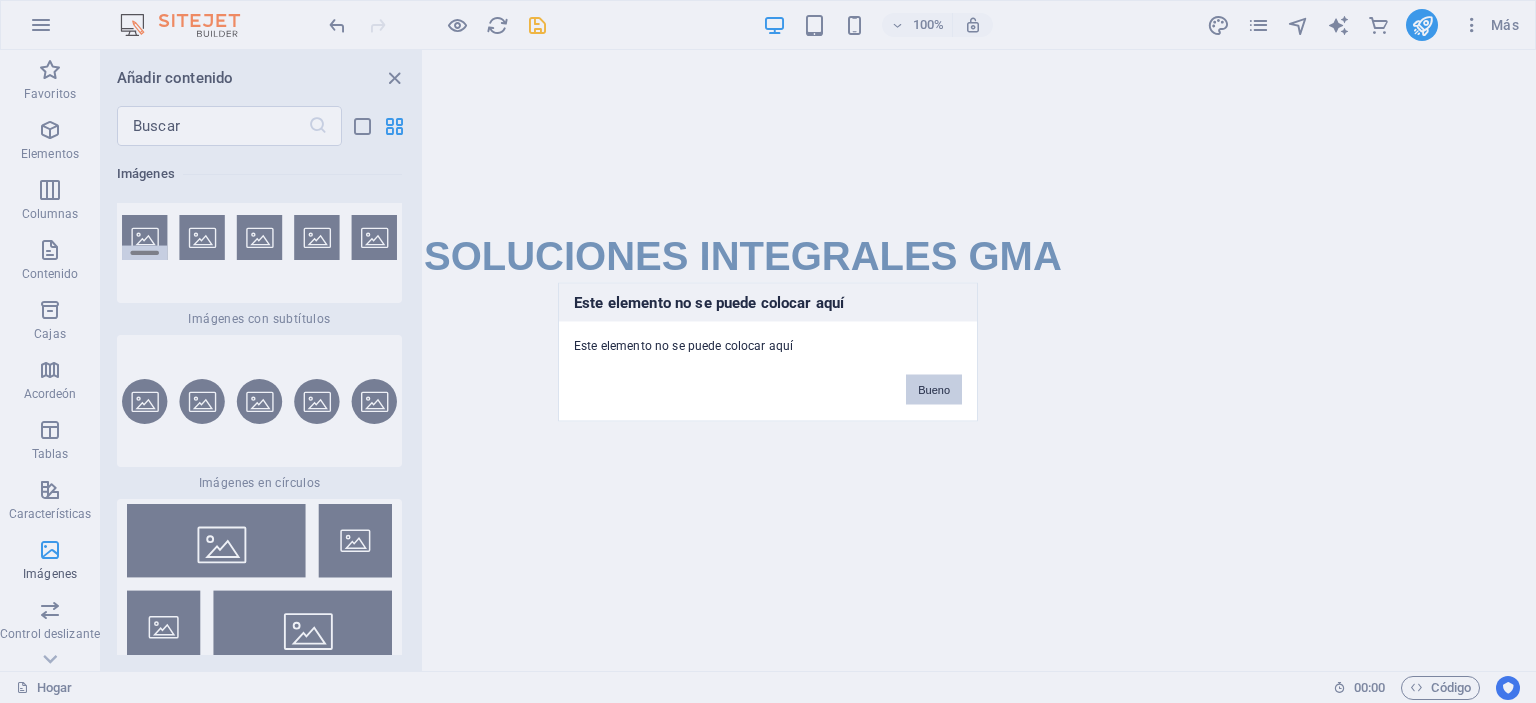 click on "Bueno" at bounding box center (934, 389) 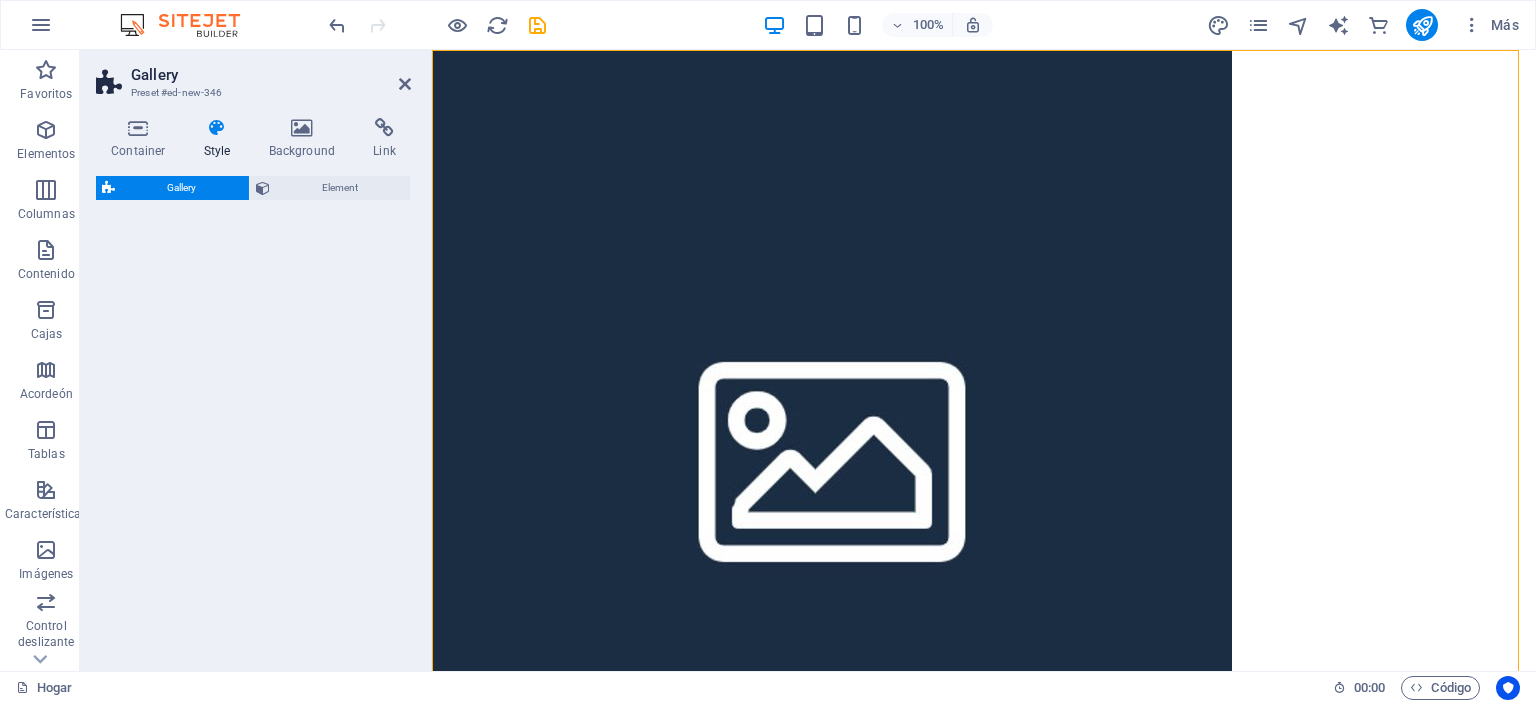 select on "rem" 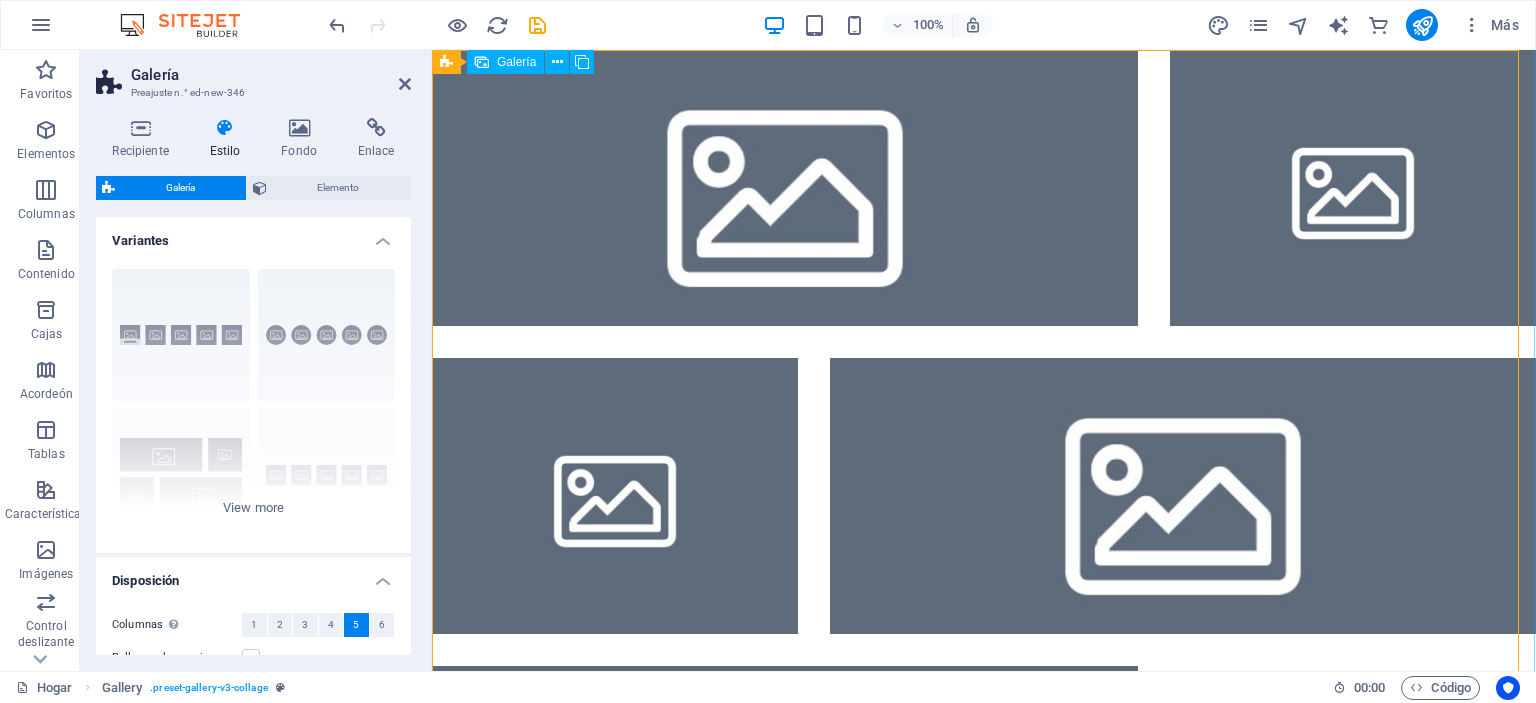 click at bounding box center [785, 188] 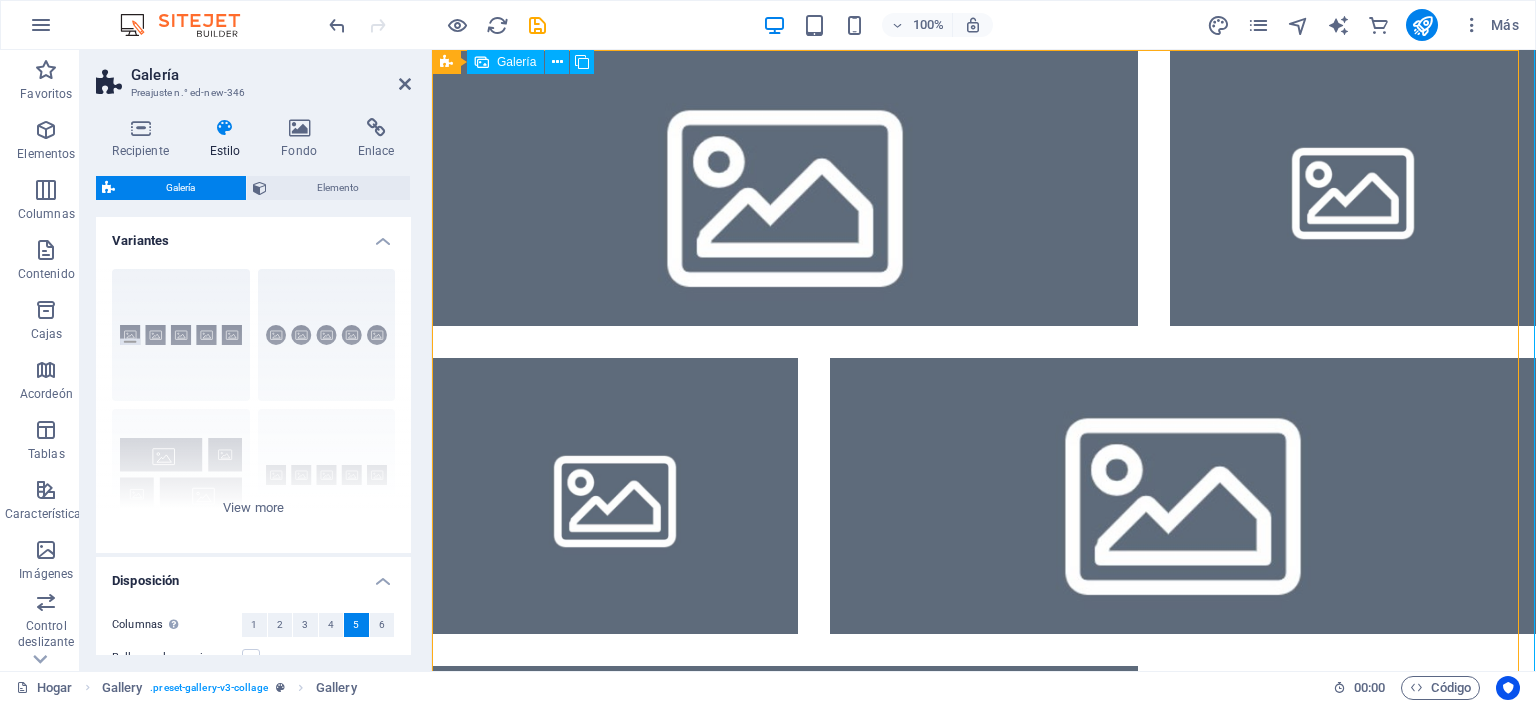 click at bounding box center [785, 188] 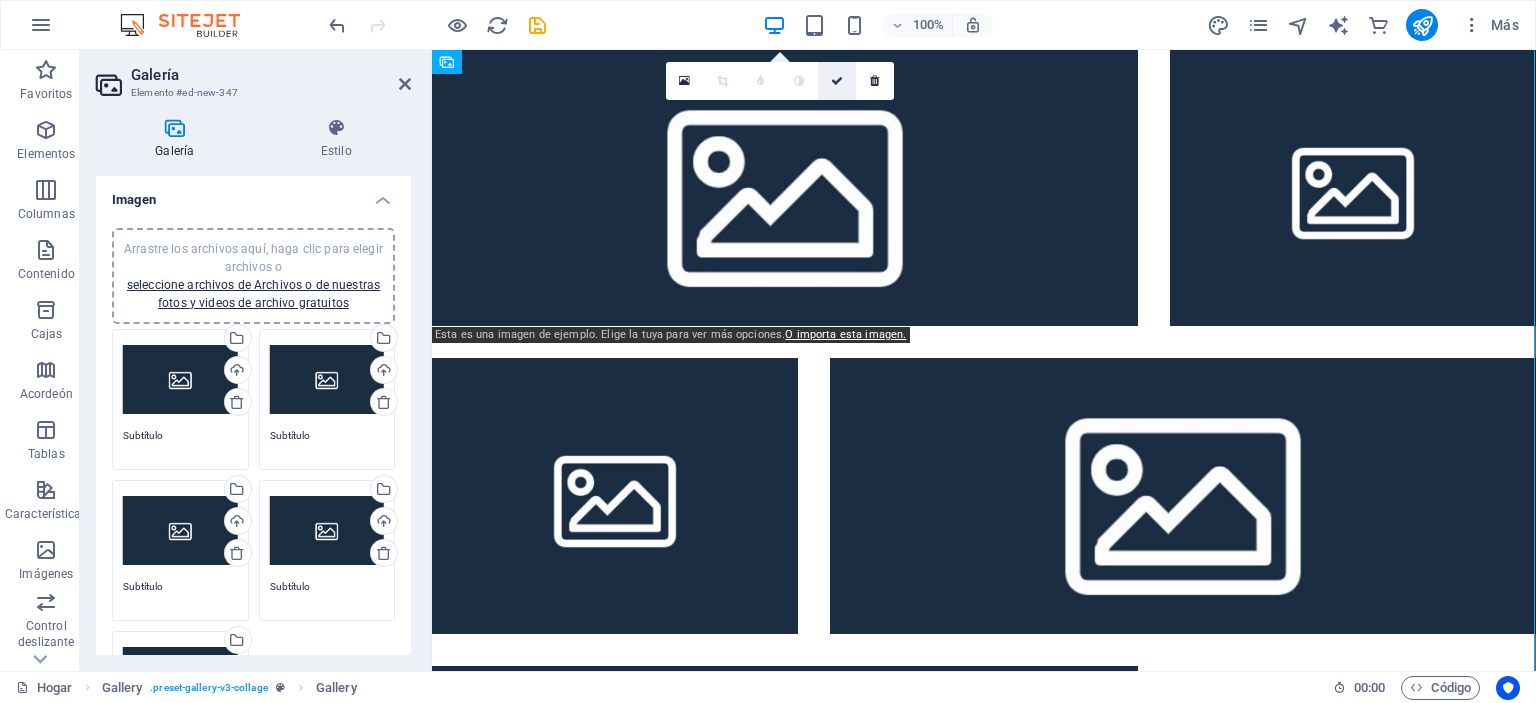 click at bounding box center [837, 81] 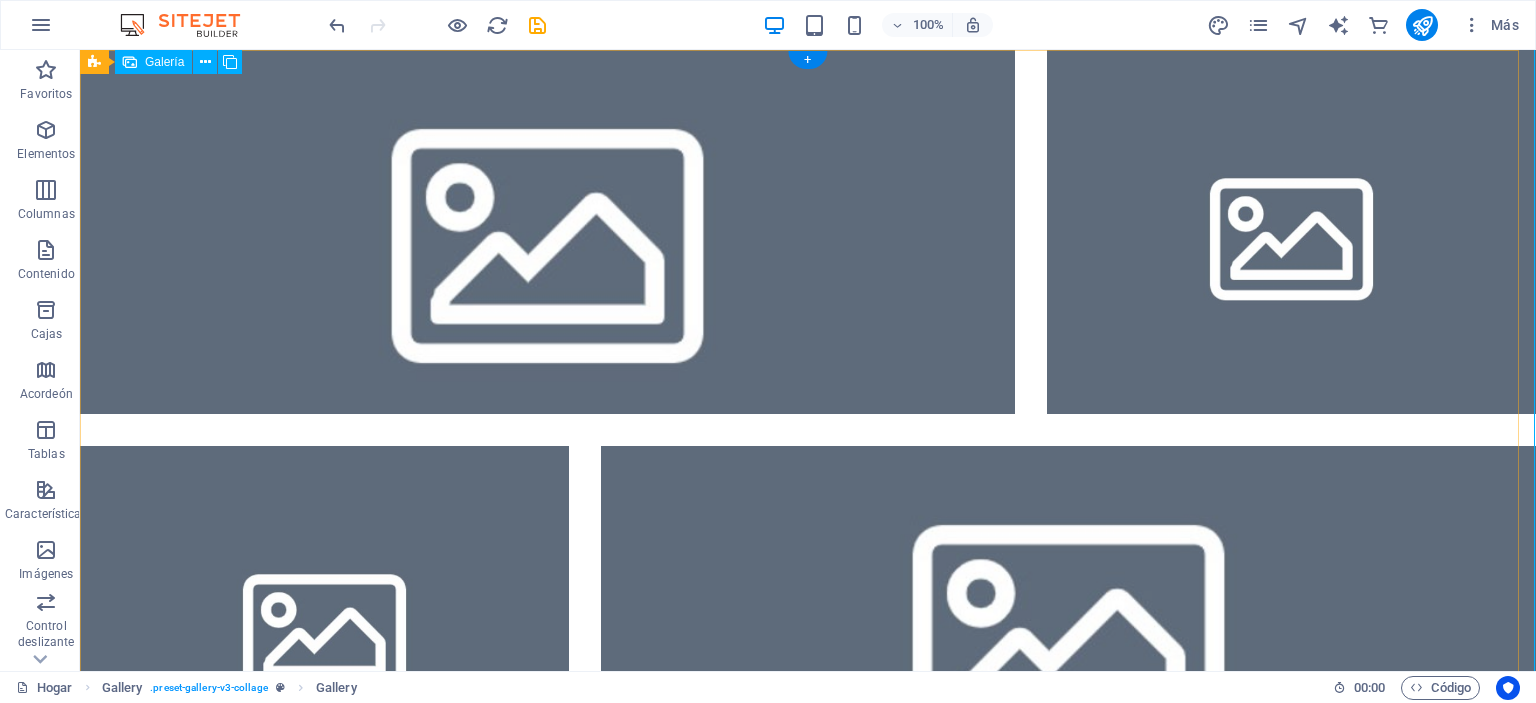click at bounding box center [547, 232] 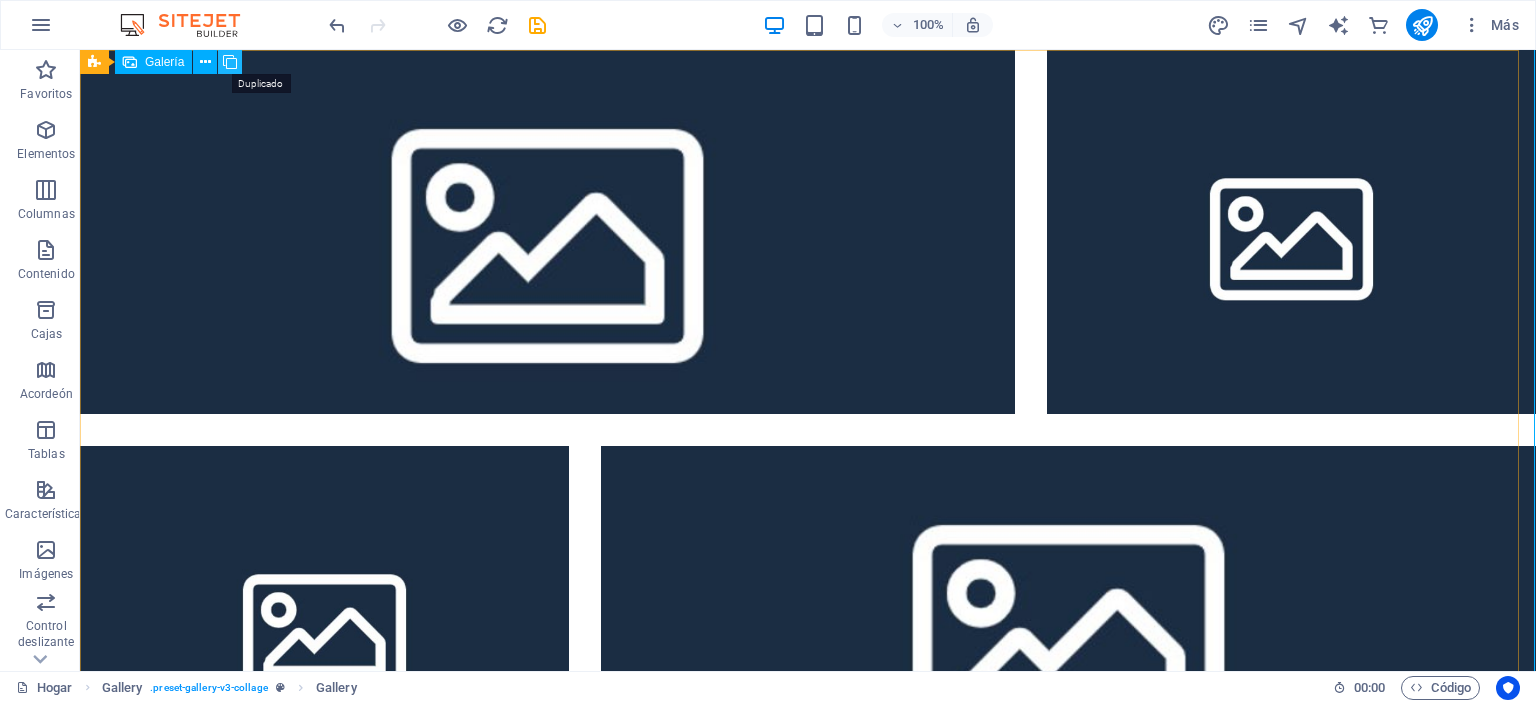 click at bounding box center (230, 62) 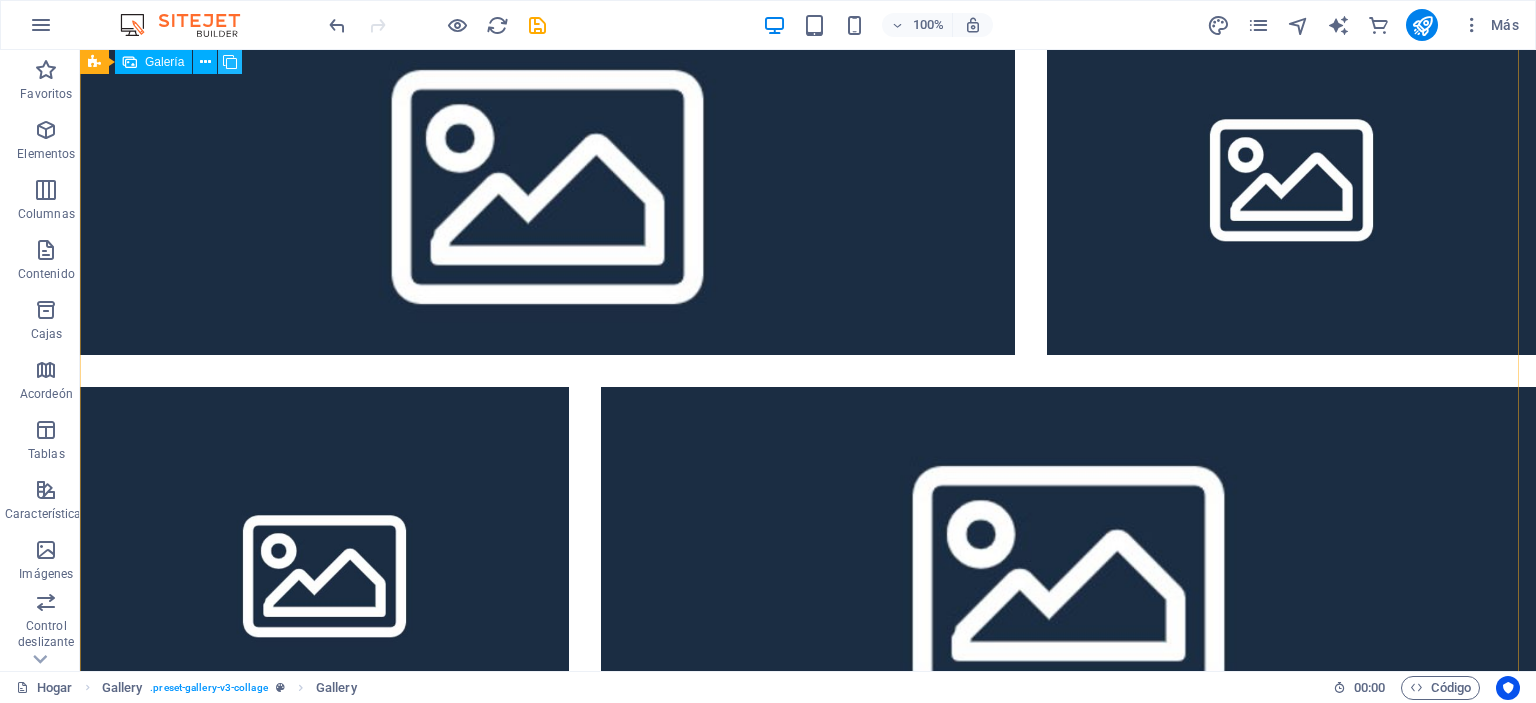 scroll, scrollTop: 1454, scrollLeft: 0, axis: vertical 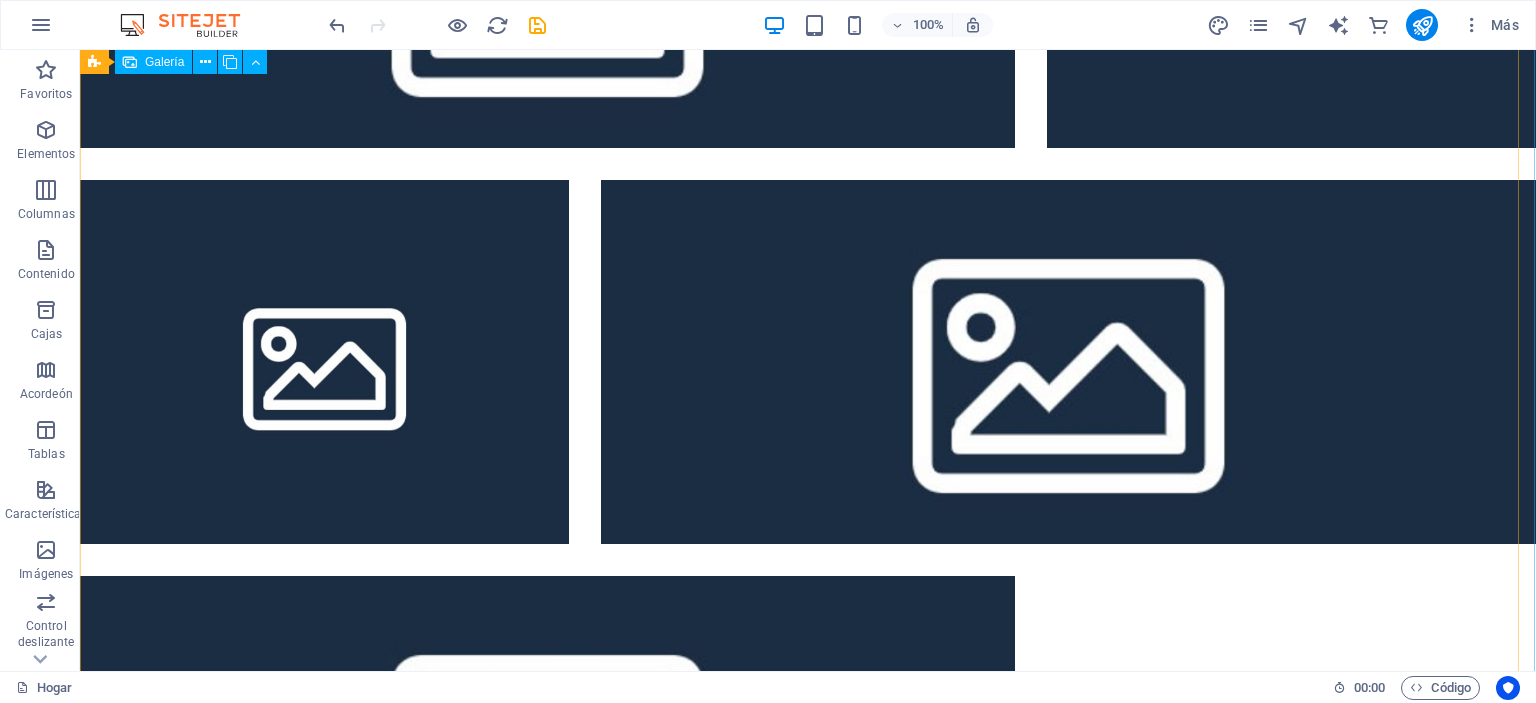 click on "Galería" at bounding box center (153, 62) 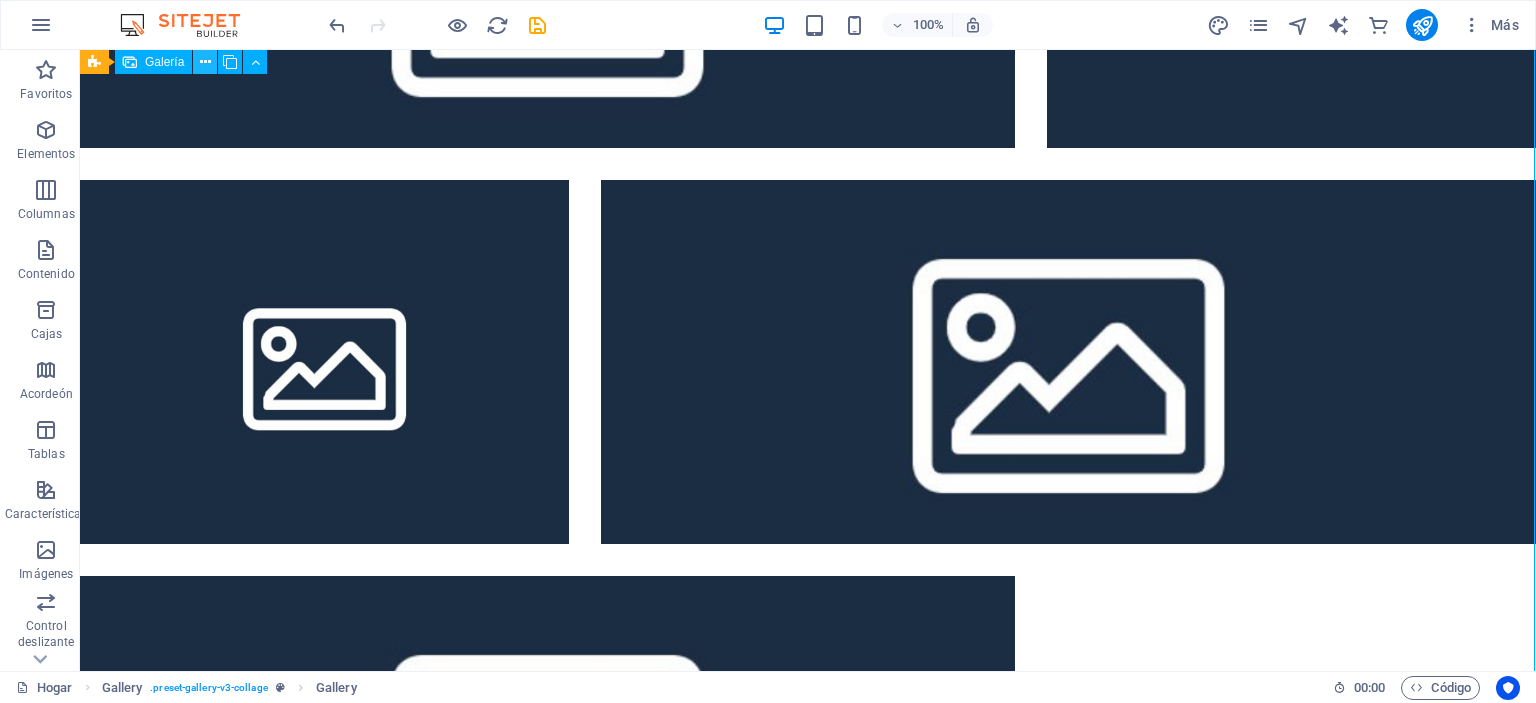 click at bounding box center (205, 62) 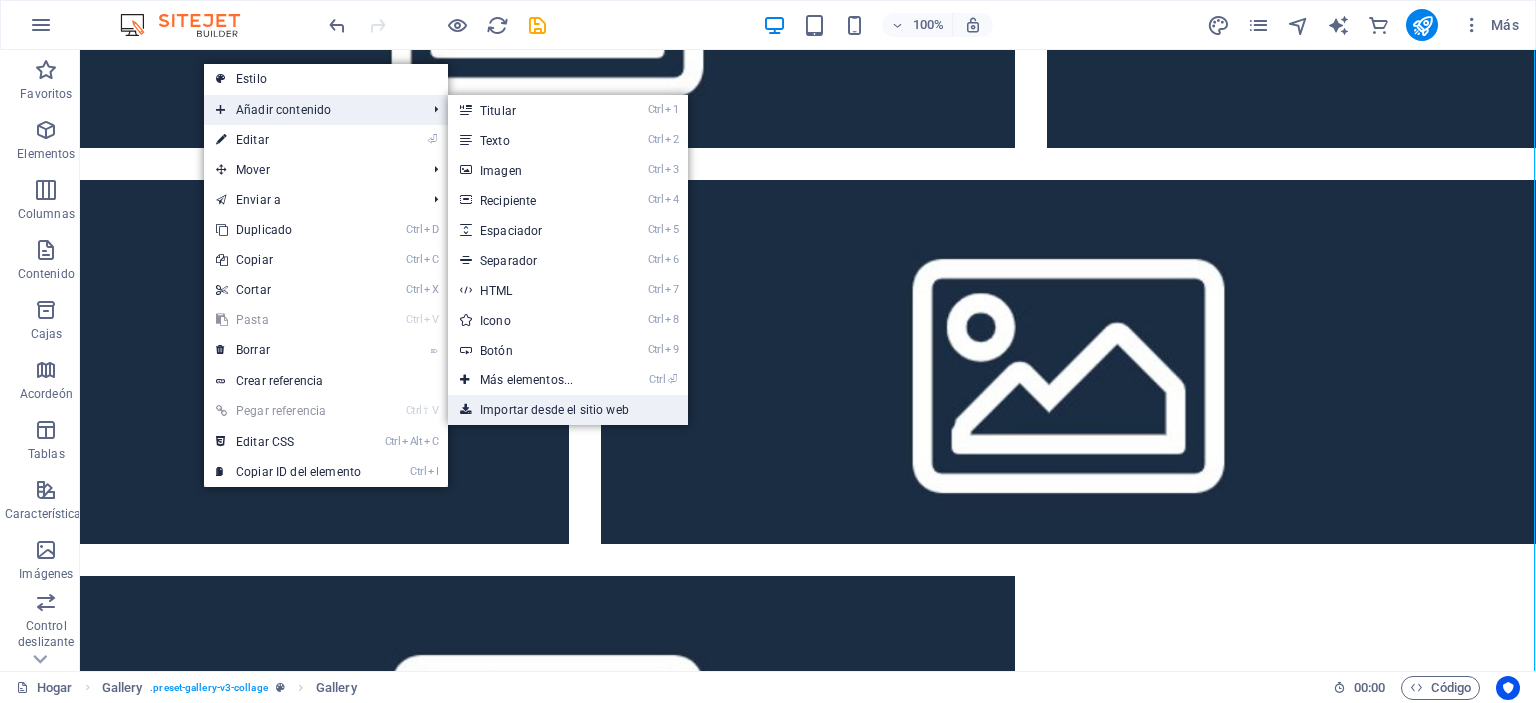 click on "Importar desde el sitio web" at bounding box center (554, 410) 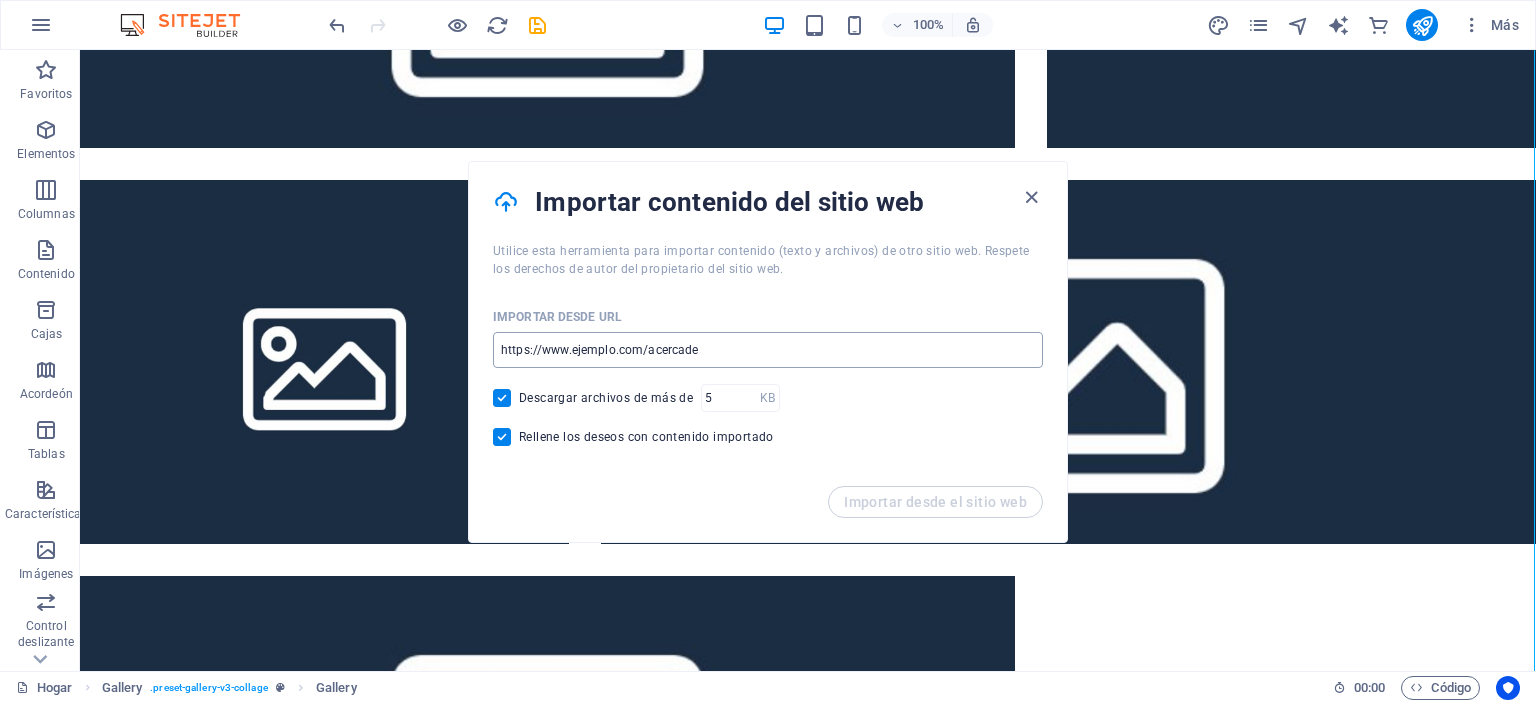 click at bounding box center (768, 350) 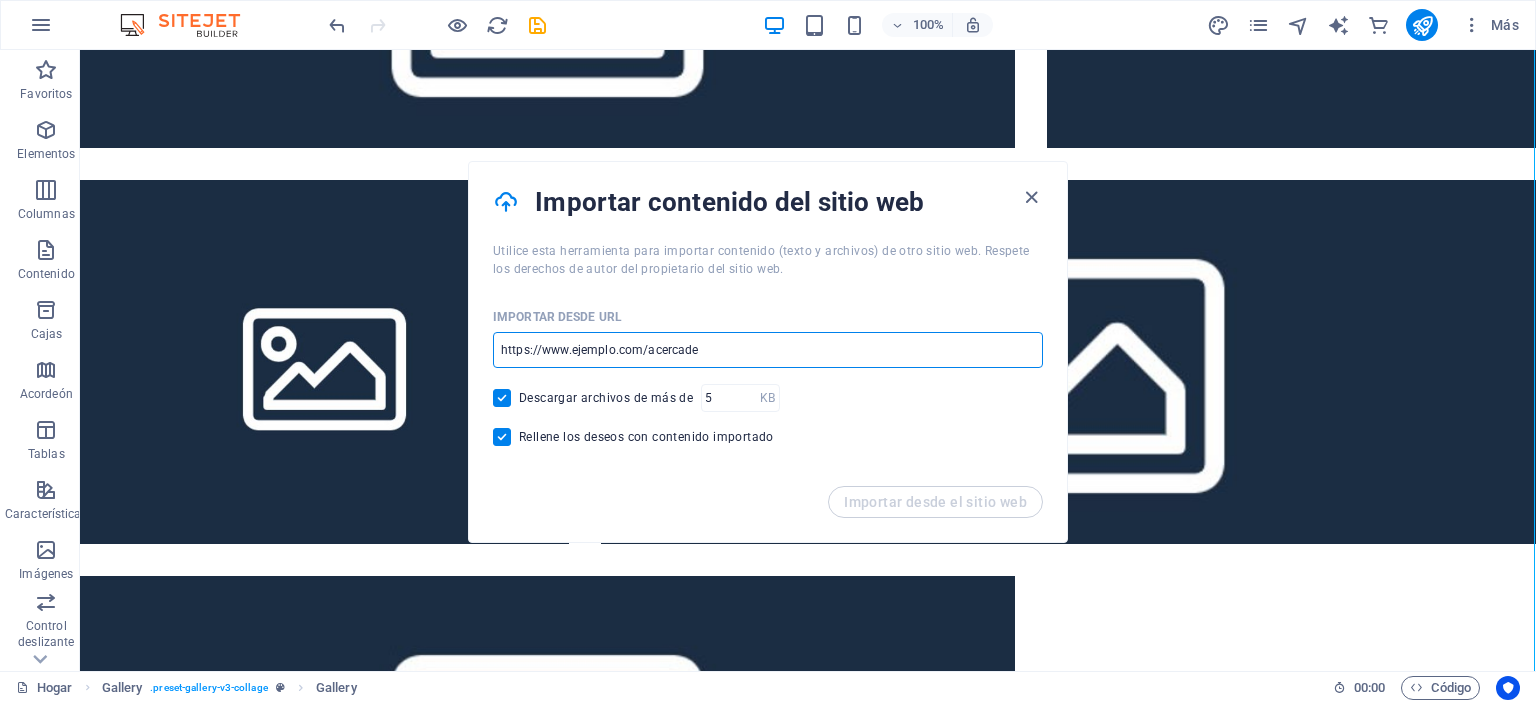 click at bounding box center [768, 350] 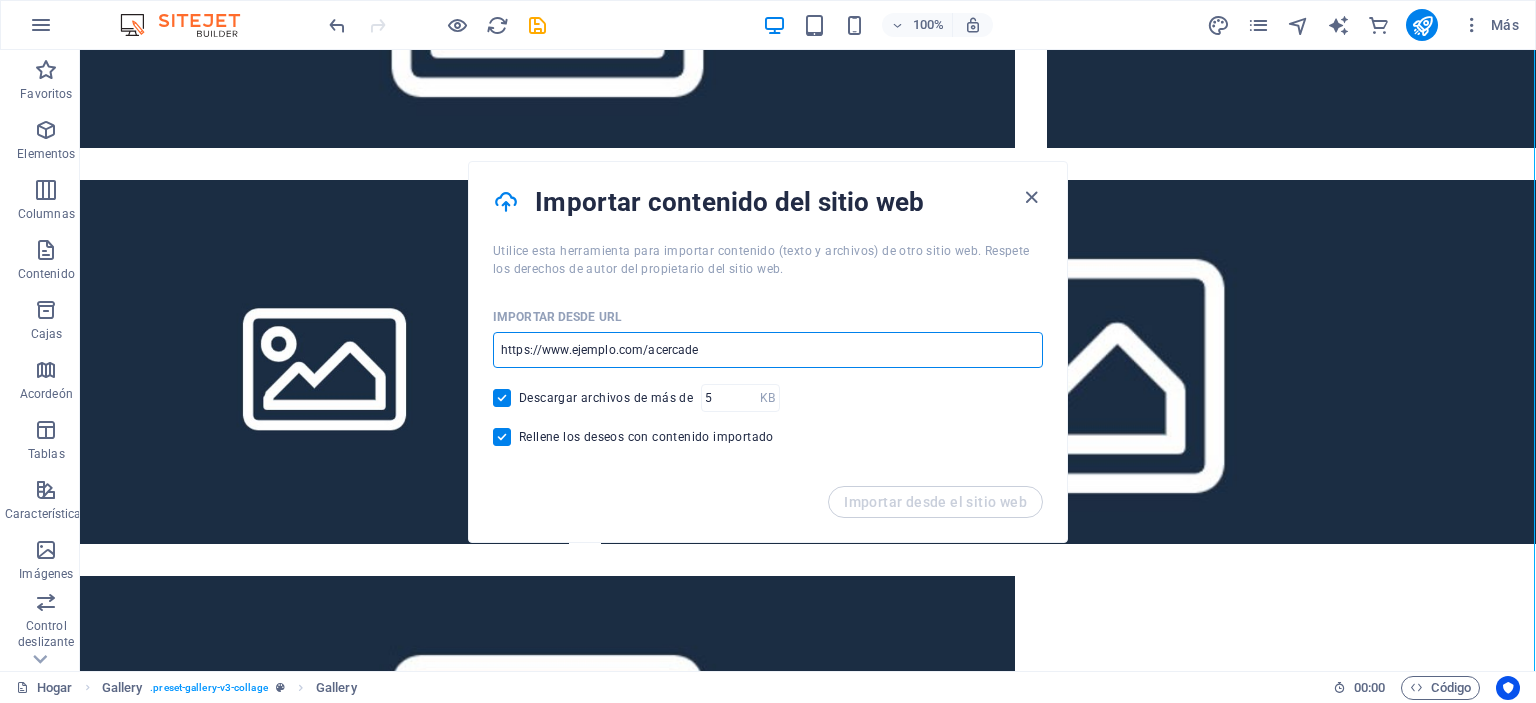 type on "https://www.youtube.com/watch?v=GPYj4lMPyNA" 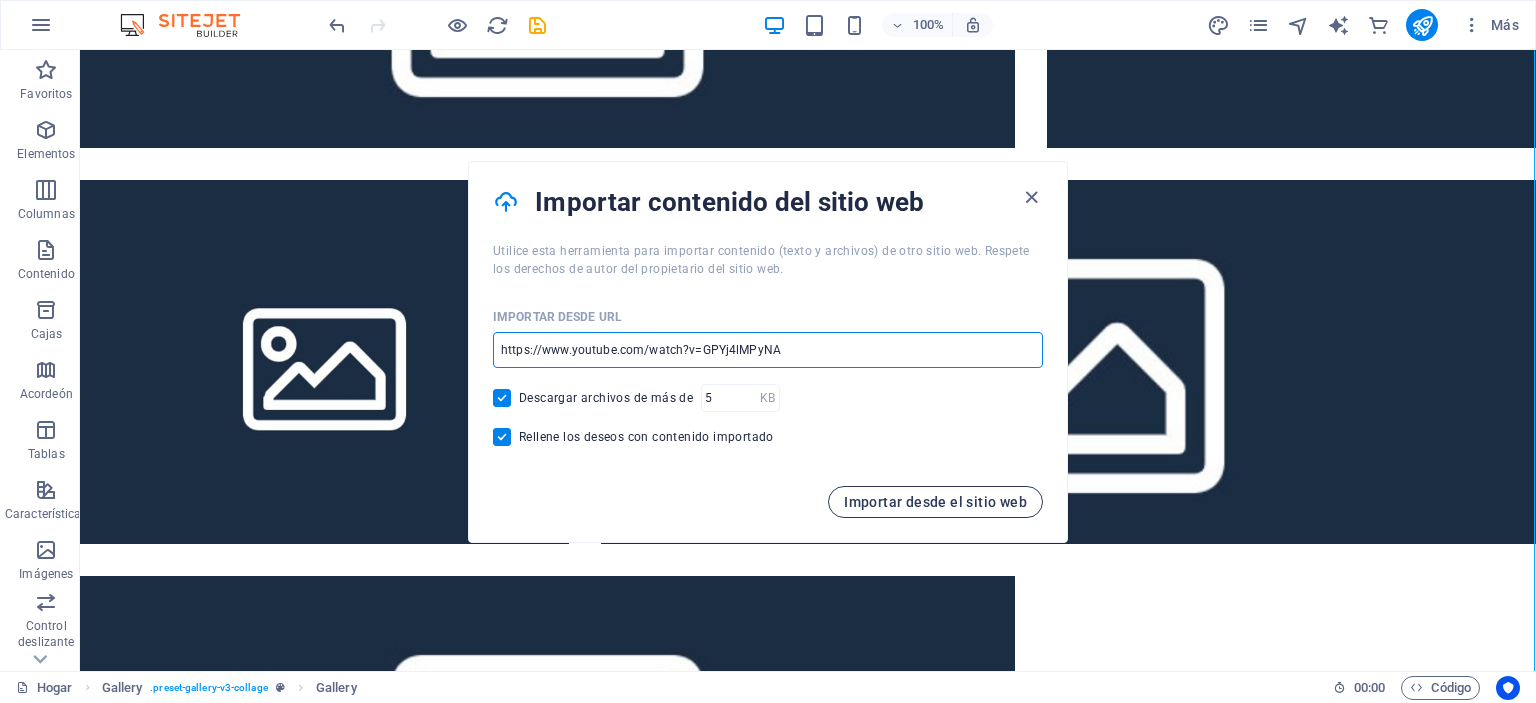 click on "Importar desde el sitio web" at bounding box center [935, 502] 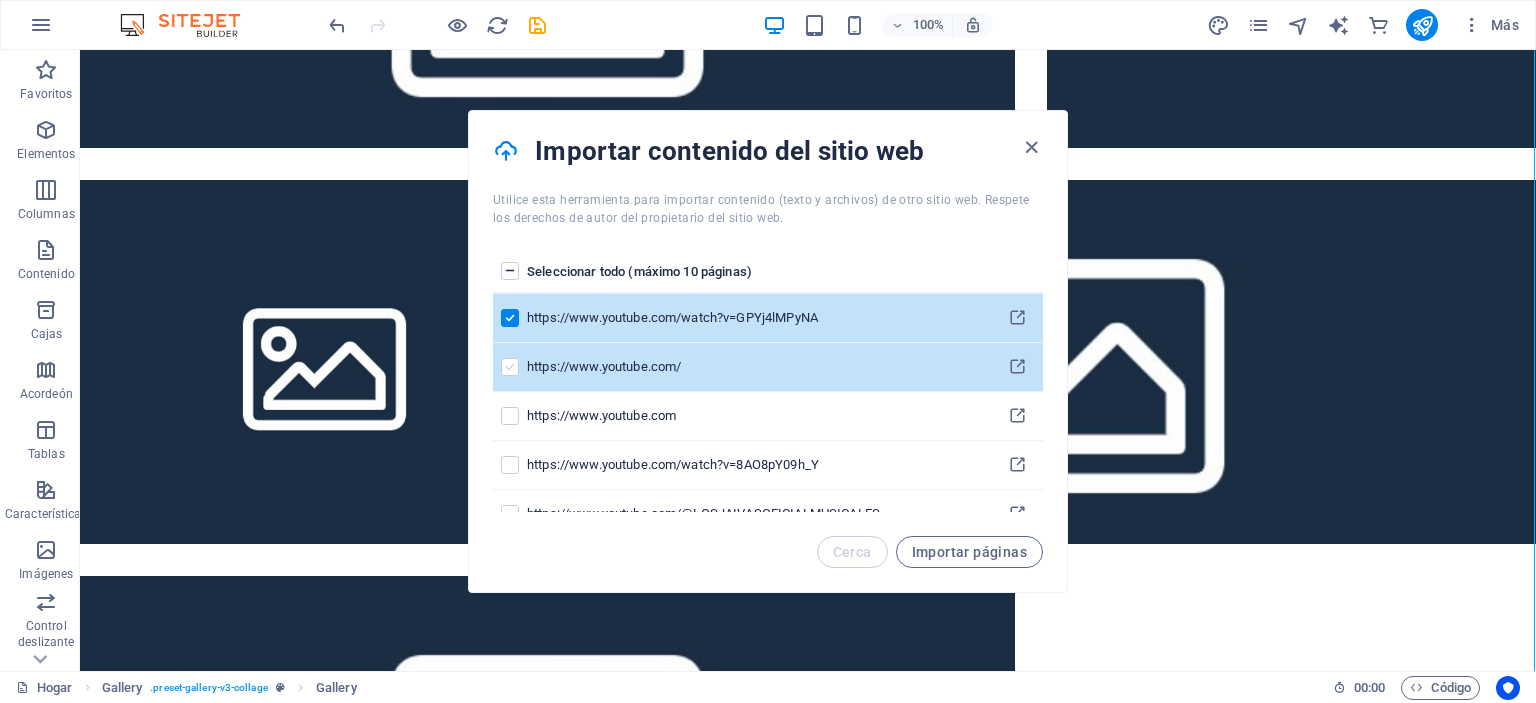 click at bounding box center (510, 367) 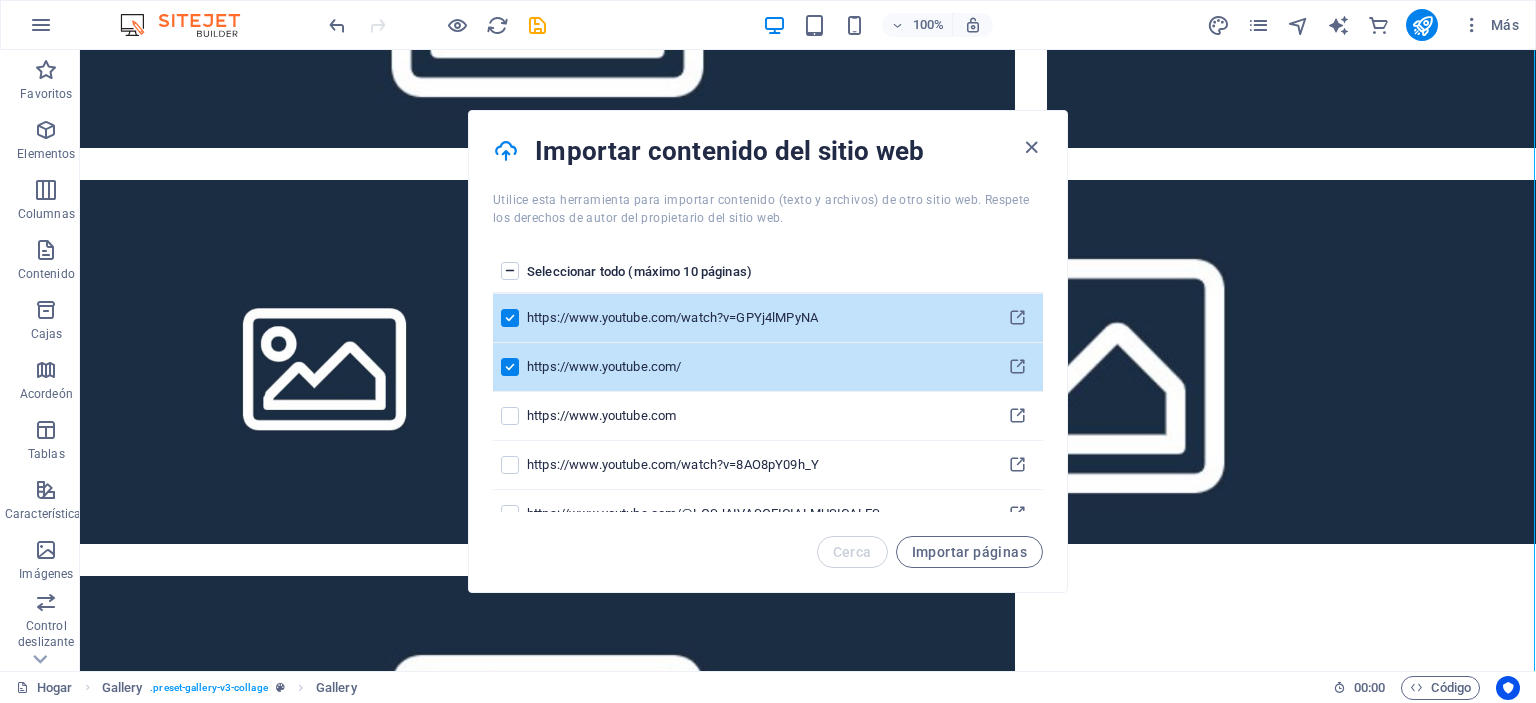 click at bounding box center [510, 318] 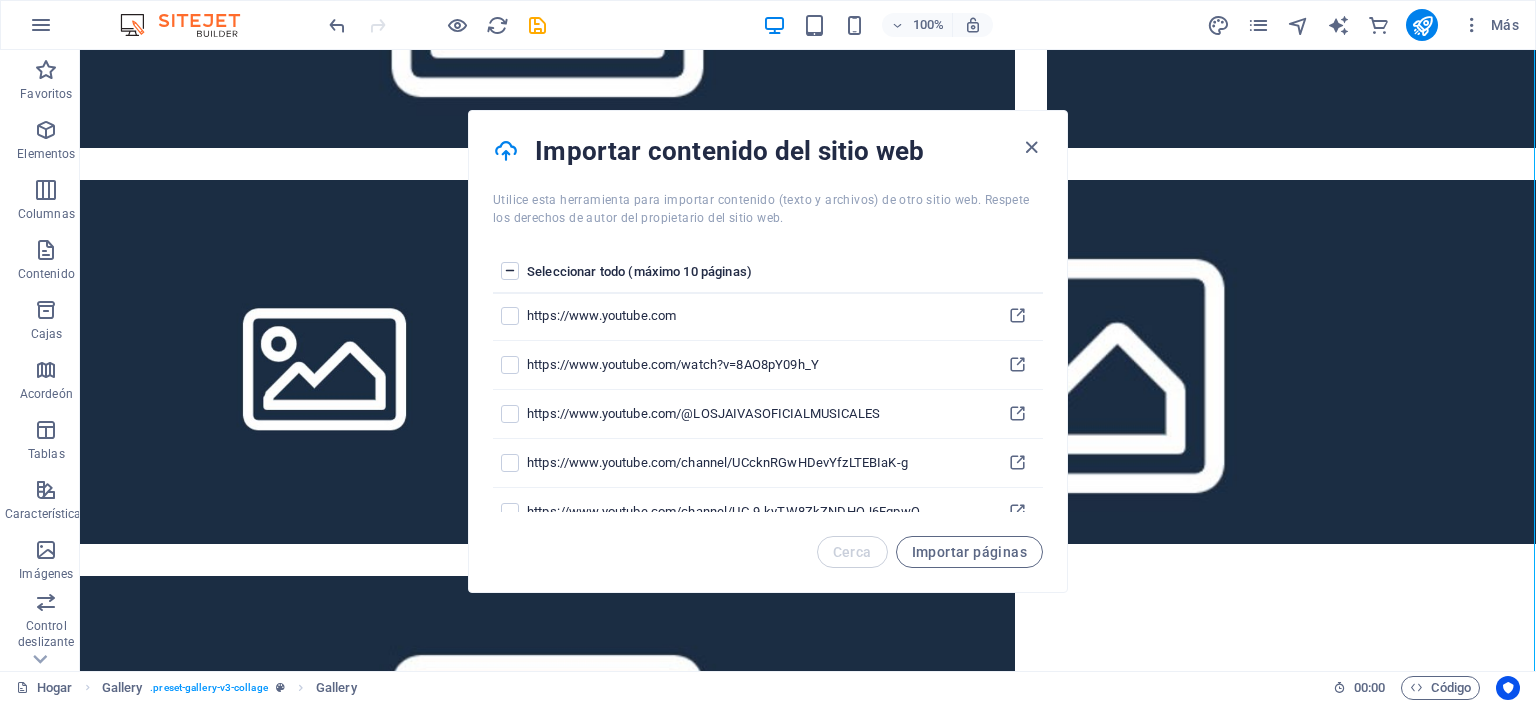 scroll, scrollTop: 0, scrollLeft: 0, axis: both 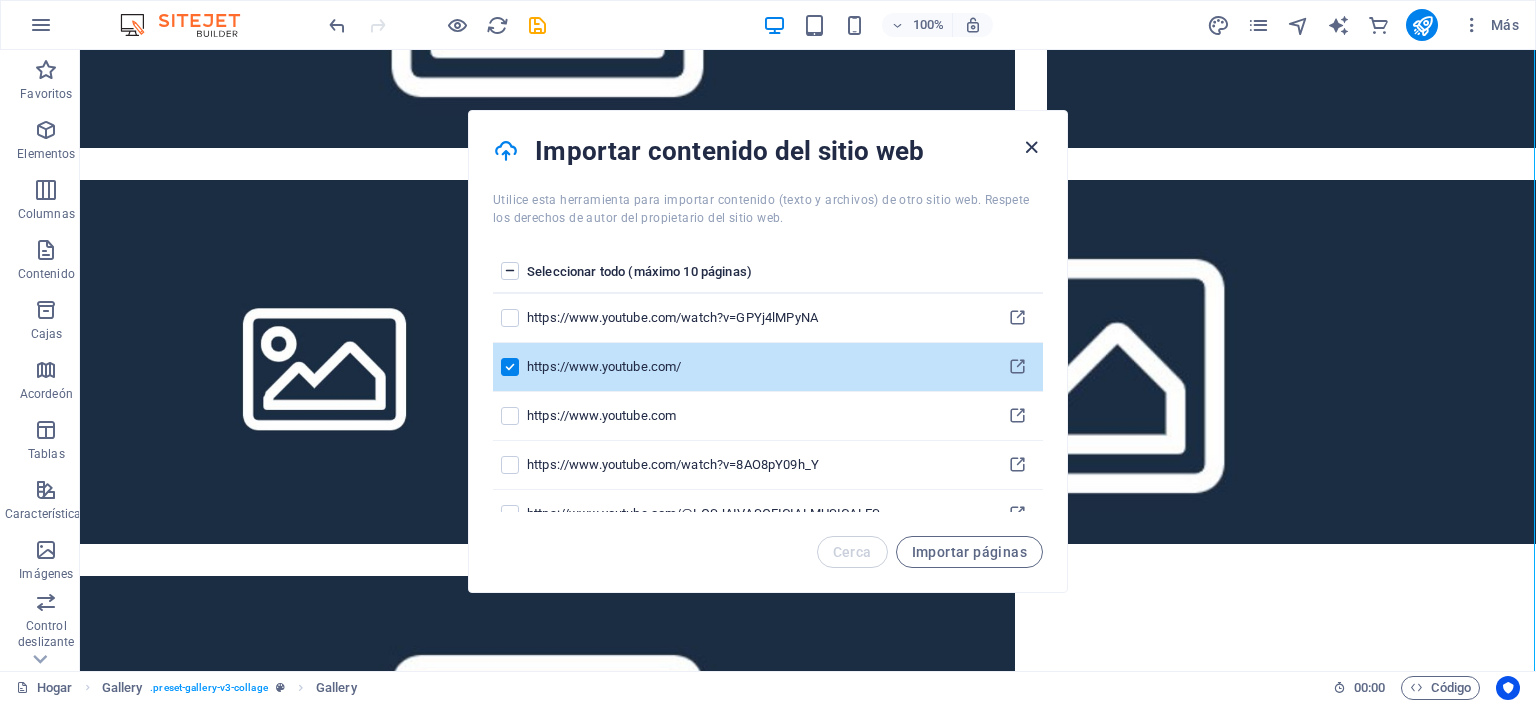 click at bounding box center [1031, 147] 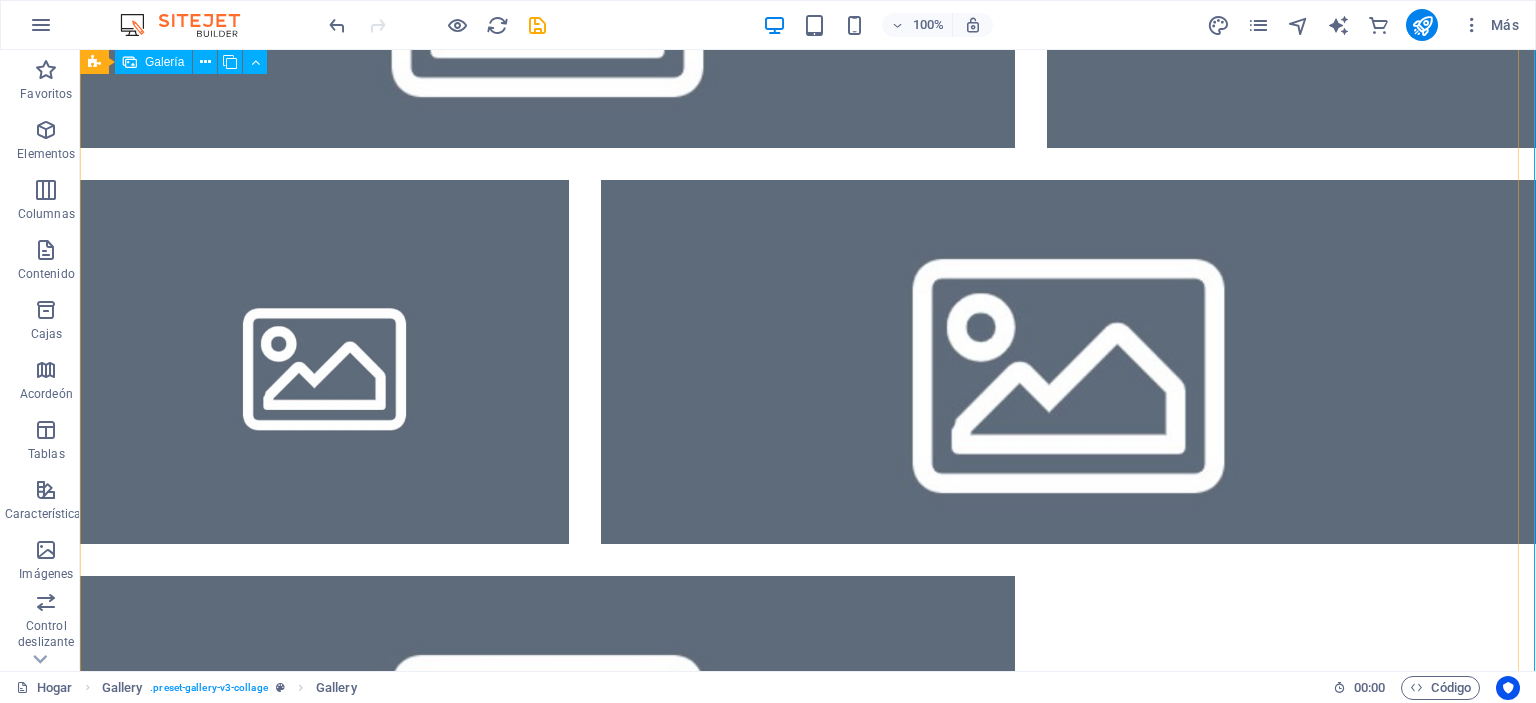 click at bounding box center [1068, 362] 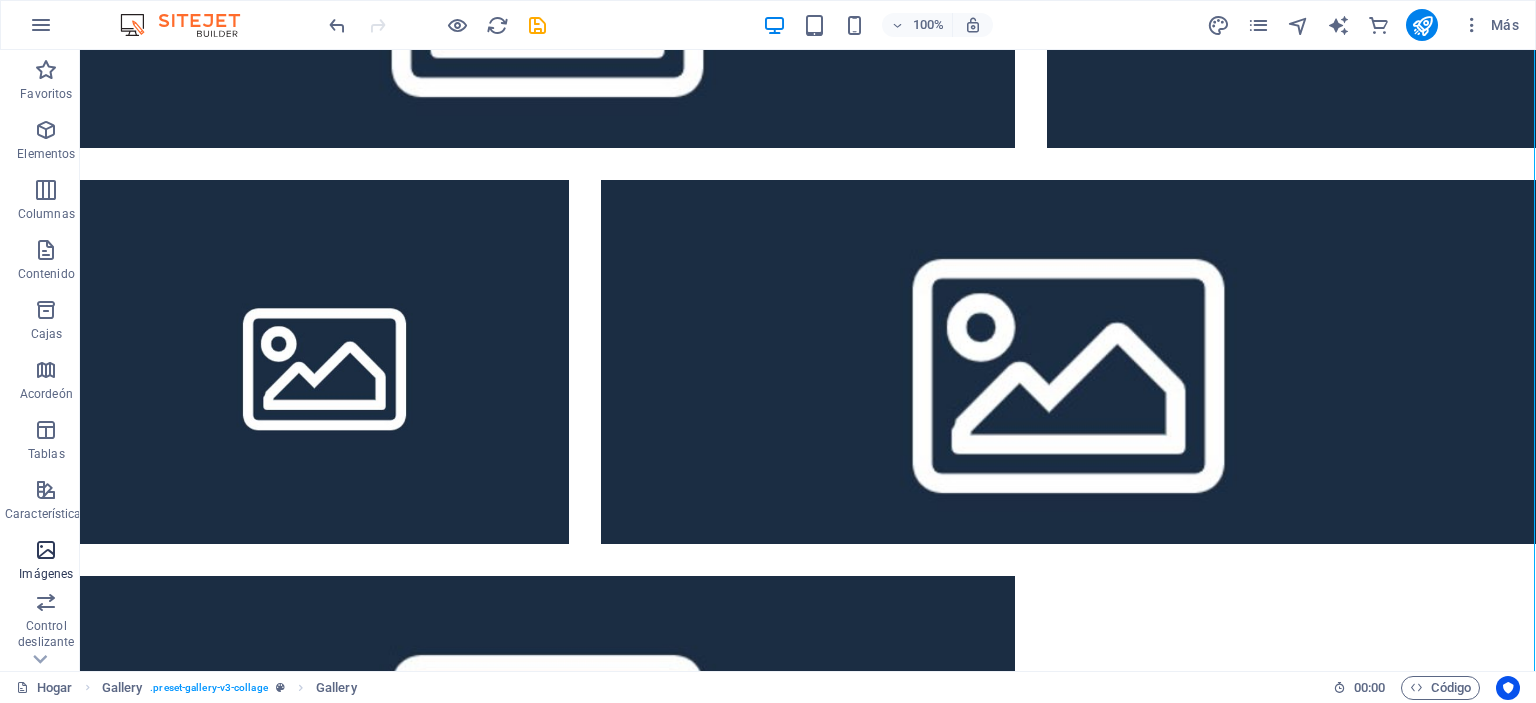 click at bounding box center [46, 550] 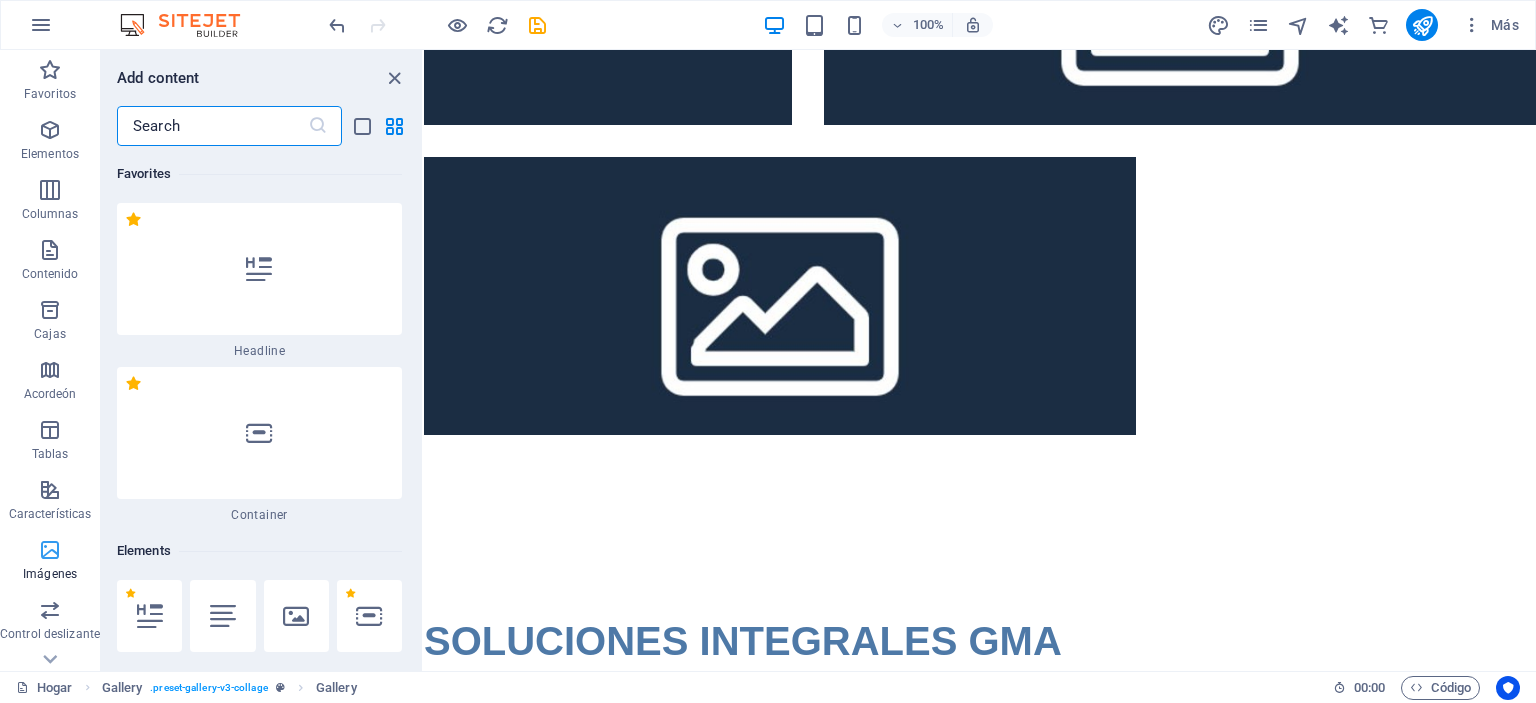 scroll, scrollTop: 1444, scrollLeft: 0, axis: vertical 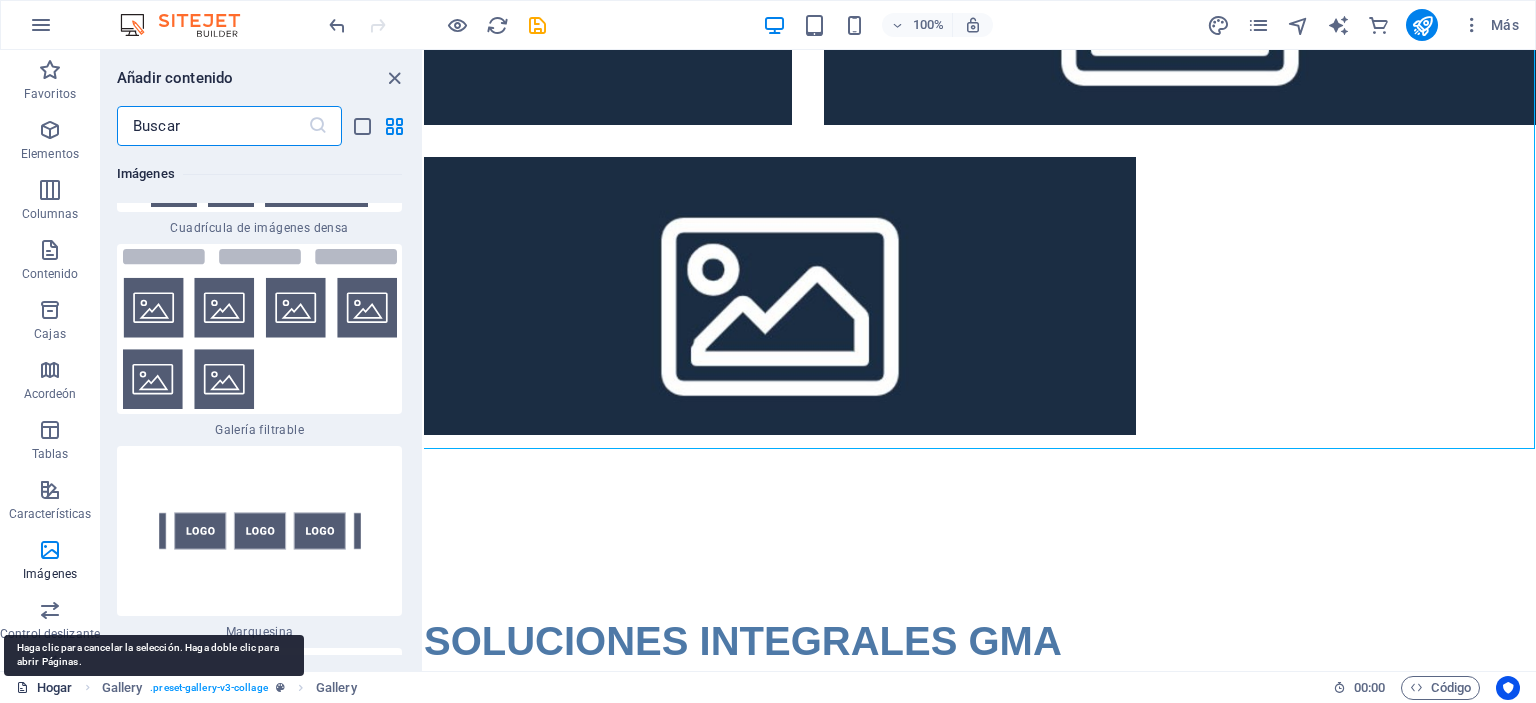click on "Hogar" at bounding box center (54, 687) 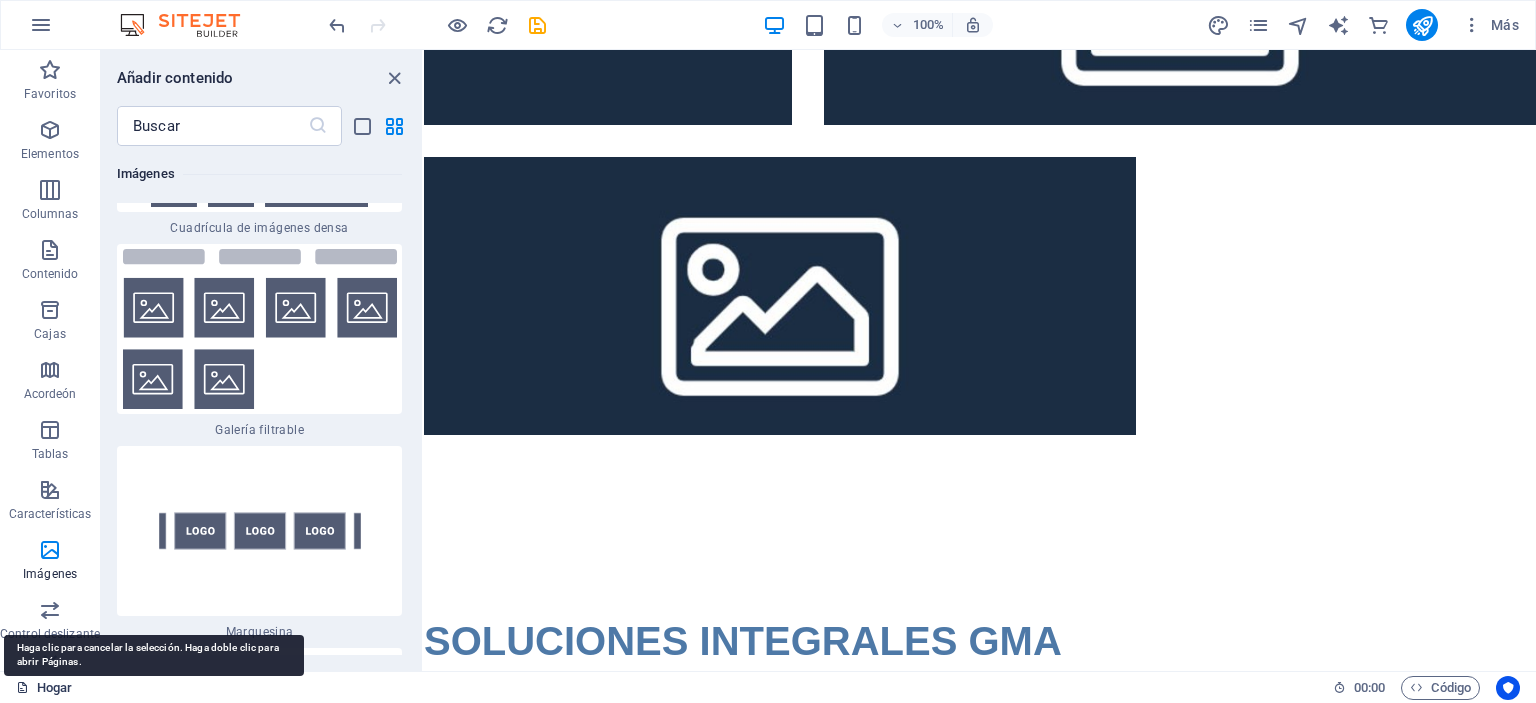 click on "Hogar" at bounding box center [54, 687] 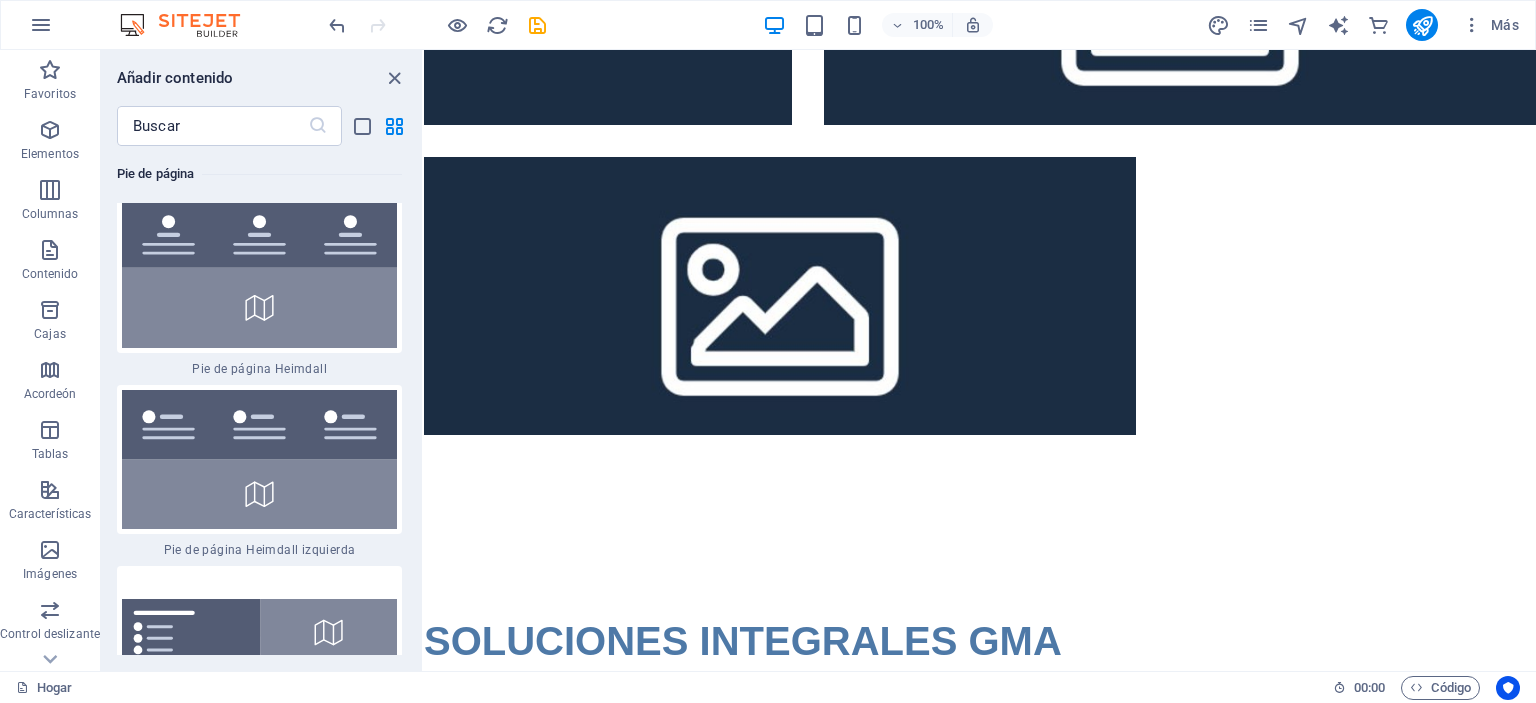 scroll, scrollTop: 27521, scrollLeft: 0, axis: vertical 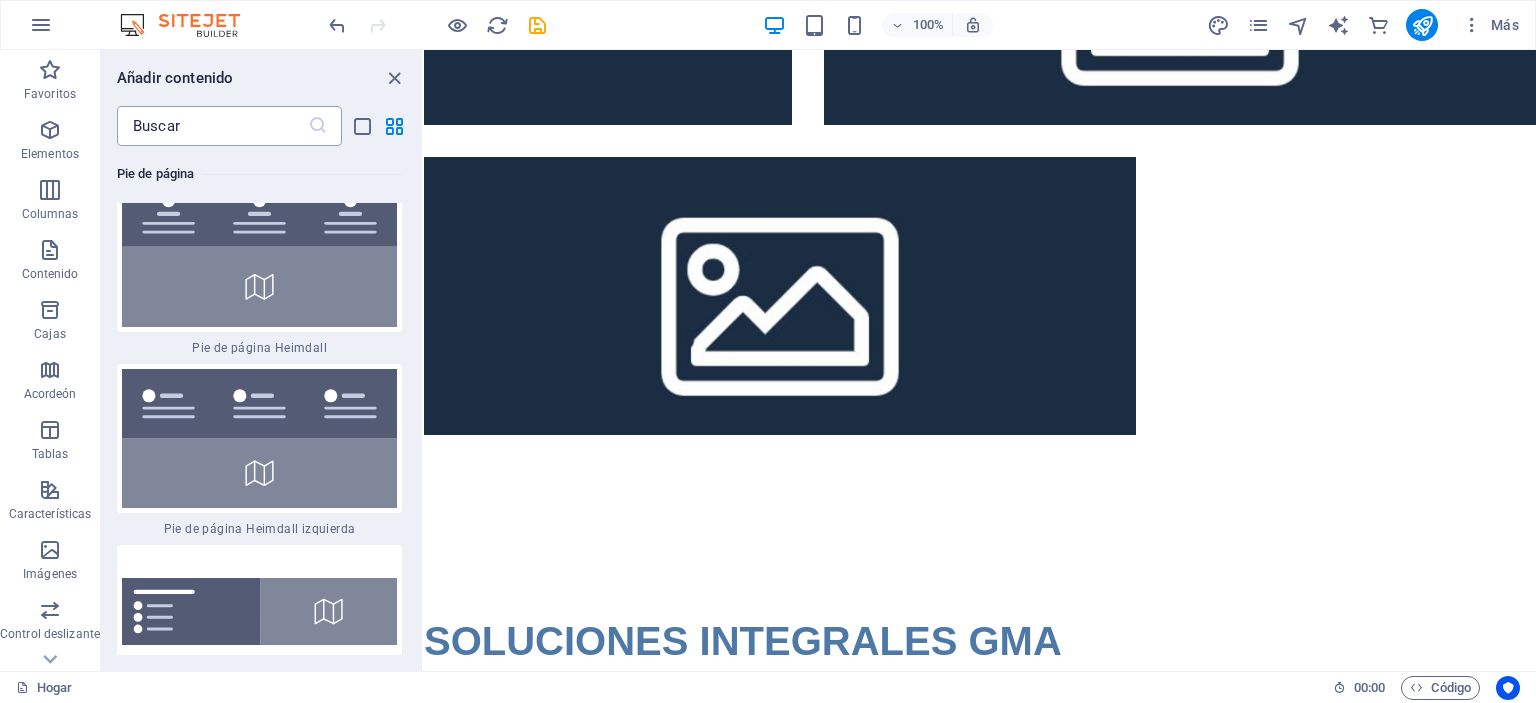 click at bounding box center [318, 126] 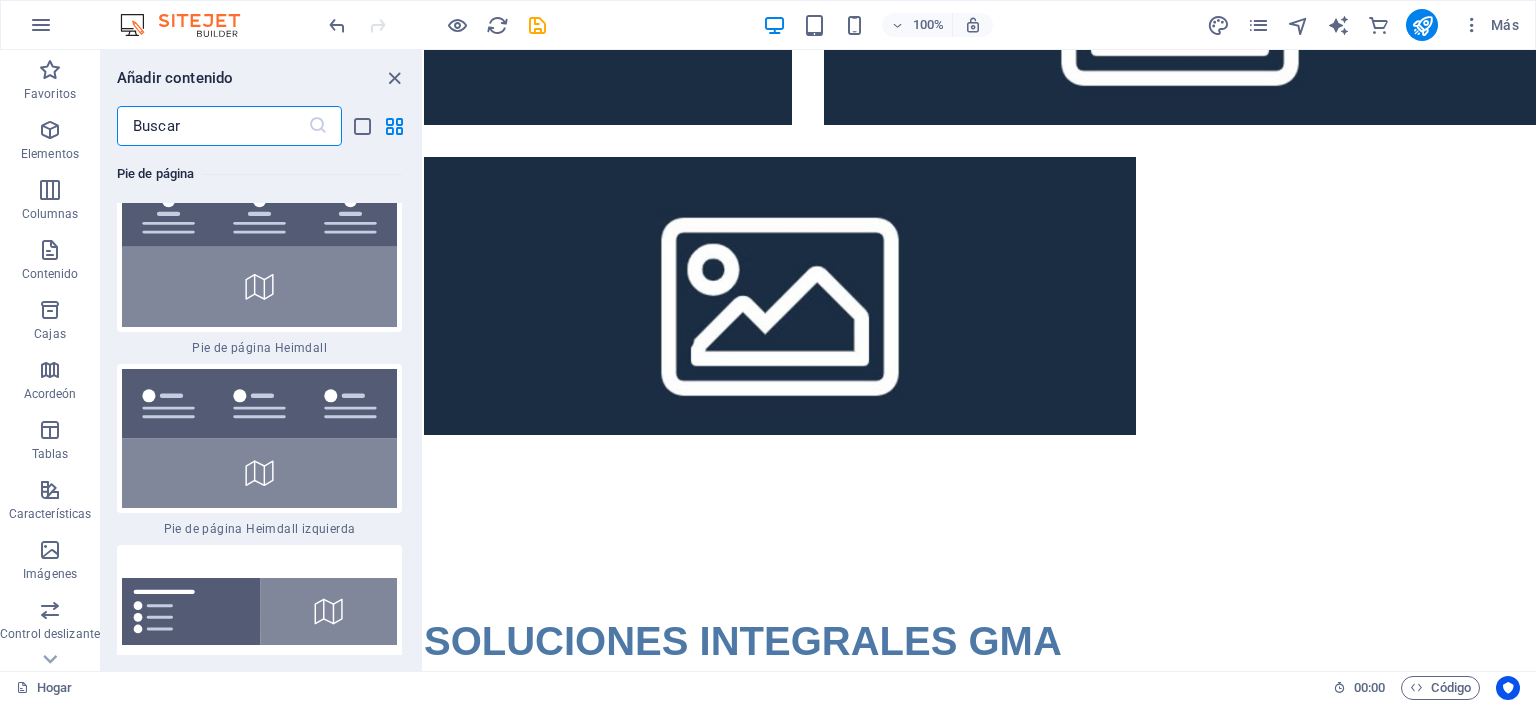 click at bounding box center (212, 126) 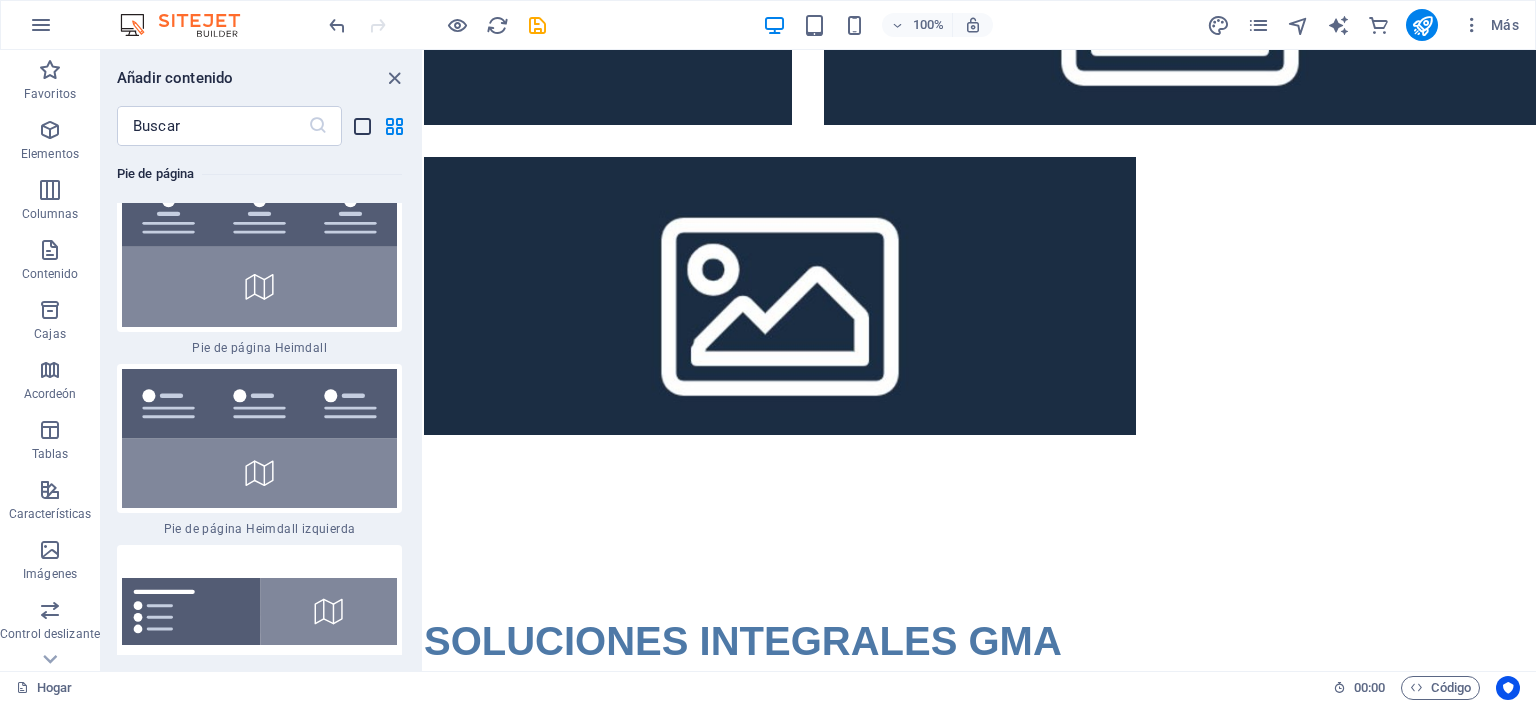 click at bounding box center (362, 126) 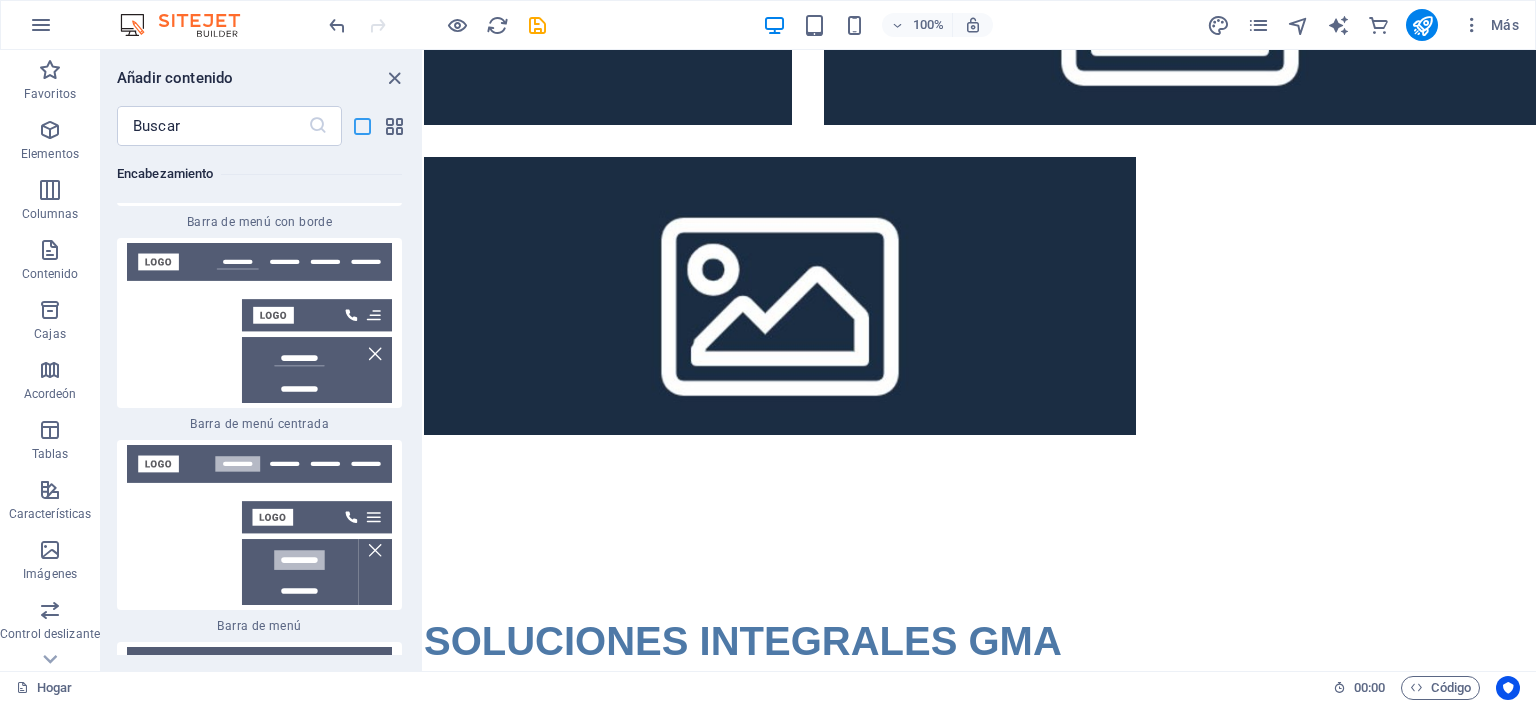 scroll, scrollTop: 30893, scrollLeft: 0, axis: vertical 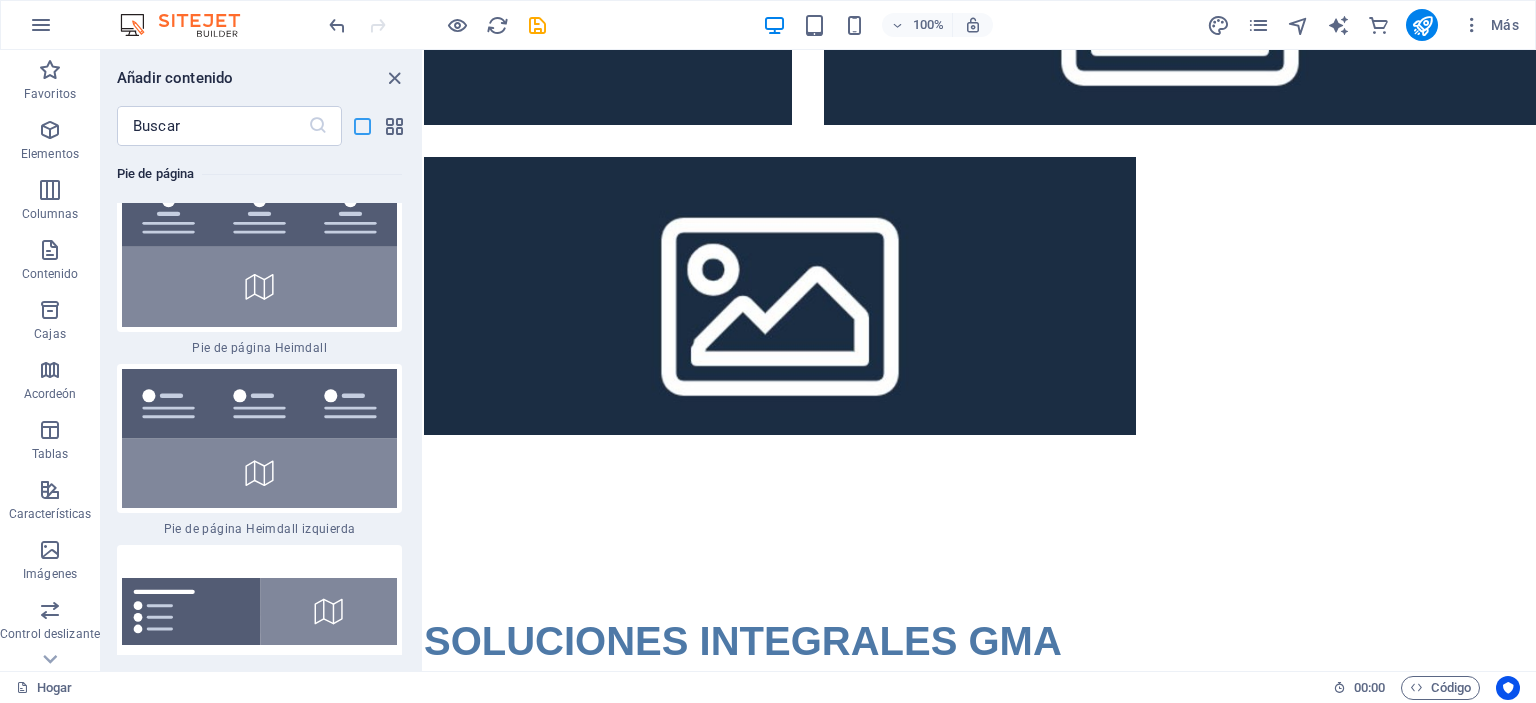 click at bounding box center [362, 126] 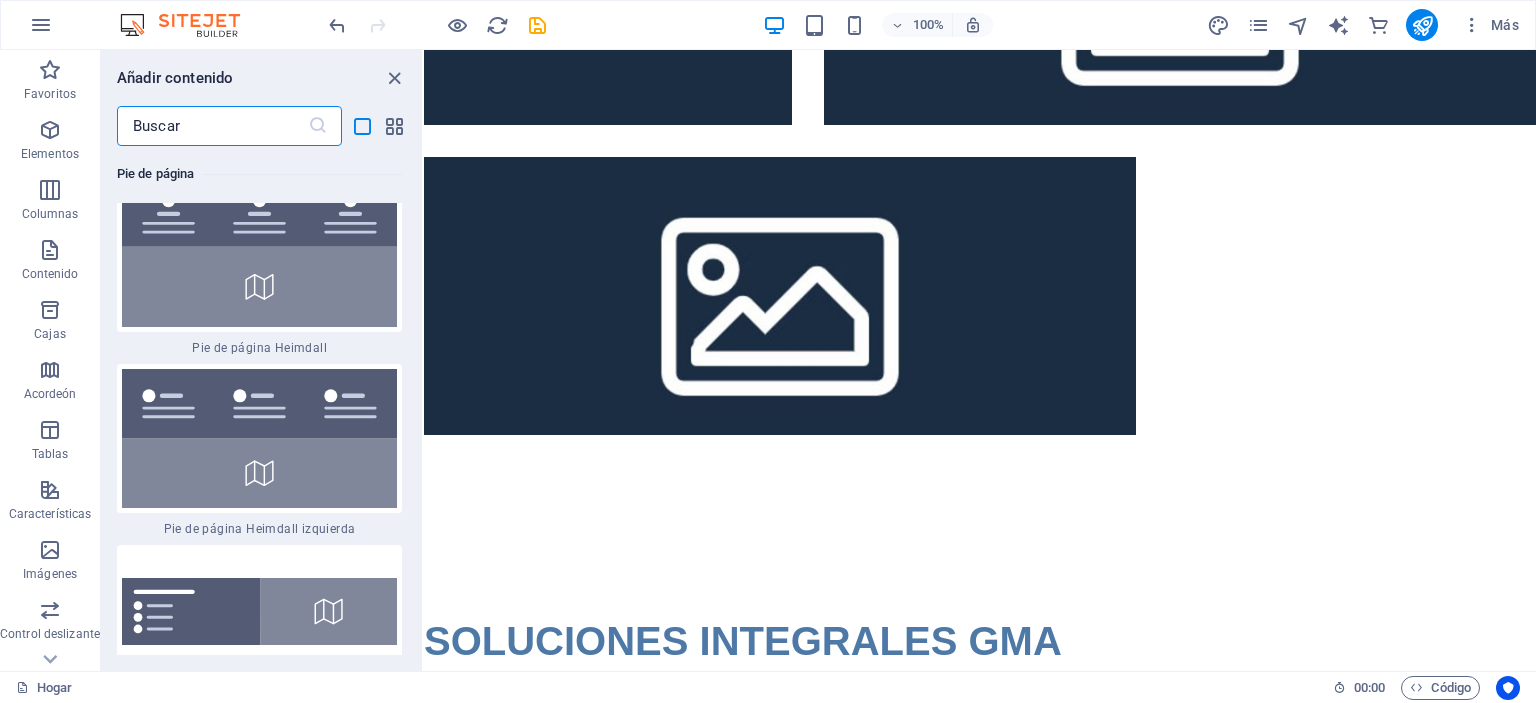 click at bounding box center [212, 126] 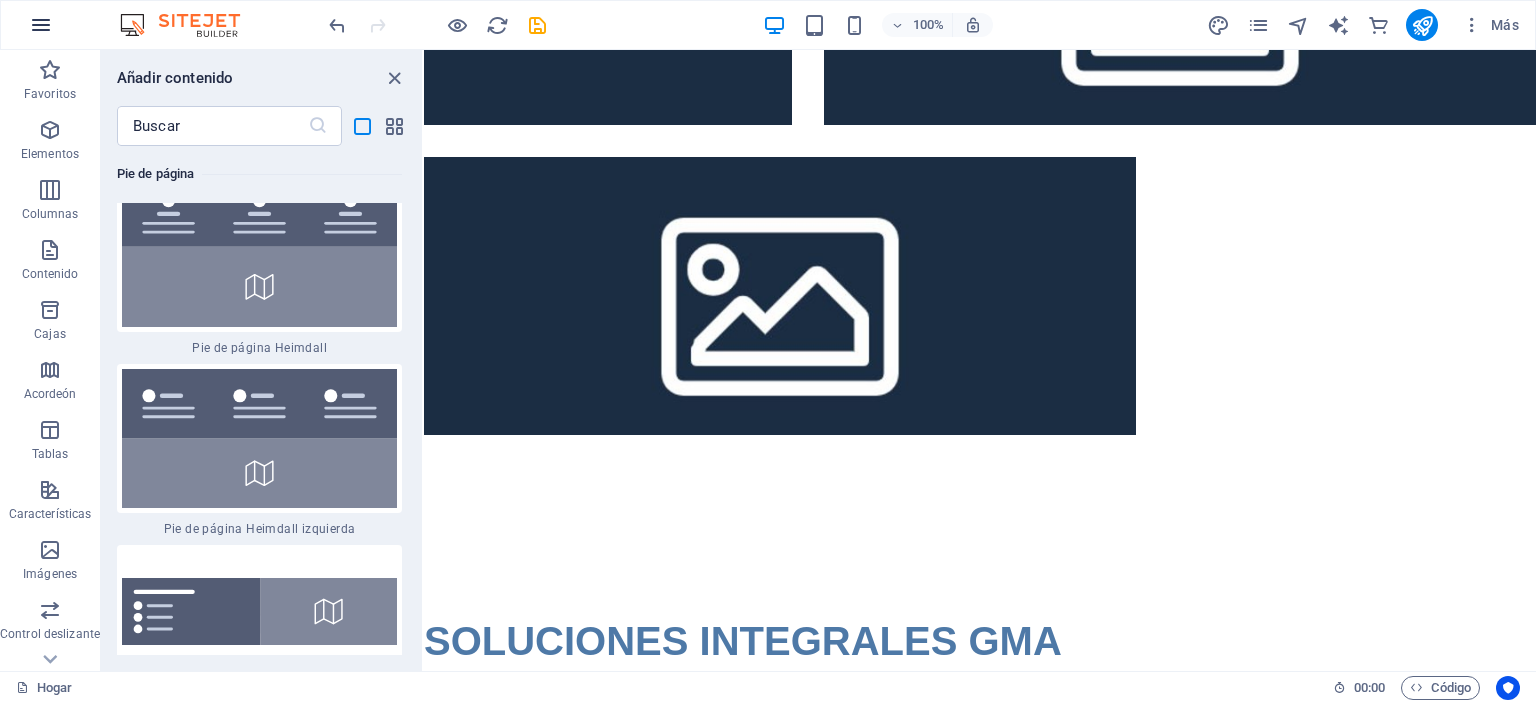 click at bounding box center (41, 25) 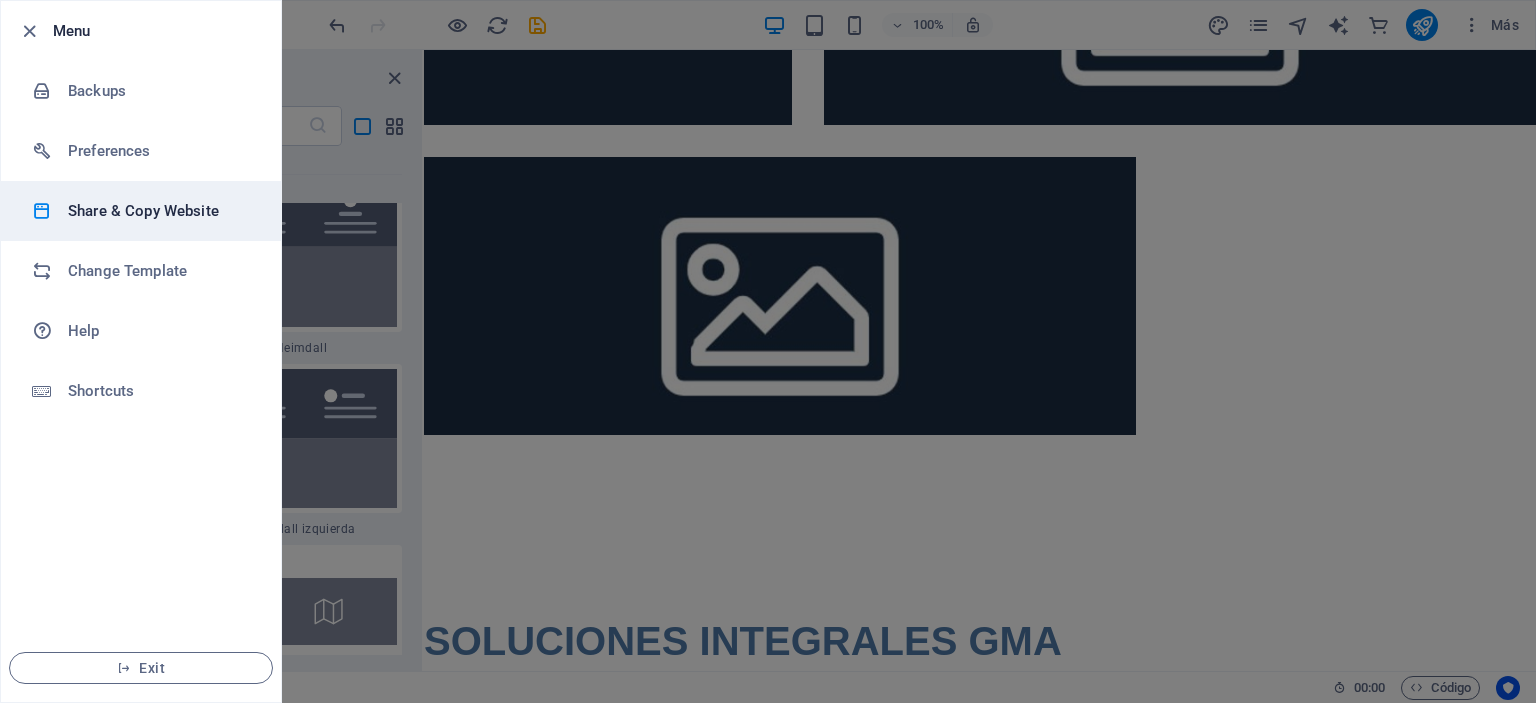 click on "Share & Copy Website" at bounding box center (160, 211) 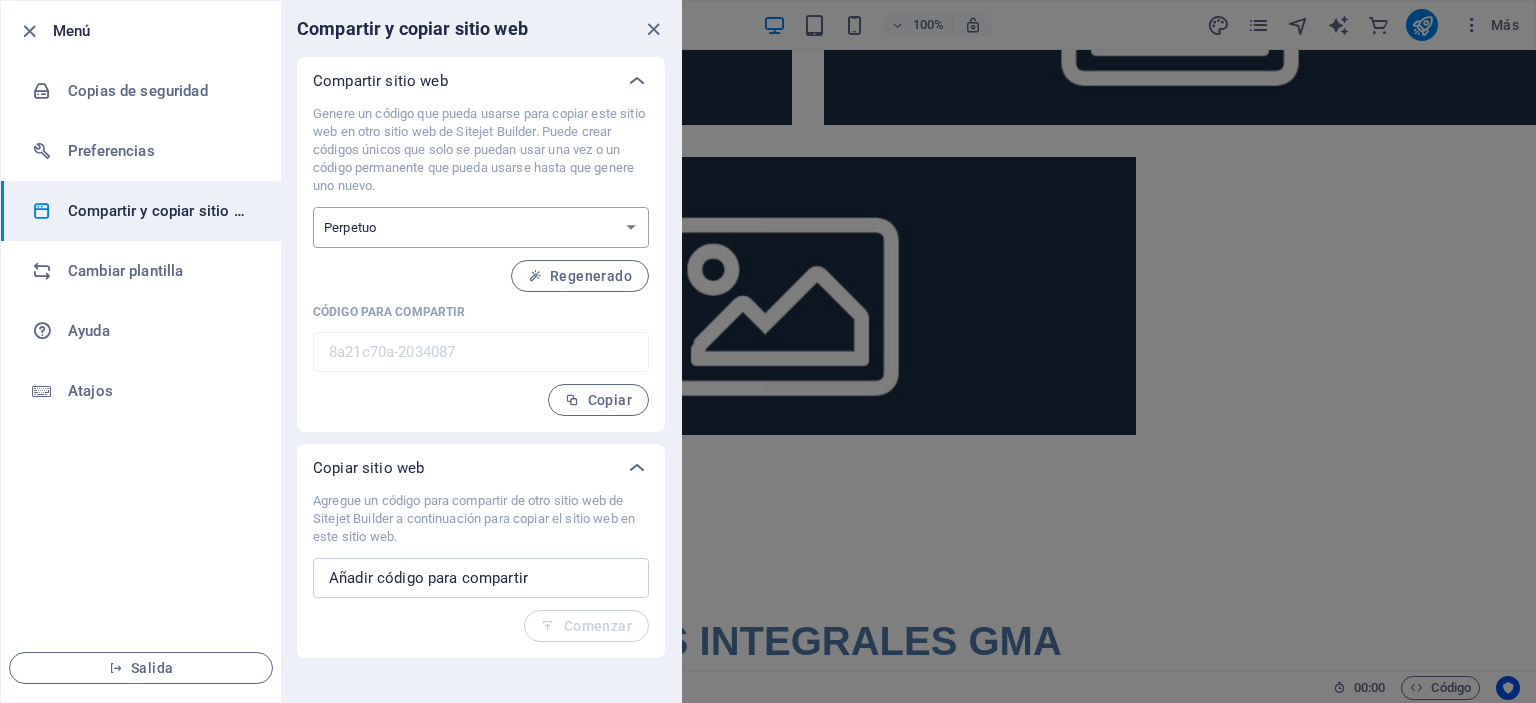click on "Una sola vez Perpetuo" at bounding box center [481, 227] 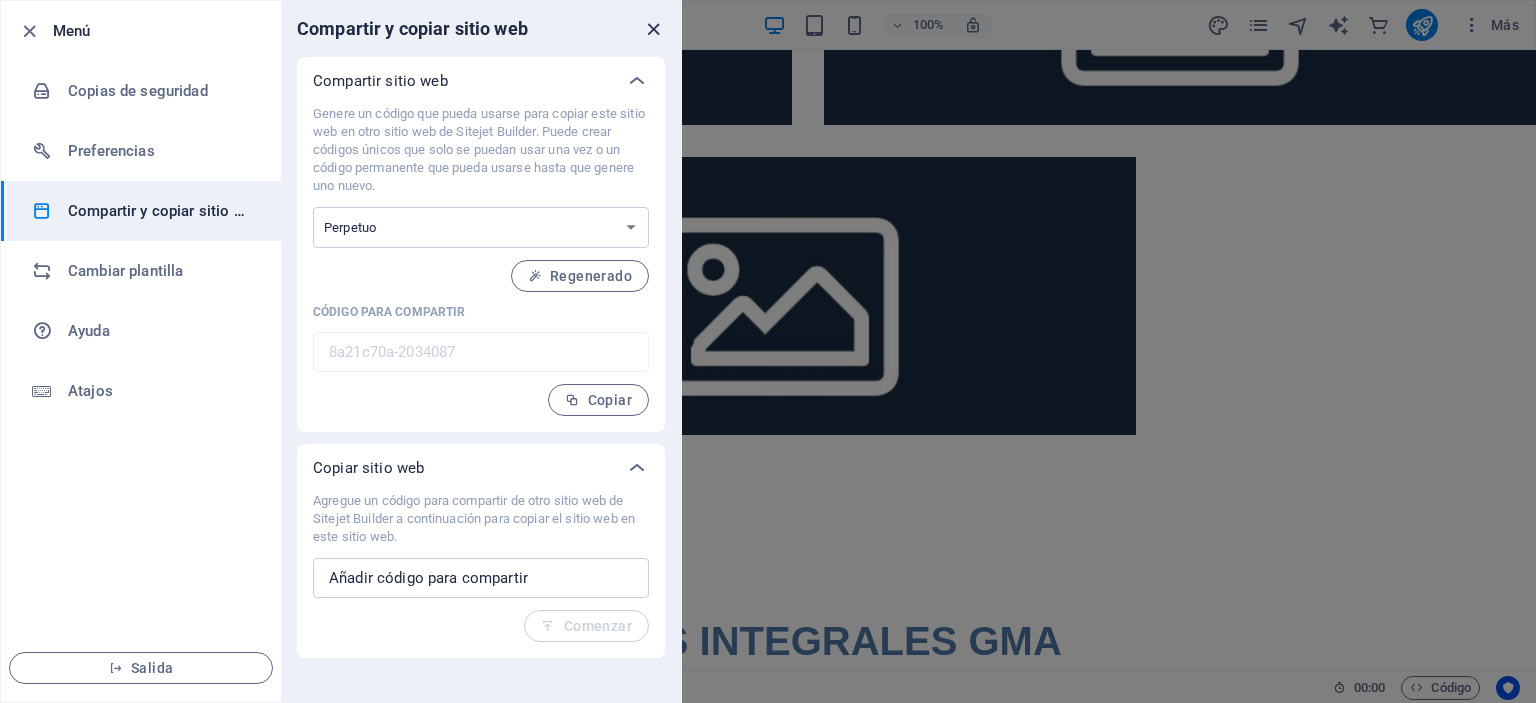click at bounding box center (653, 29) 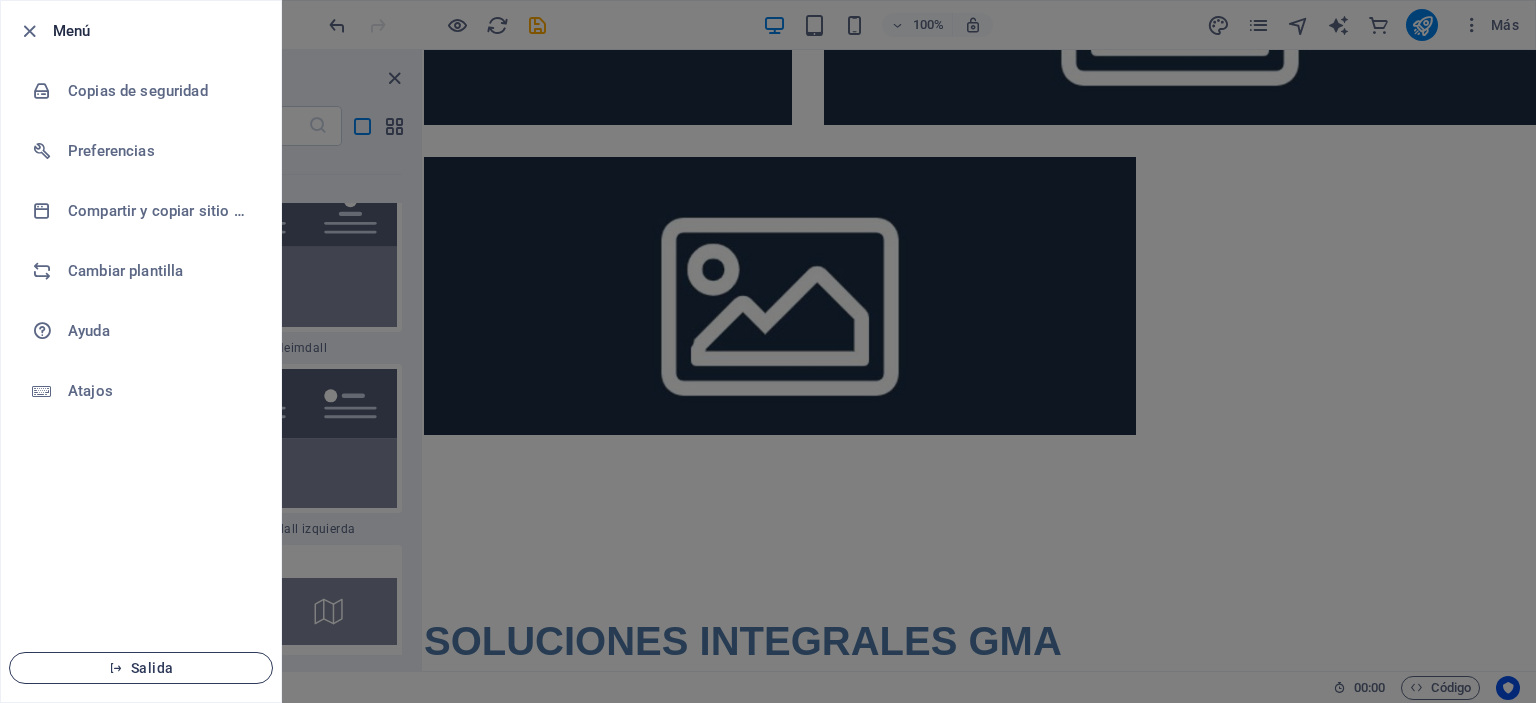 click on "Salida" at bounding box center (152, 668) 